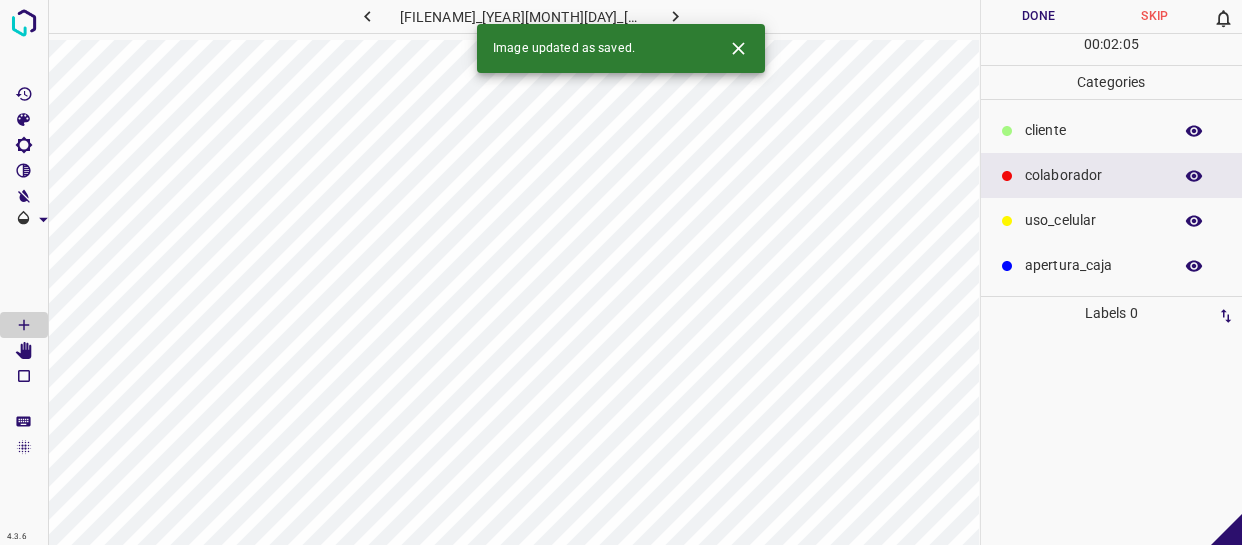 scroll, scrollTop: 0, scrollLeft: 0, axis: both 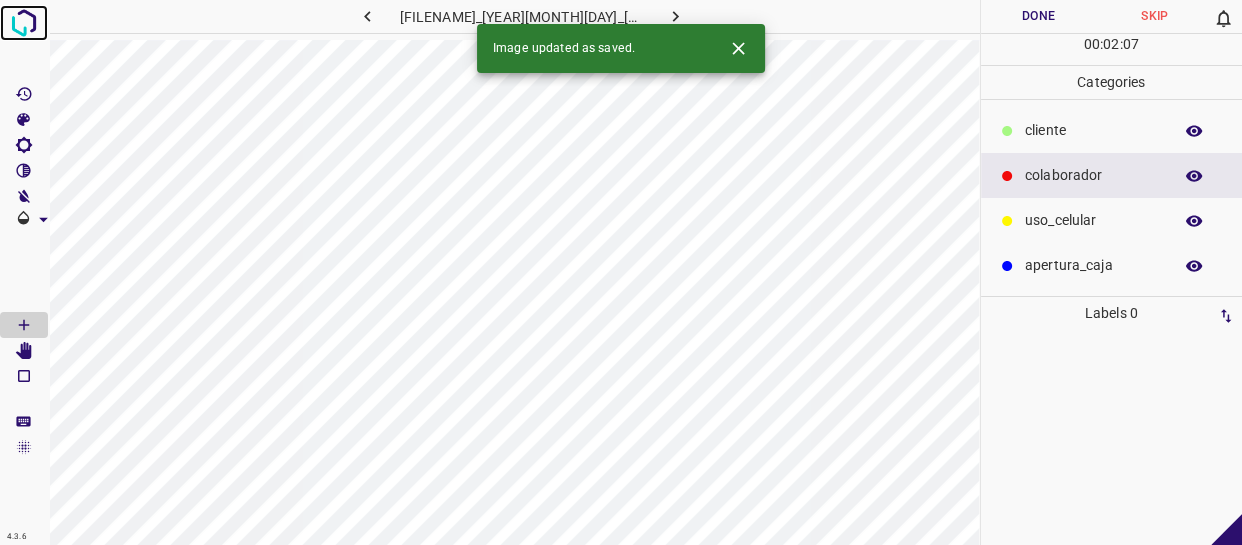 click at bounding box center [24, 23] 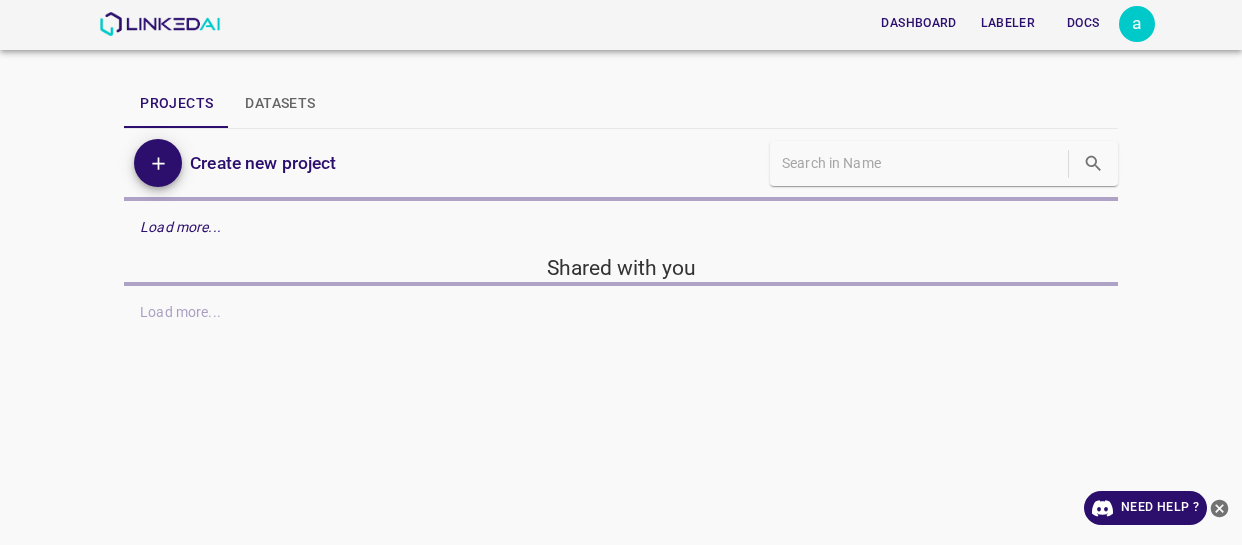 scroll, scrollTop: 0, scrollLeft: 0, axis: both 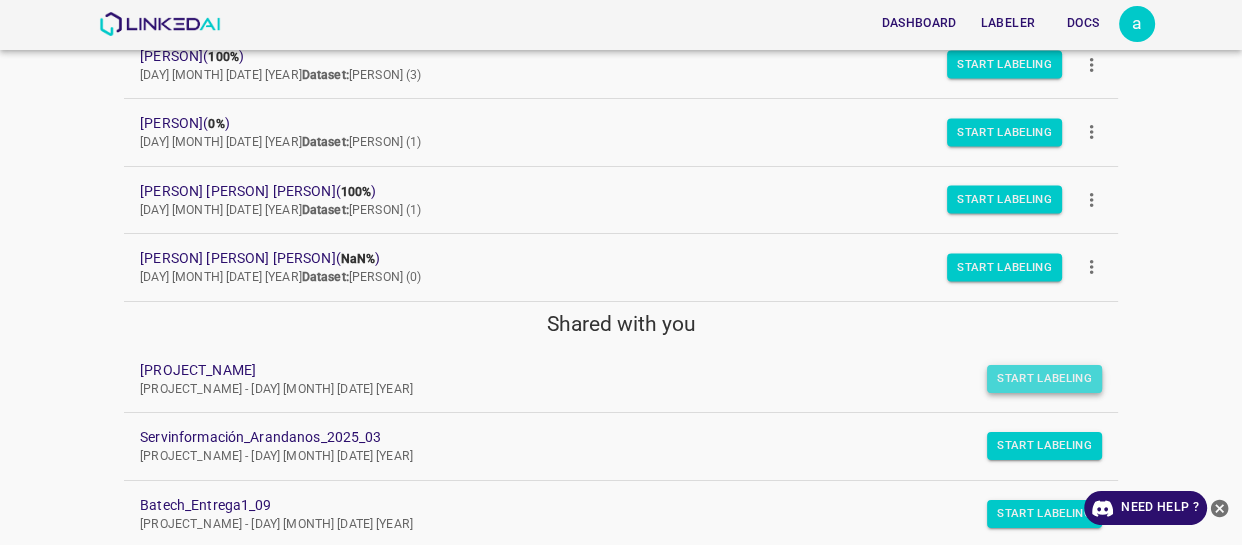 click on "Start Labeling" at bounding box center (1044, 379) 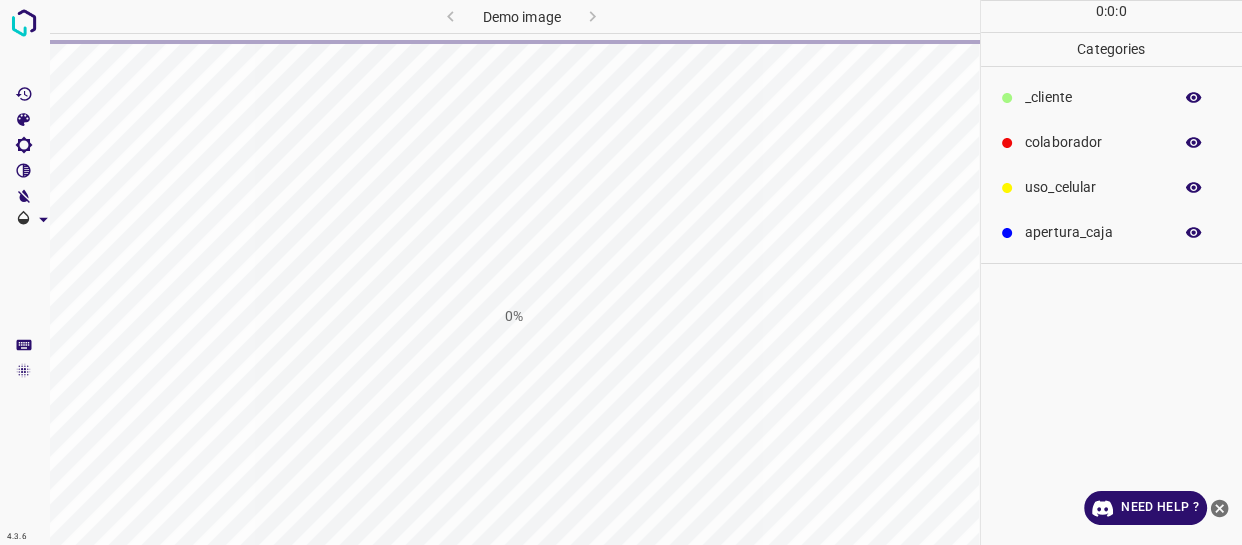 scroll, scrollTop: 0, scrollLeft: 0, axis: both 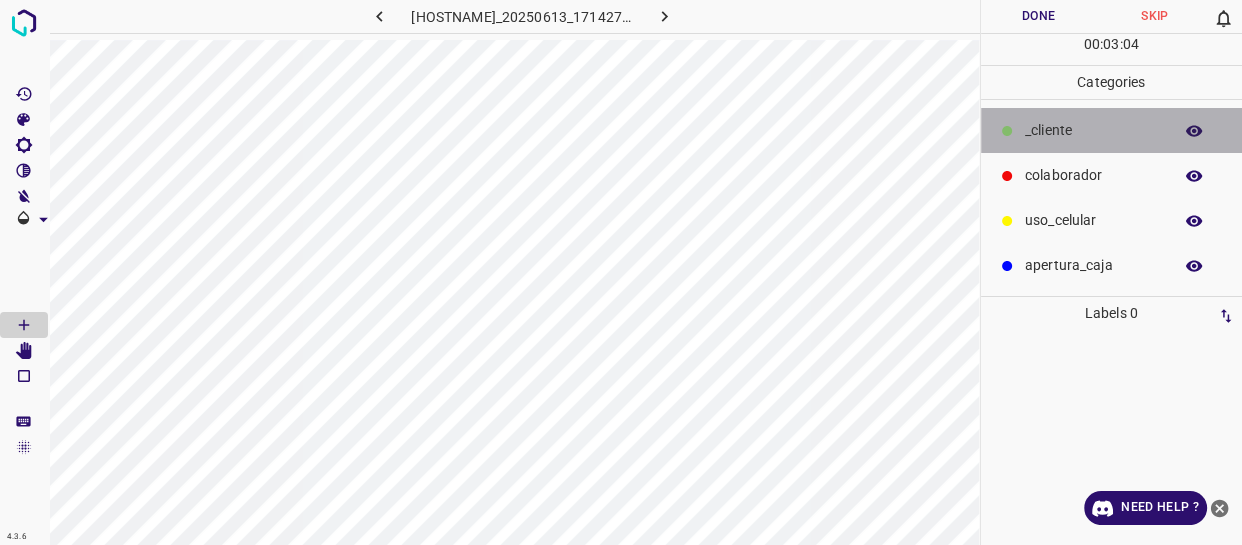 click on "[CLIENT]" at bounding box center [1093, 130] 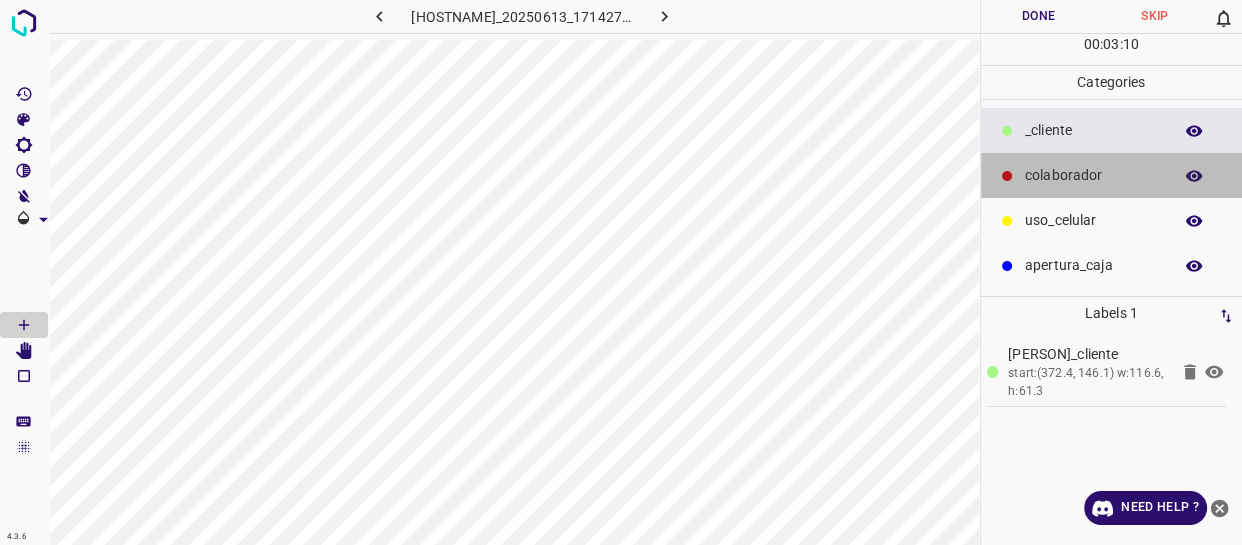 click on "[ROLE]" at bounding box center [1093, 130] 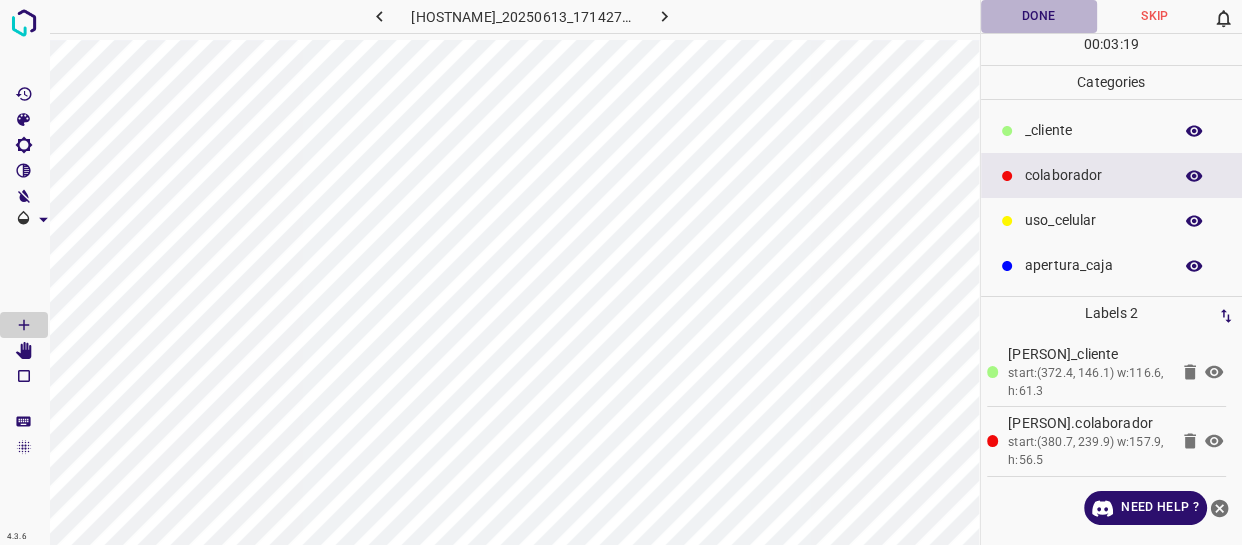 click on "Done" at bounding box center (1039, 16) 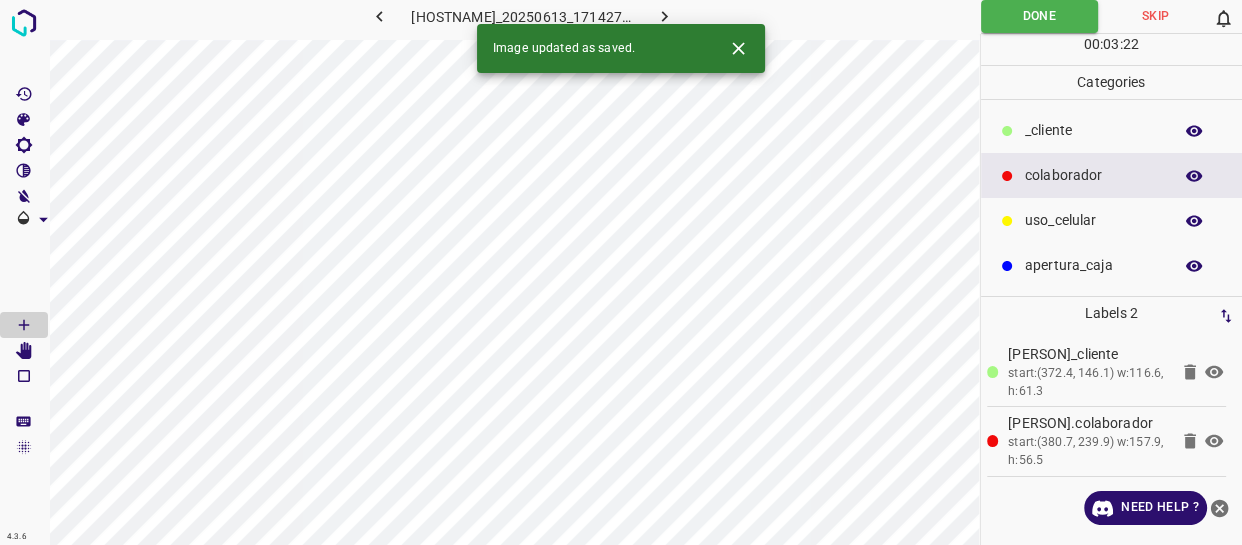 click at bounding box center (664, 16) 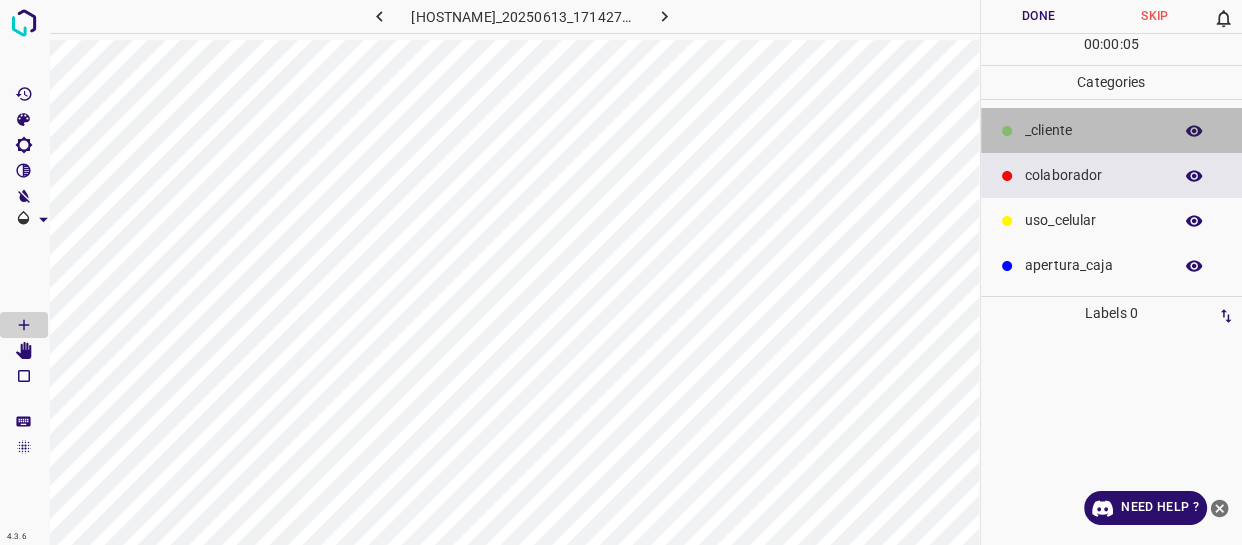 click on "[CLIENT]" at bounding box center [1112, 130] 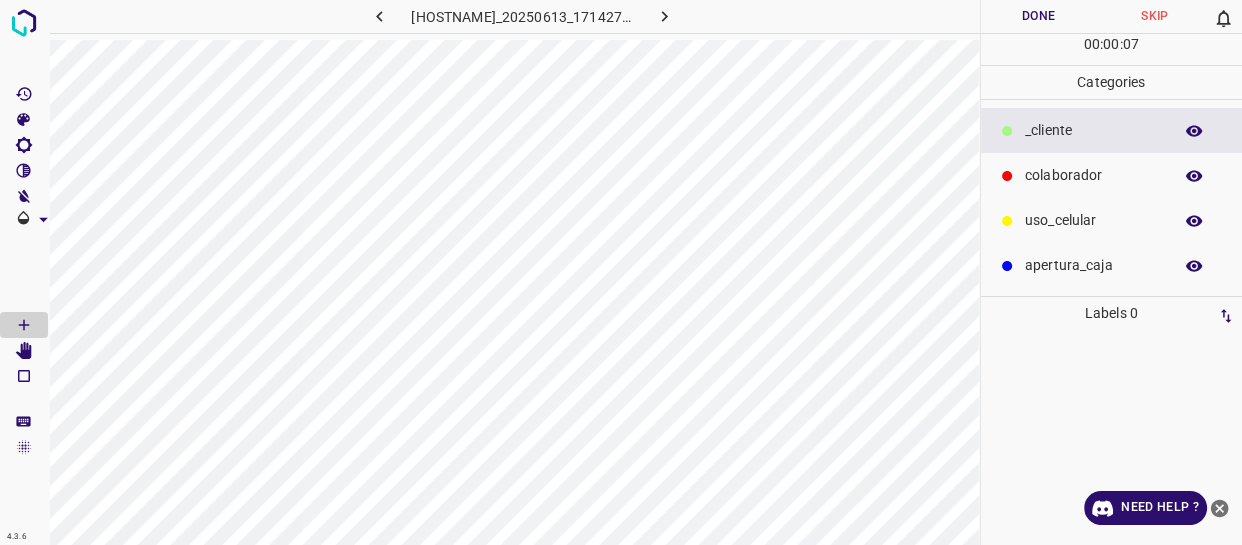 drag, startPoint x: 1080, startPoint y: 187, endPoint x: 1068, endPoint y: 182, distance: 13 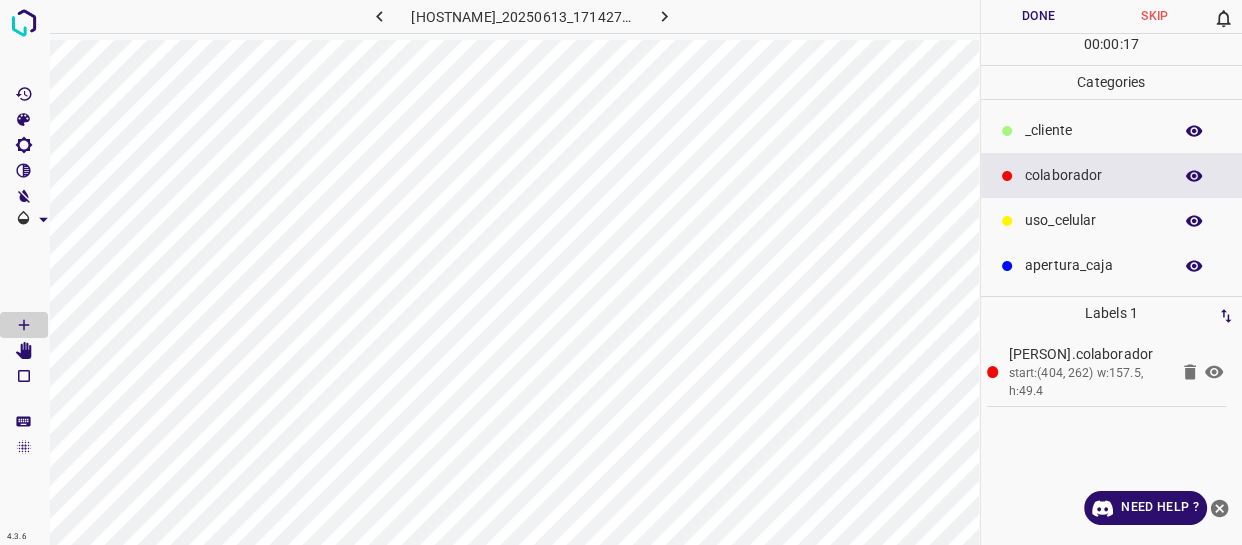 click on "Done" at bounding box center [1039, 16] 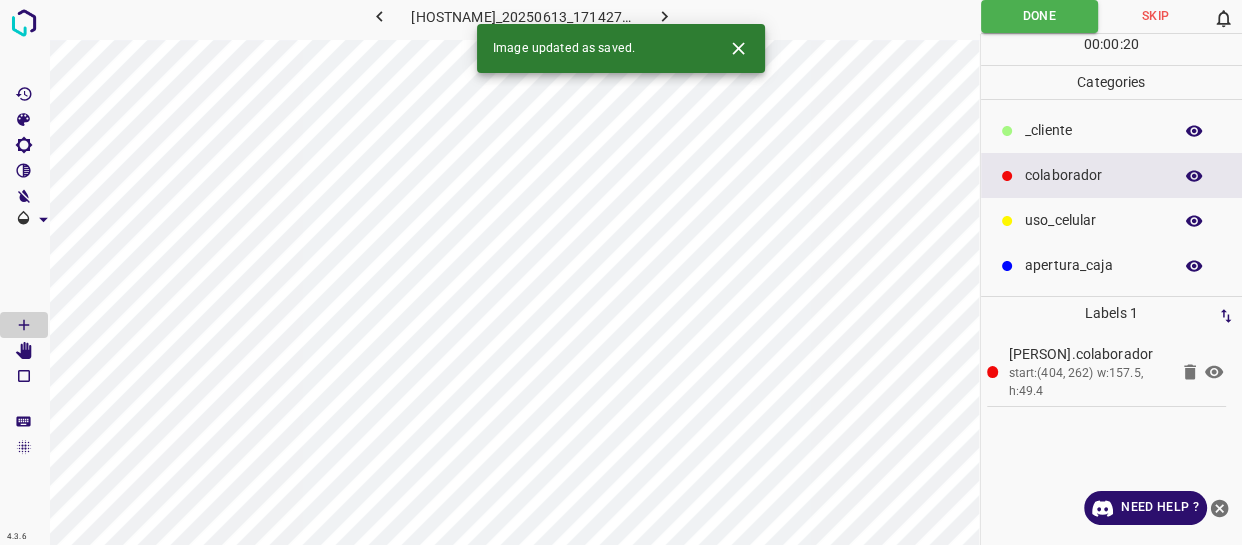 click at bounding box center (664, 16) 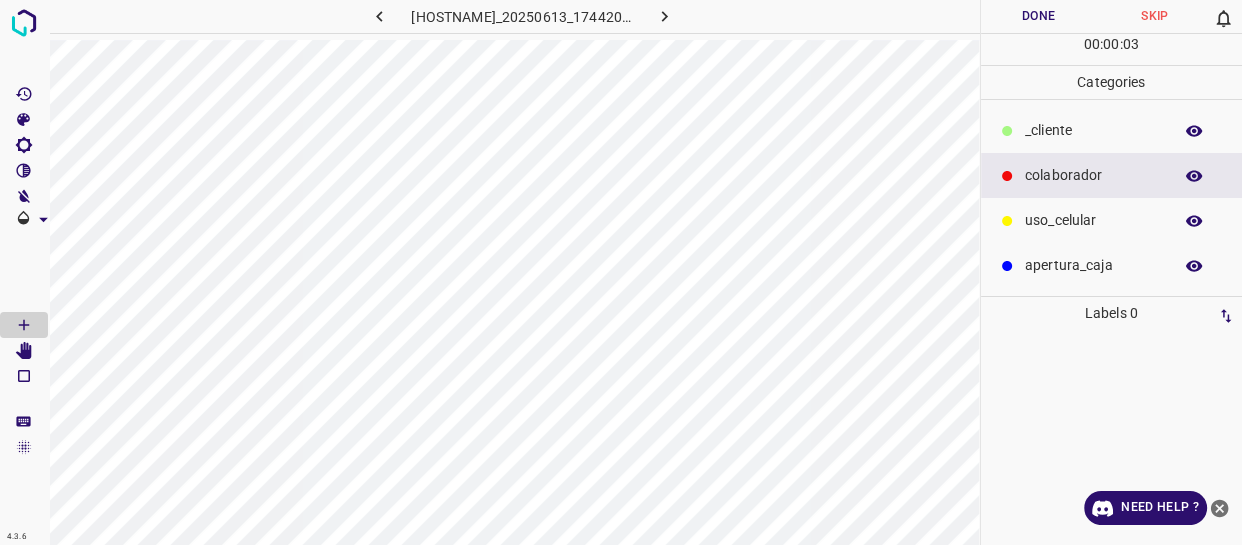 click on "[ROLE]" at bounding box center (1093, 175) 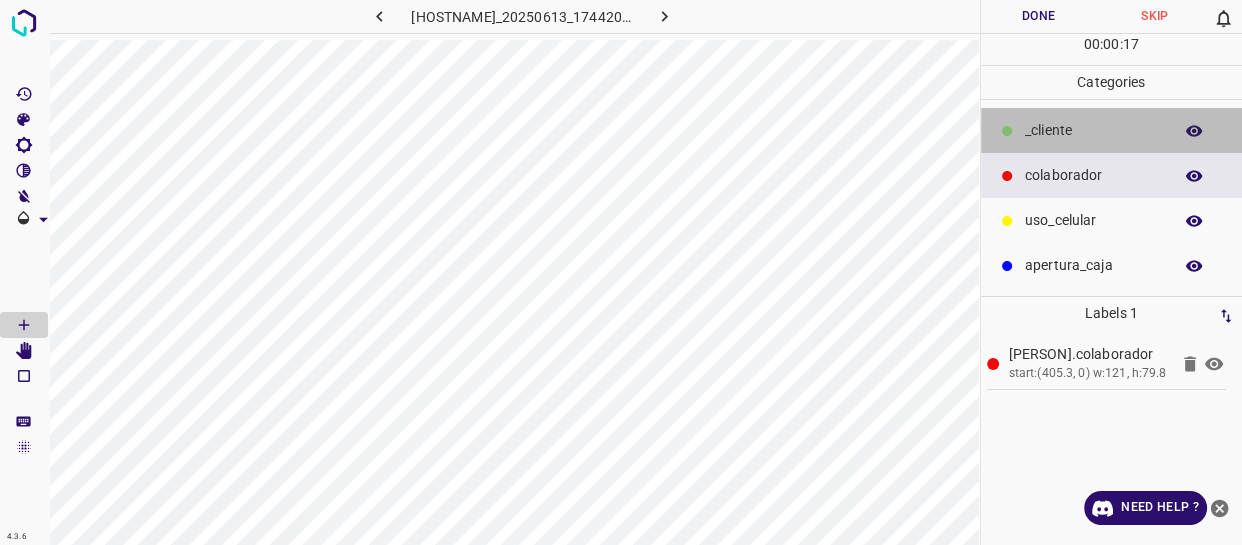 click on "[CLIENT]" at bounding box center [1093, 130] 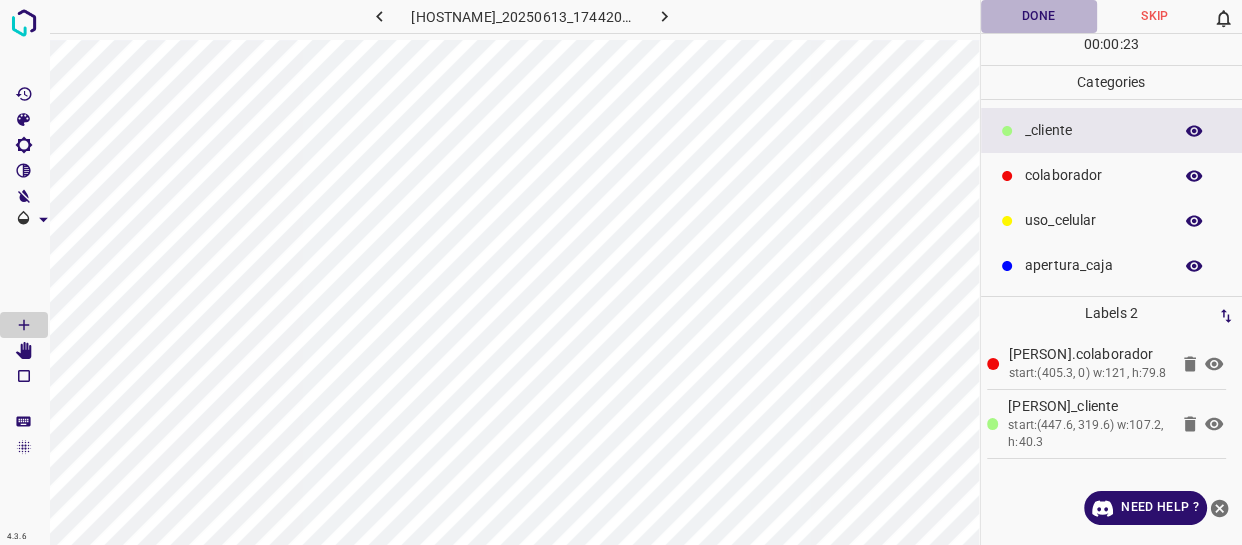 click on "Done" at bounding box center [1039, 16] 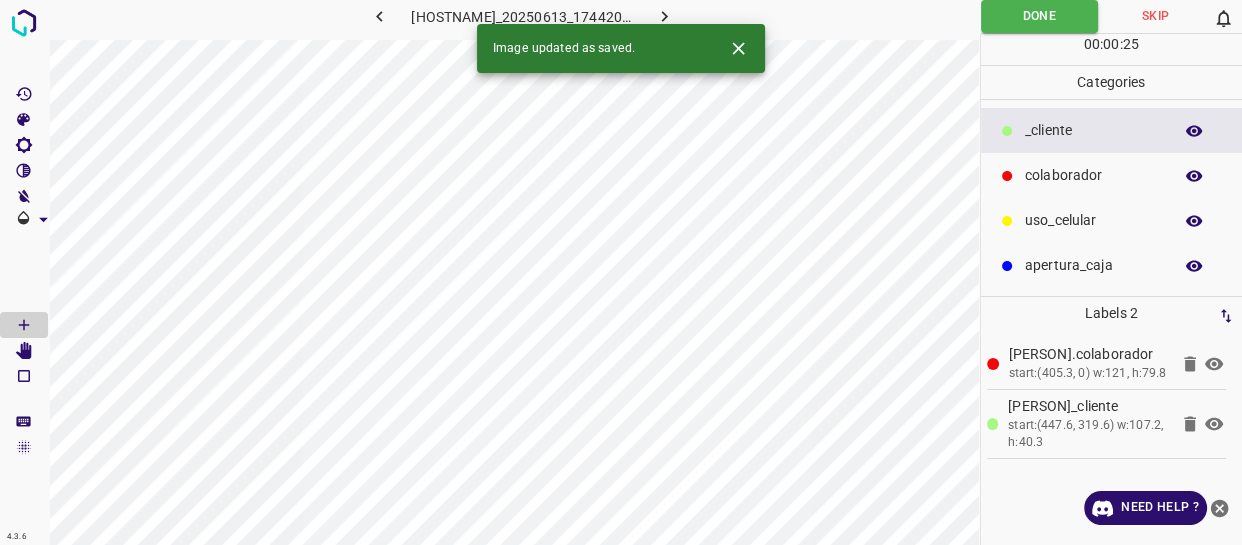click at bounding box center (664, 16) 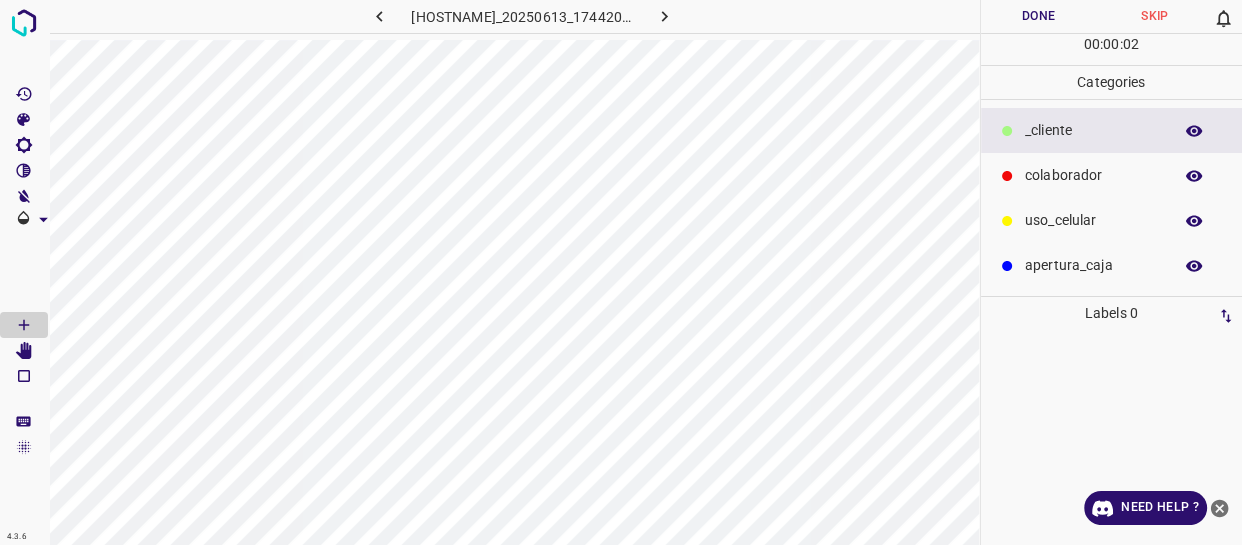 drag, startPoint x: 1120, startPoint y: 167, endPoint x: 1047, endPoint y: 192, distance: 77.16217 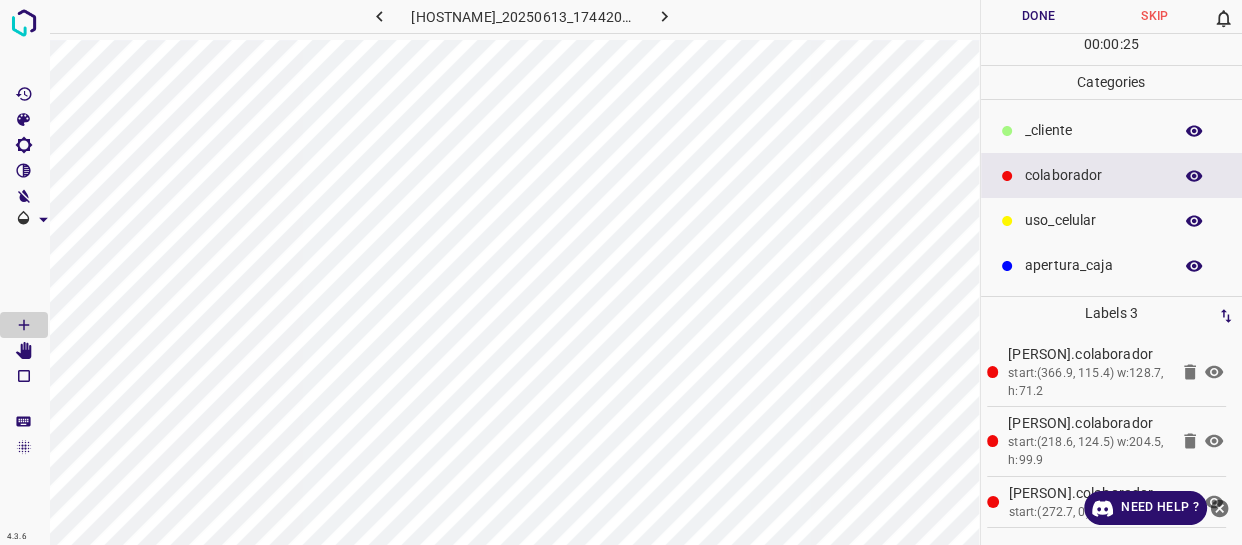click on "[CLIENT]" at bounding box center [1093, 130] 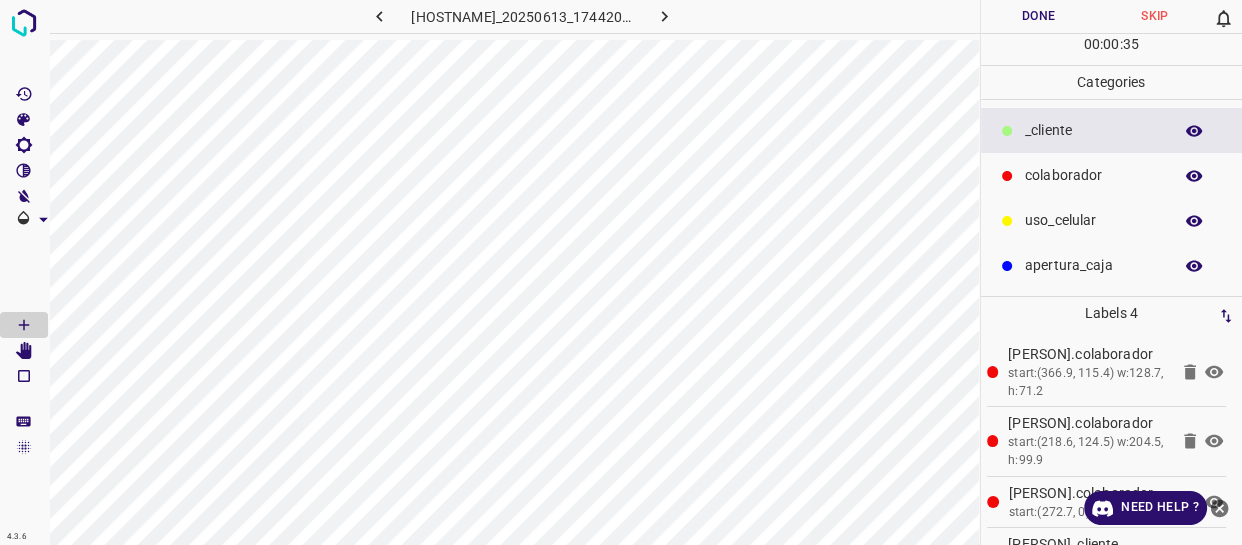 click on "Done" at bounding box center [1039, 16] 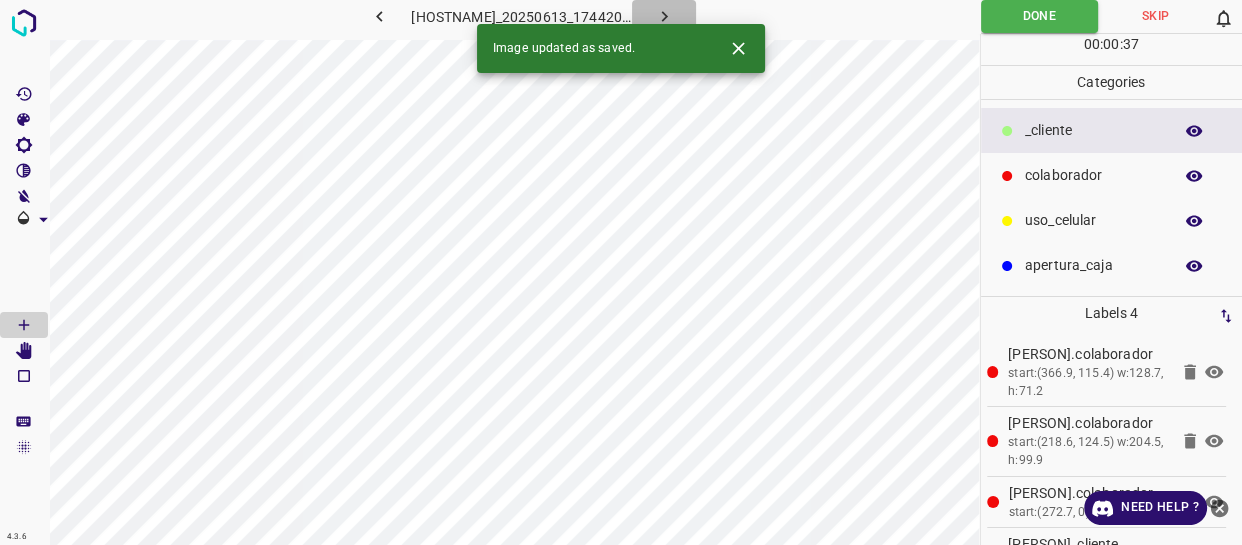 click at bounding box center [664, 16] 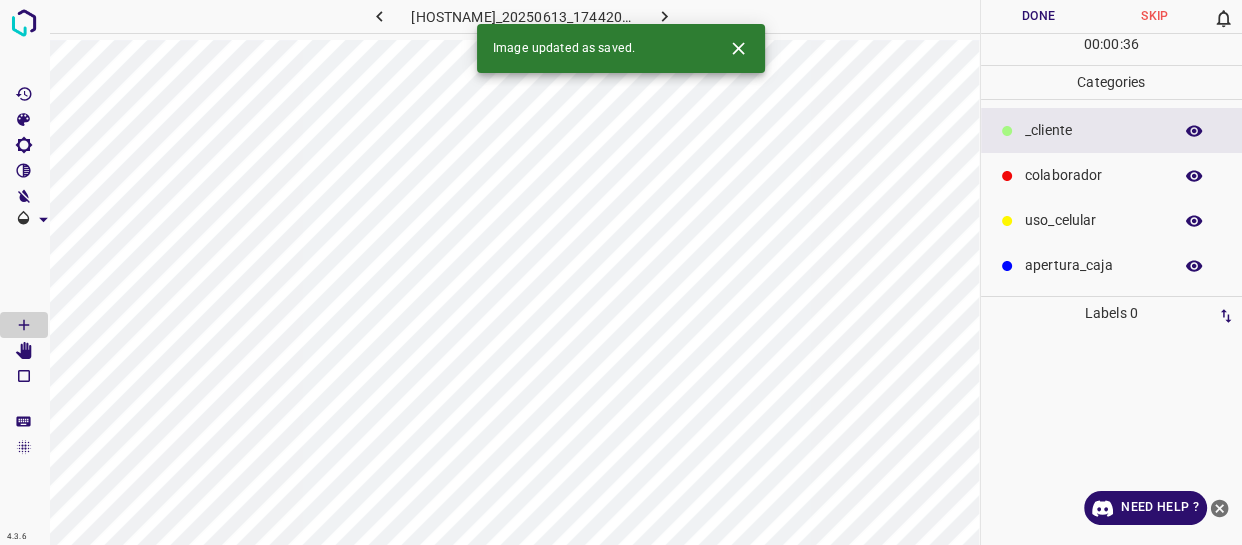 click on "[ROLE]" at bounding box center (1112, 175) 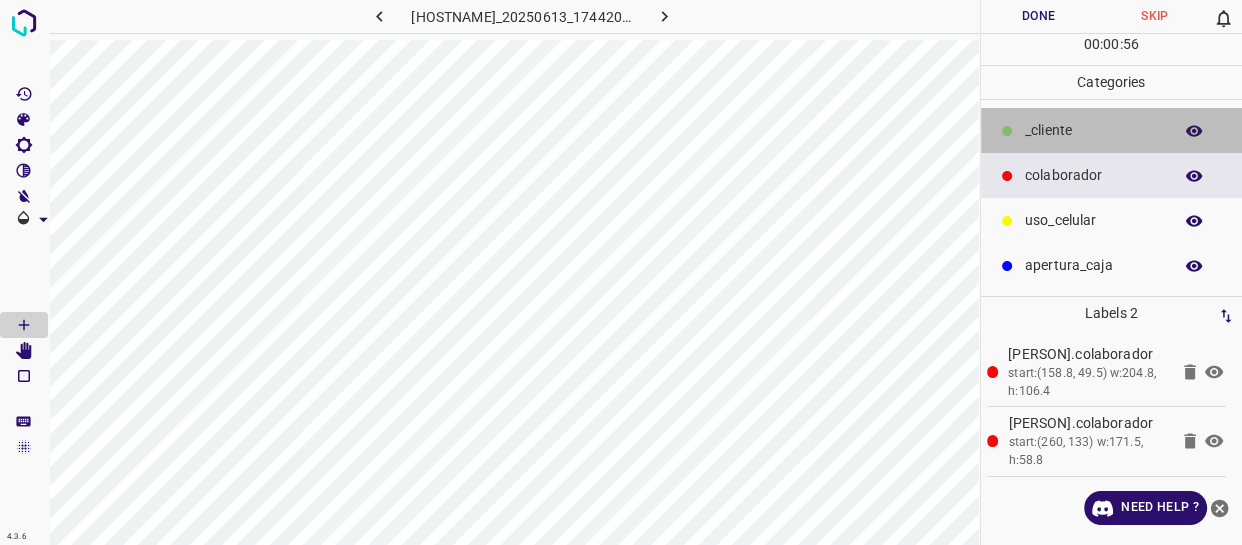 drag, startPoint x: 1054, startPoint y: 133, endPoint x: 1027, endPoint y: 157, distance: 36.124783 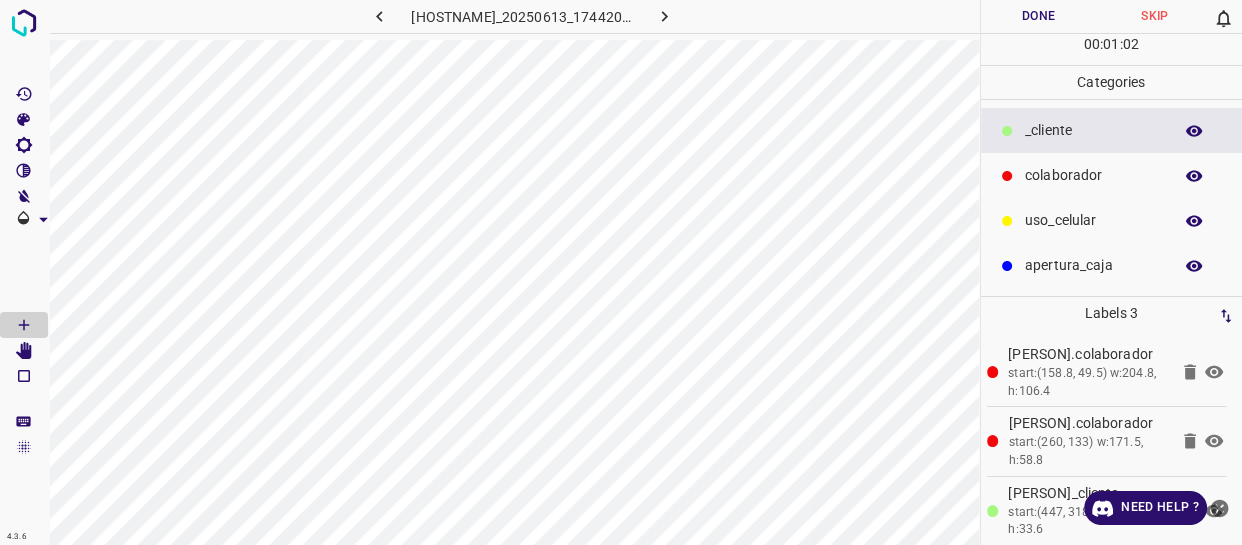 click on "00   : 01   : 02" at bounding box center (1112, 49) 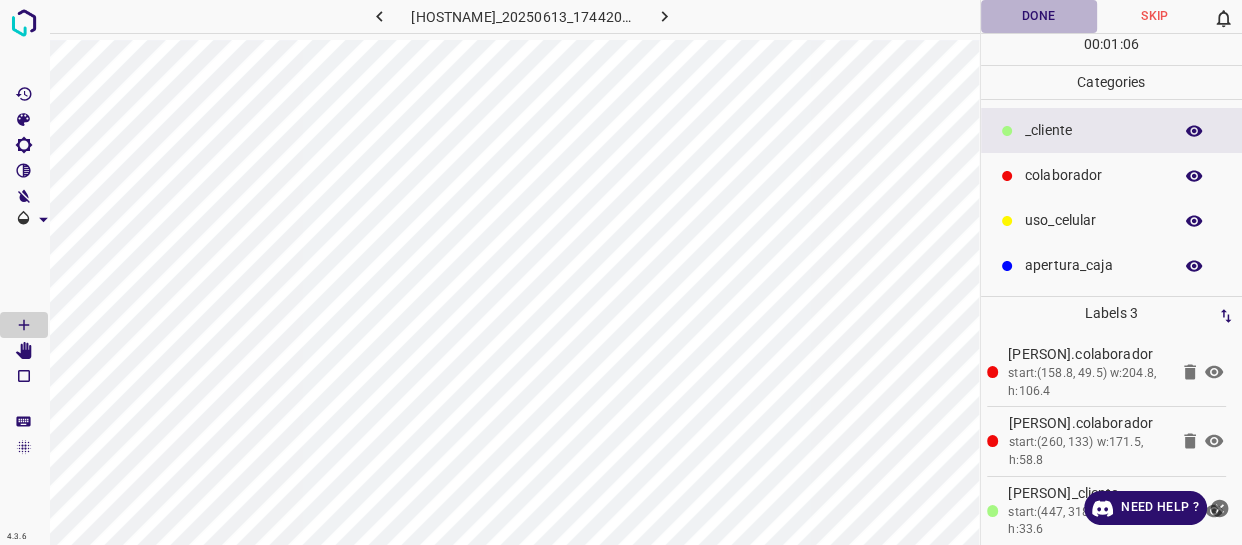 click on "Done" at bounding box center [1039, 16] 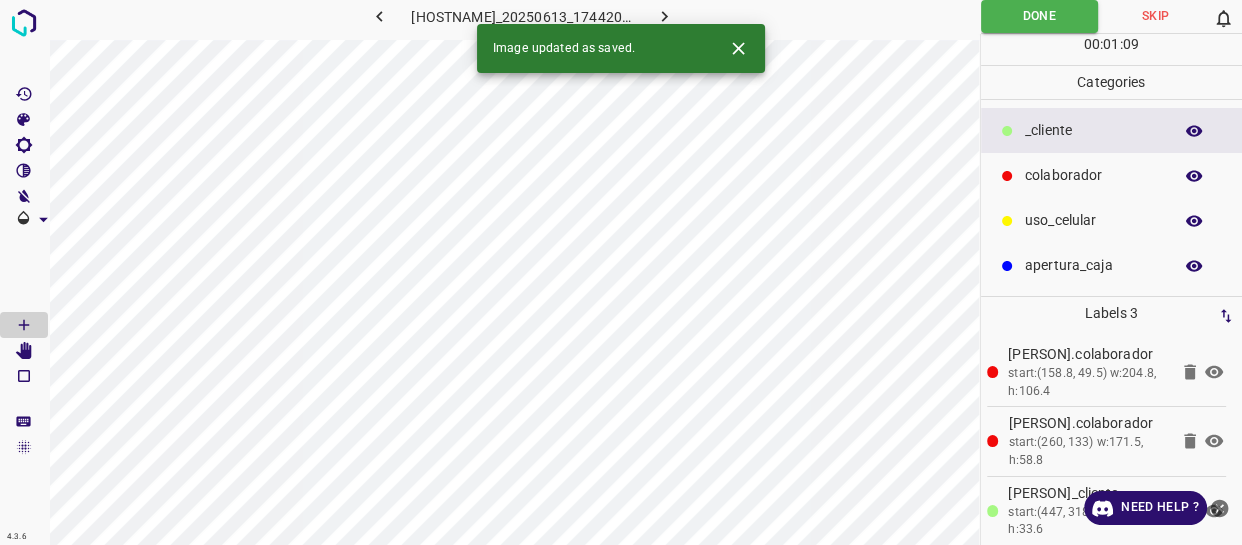 drag, startPoint x: 1219, startPoint y: 507, endPoint x: 1206, endPoint y: 489, distance: 22.203604 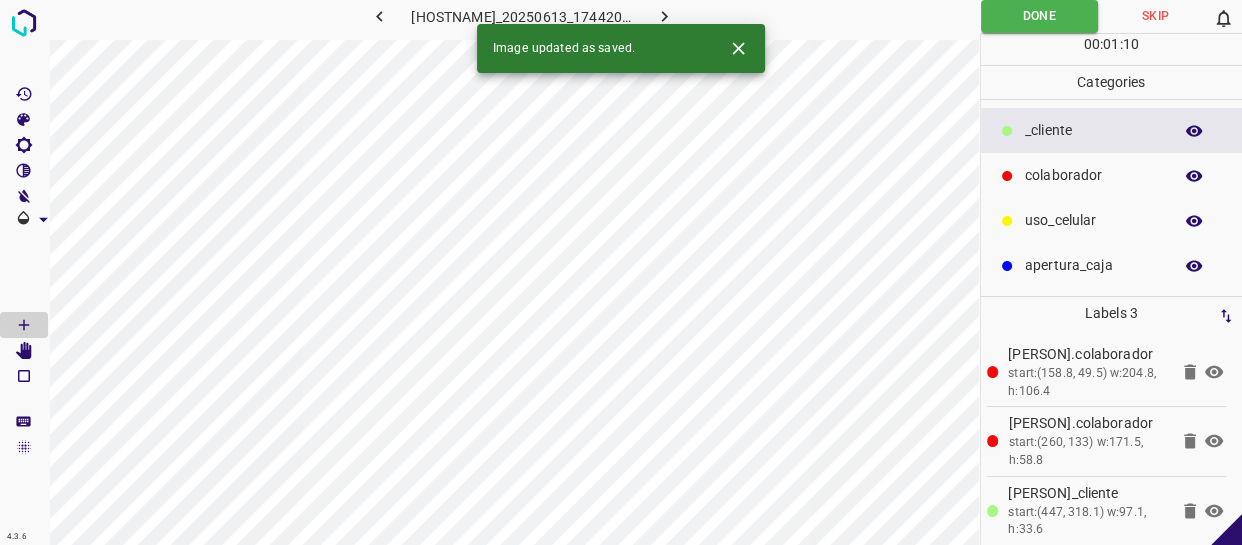 click at bounding box center [664, 16] 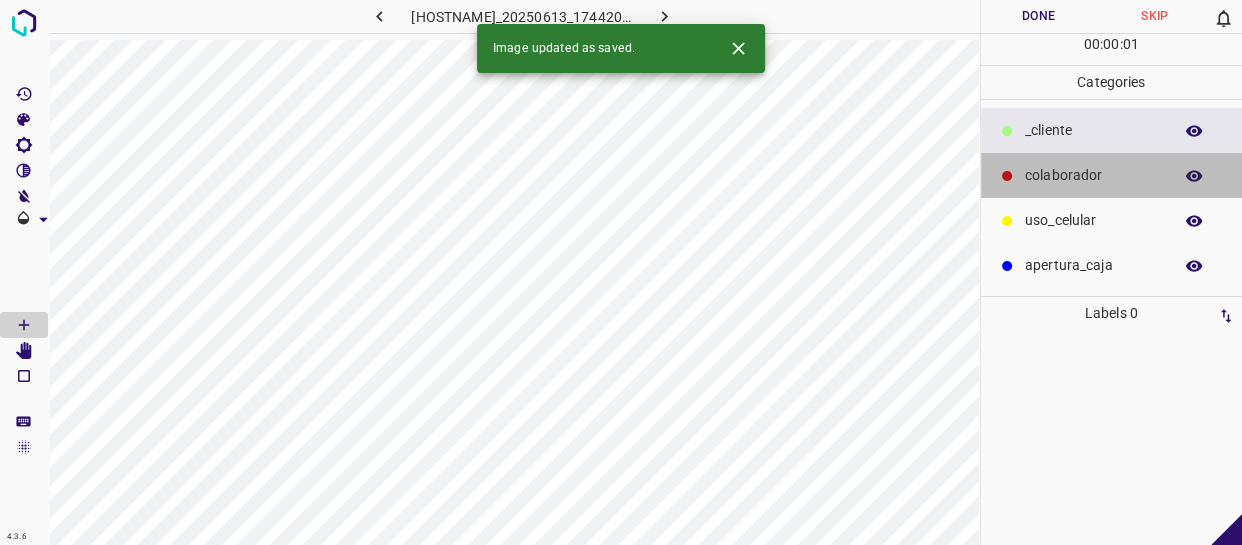 click on "[ROLE]" at bounding box center (1093, 130) 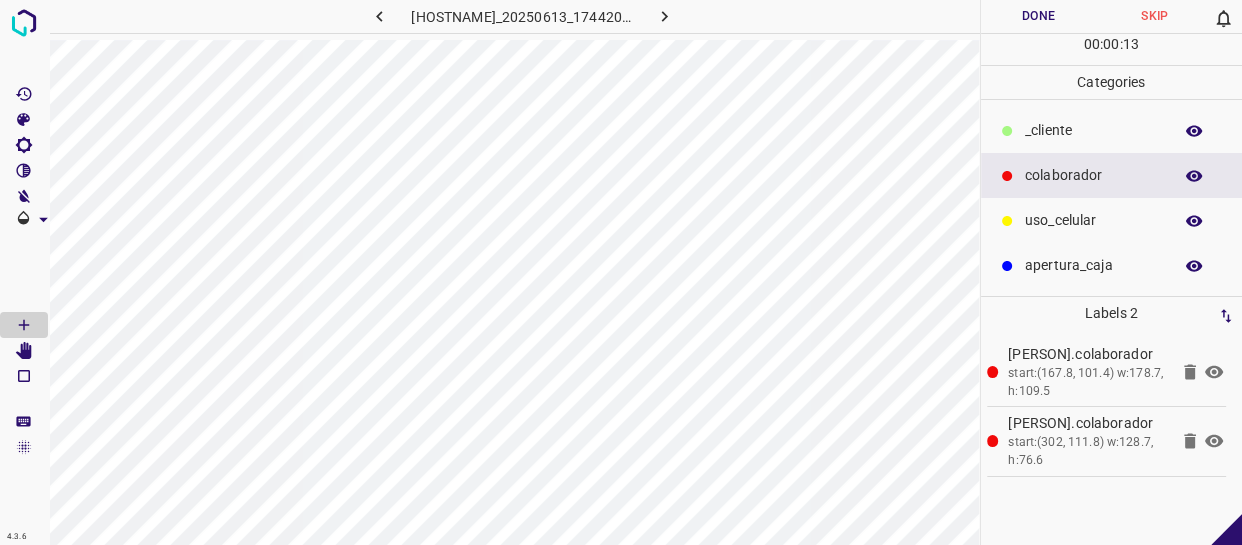 drag, startPoint x: 1110, startPoint y: 255, endPoint x: 999, endPoint y: 270, distance: 112.00893 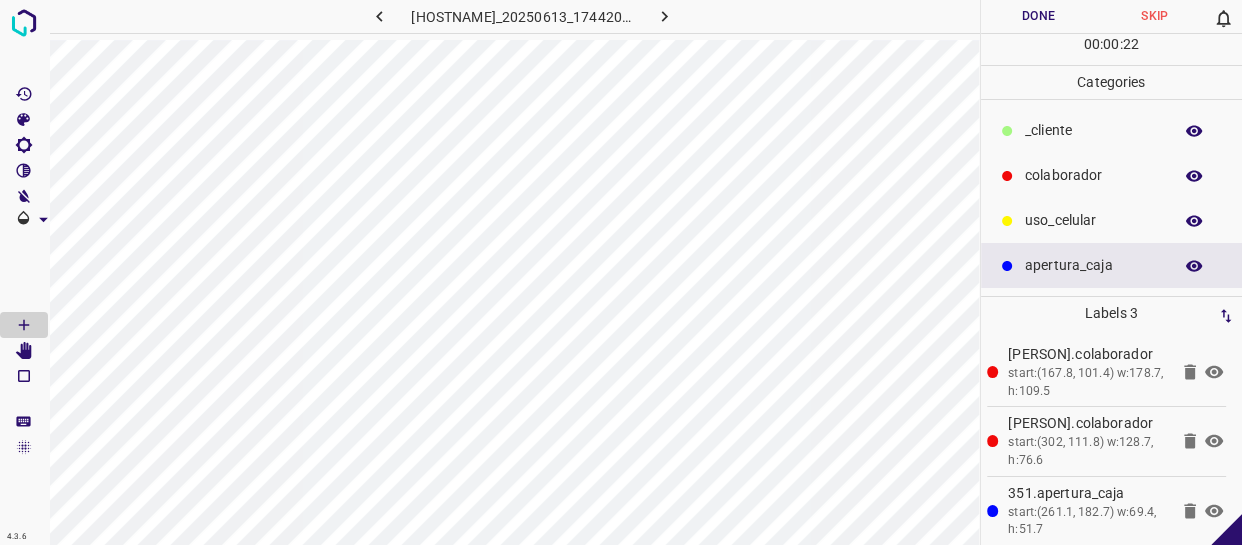 drag, startPoint x: 1055, startPoint y: 118, endPoint x: 1025, endPoint y: 134, distance: 34 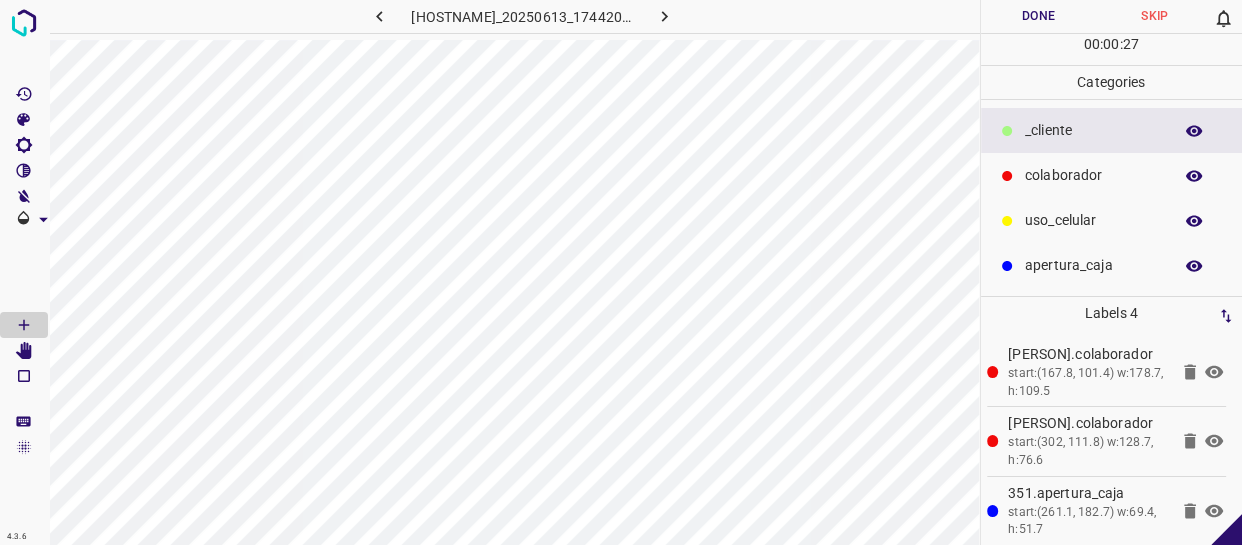 click on "00   : 00   : 27" at bounding box center [1112, 49] 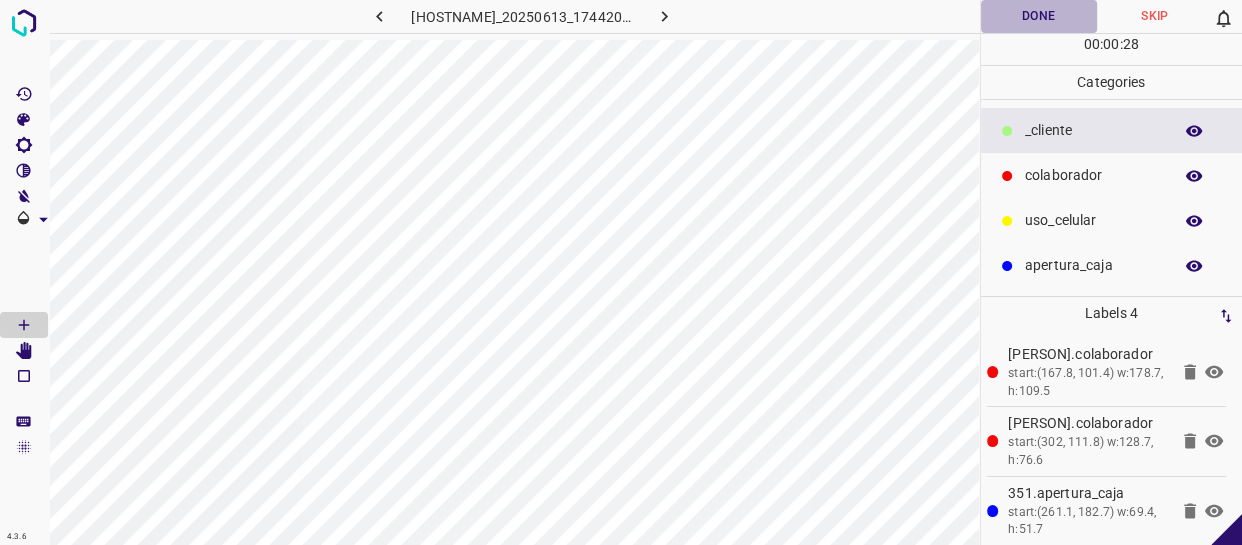 click on "Done" at bounding box center [1039, 16] 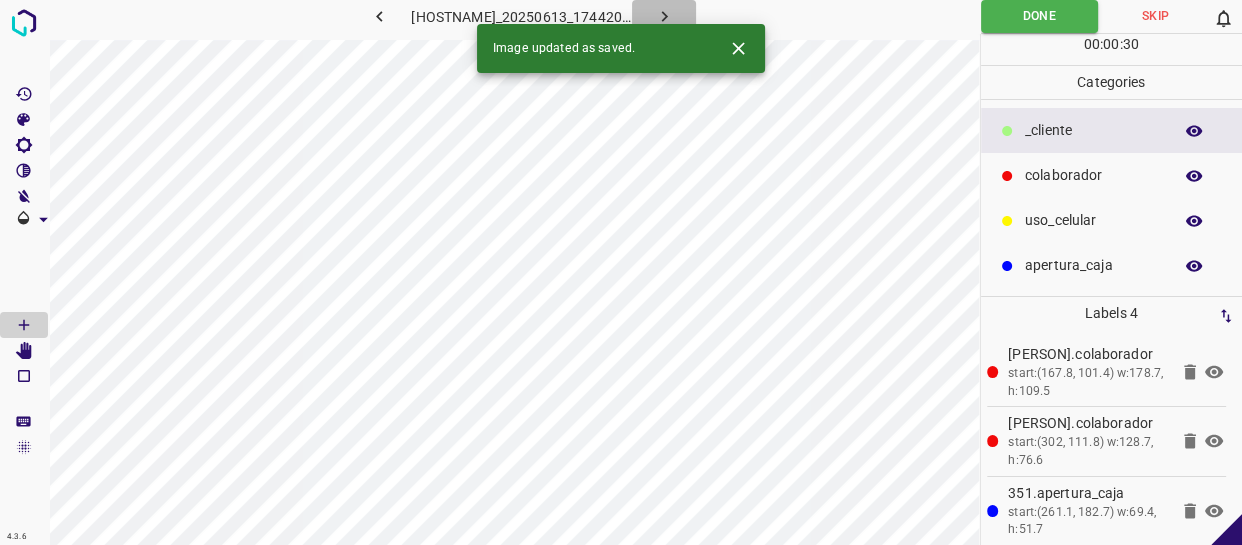 click at bounding box center [664, 16] 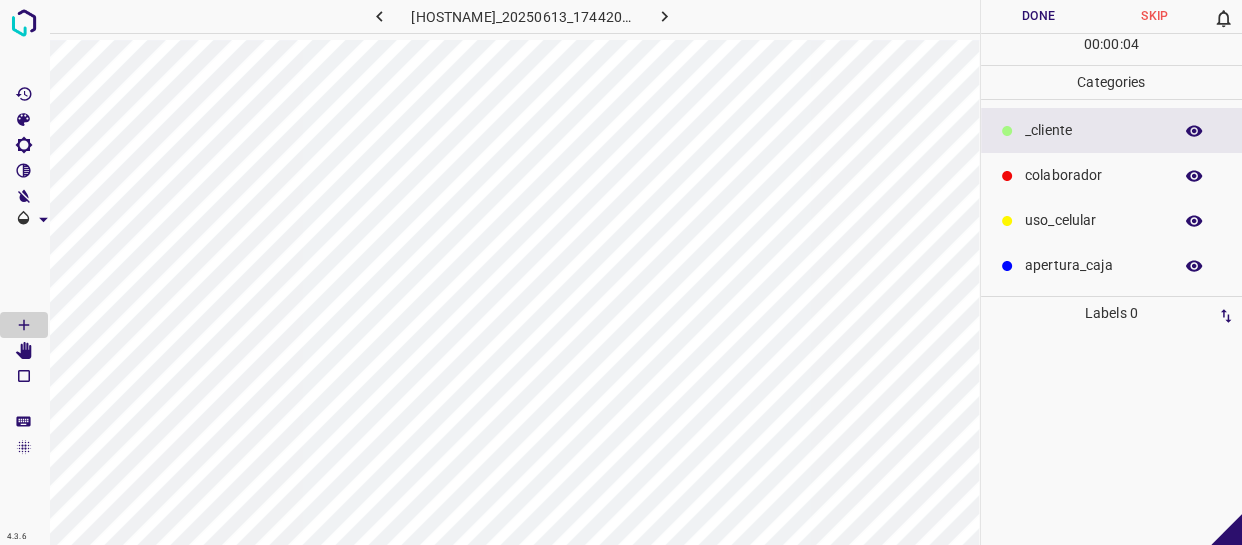 click at bounding box center (379, 16) 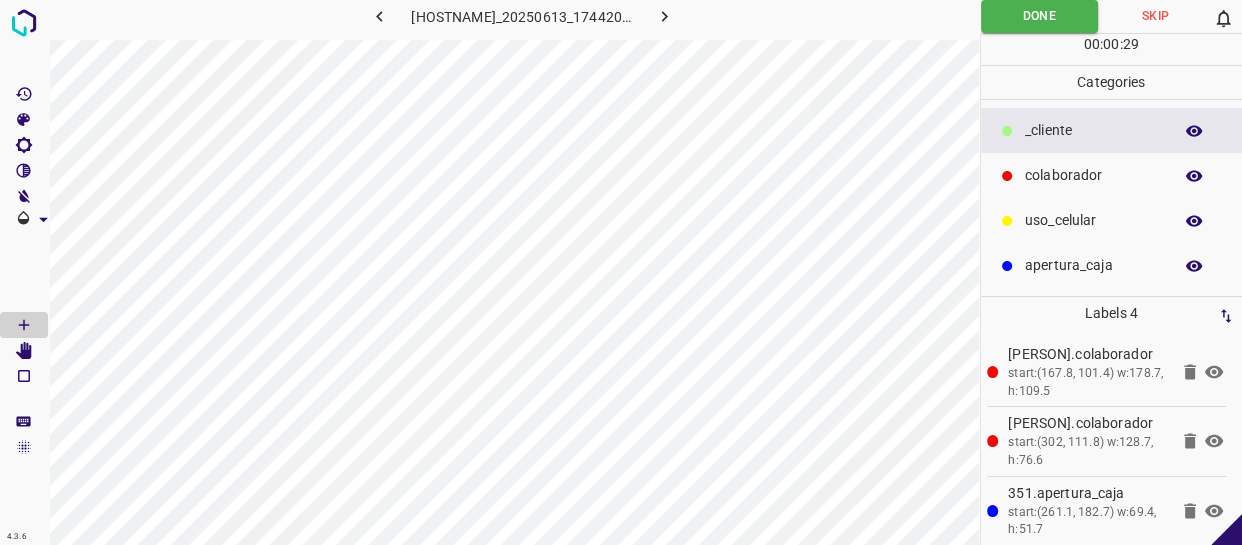 click at bounding box center [664, 16] 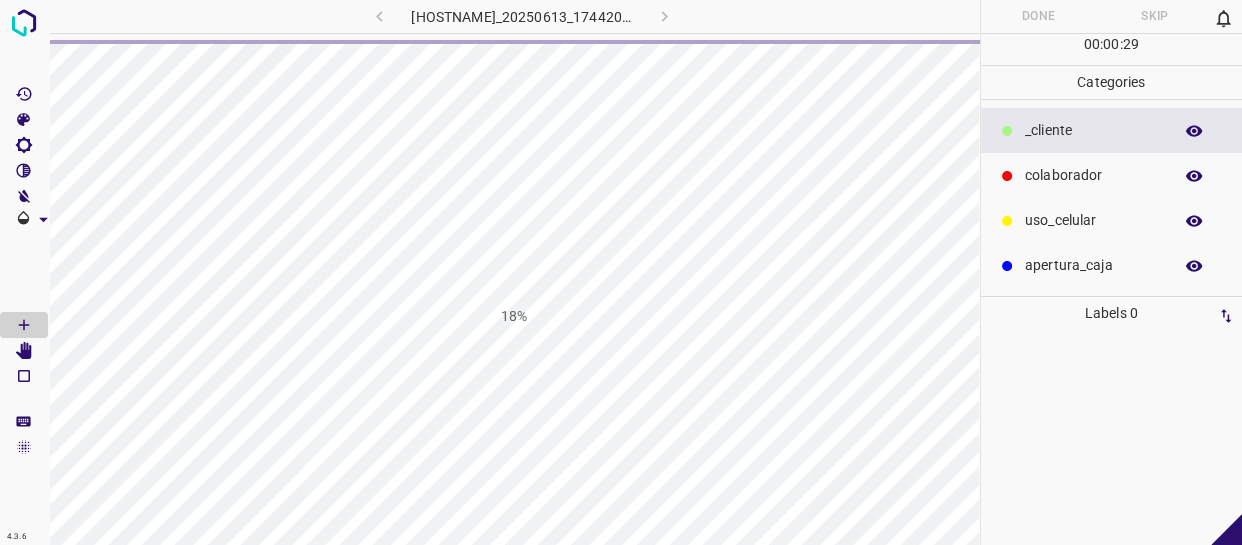 click on "[ROLE]" at bounding box center (1093, 130) 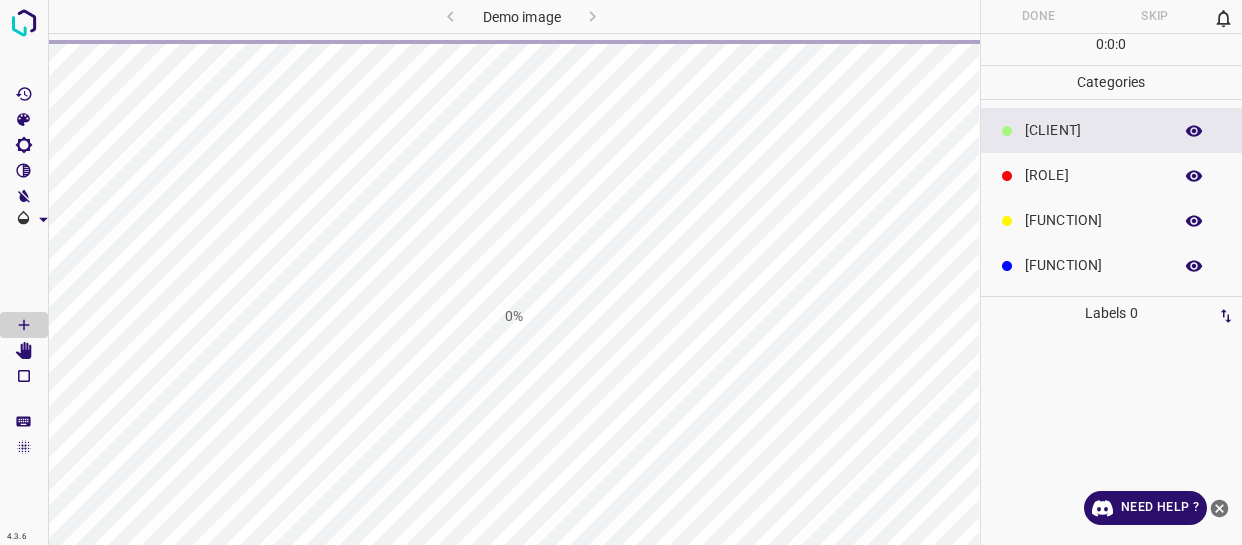 scroll, scrollTop: 0, scrollLeft: 0, axis: both 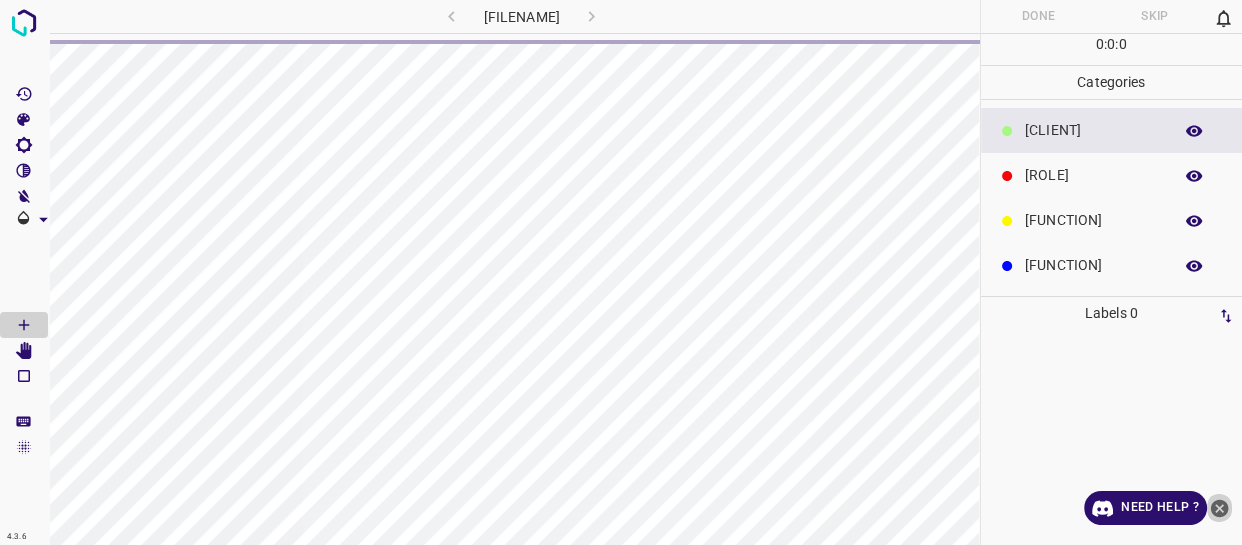 click at bounding box center (1220, 508) 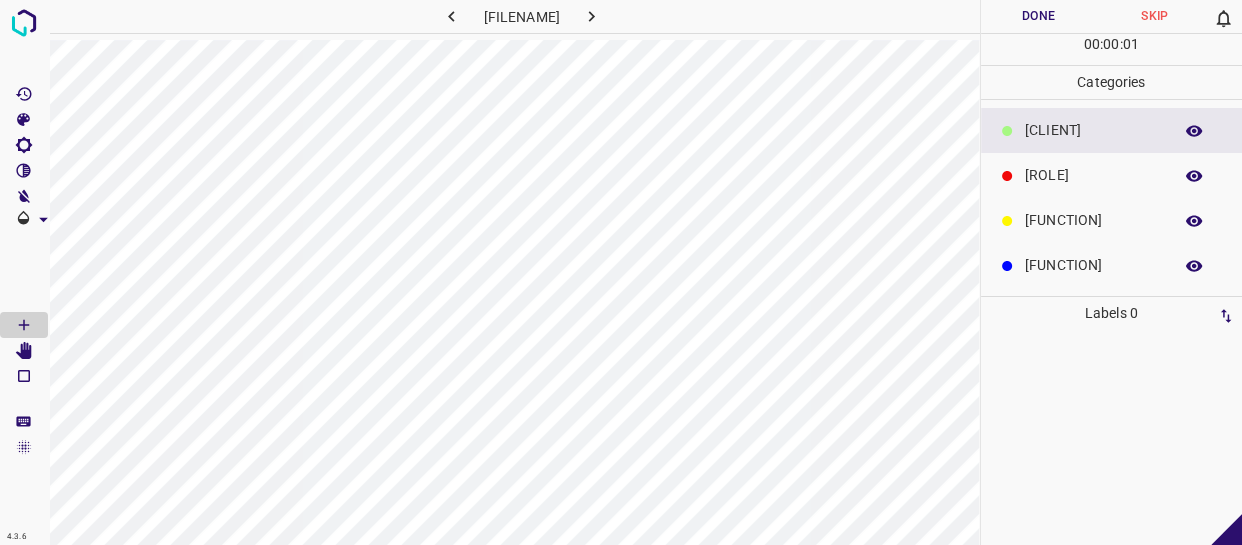 drag, startPoint x: 1106, startPoint y: 171, endPoint x: 1058, endPoint y: 170, distance: 48.010414 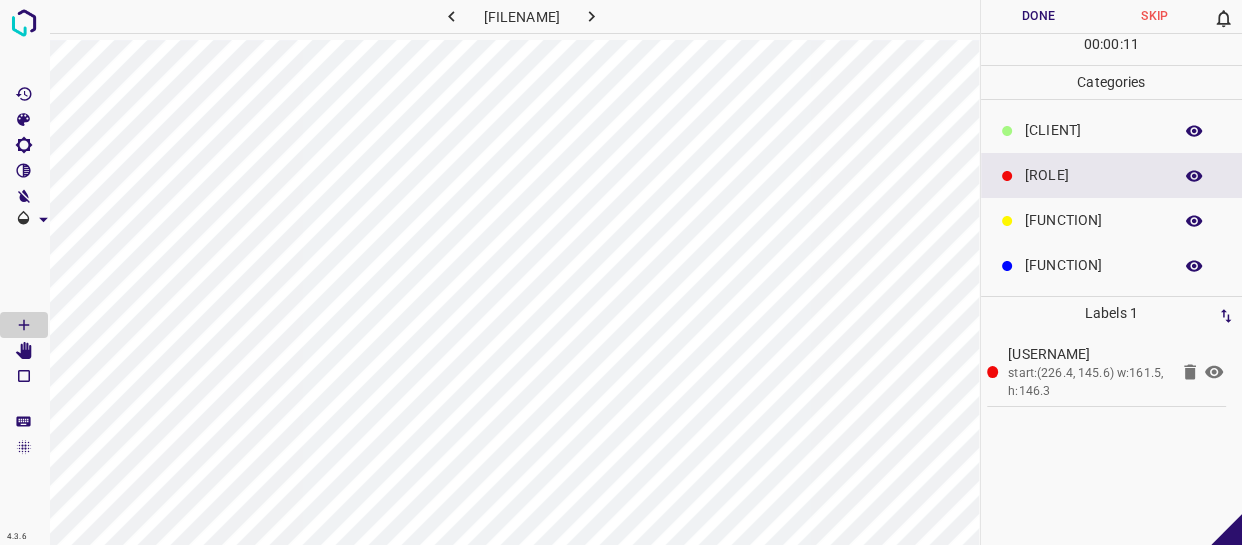 click on "[FUNCTION]" at bounding box center [1112, 220] 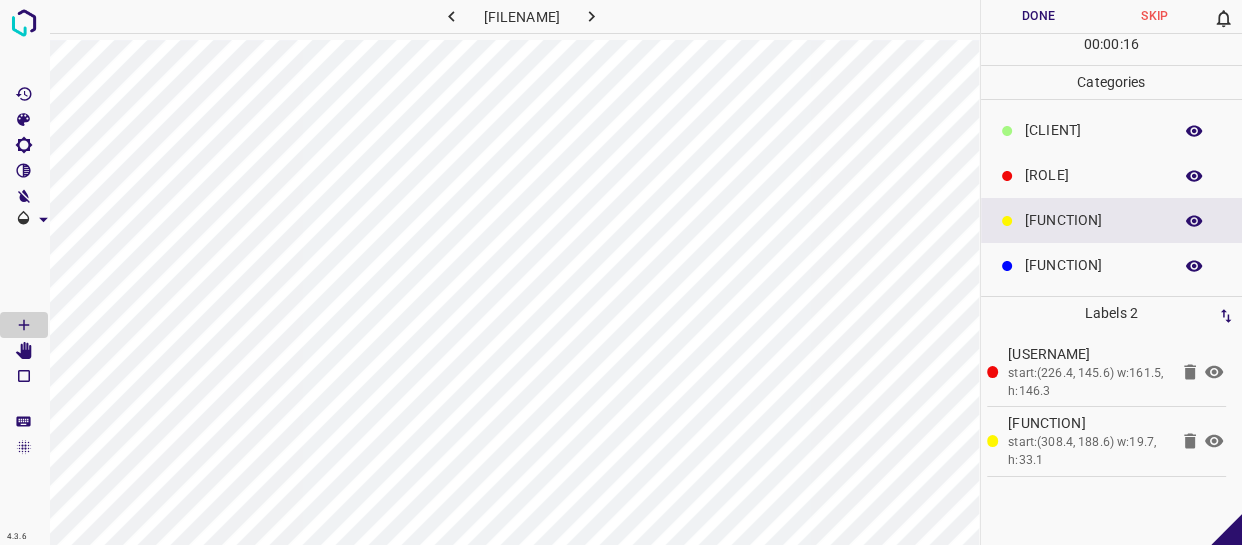 drag, startPoint x: 1056, startPoint y: 254, endPoint x: 1001, endPoint y: 249, distance: 55.226807 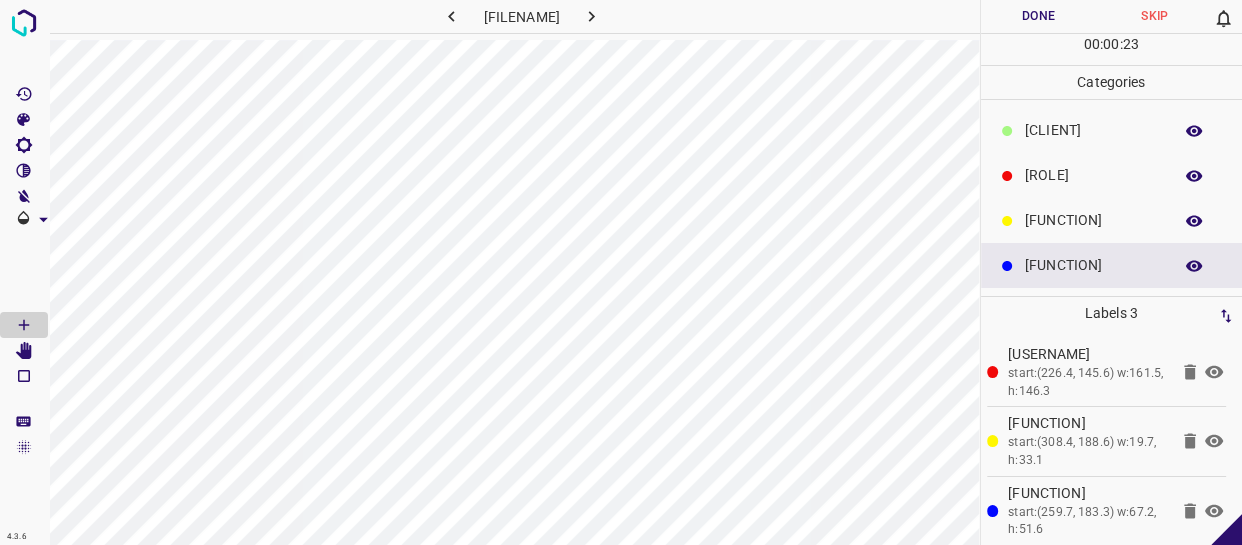 drag, startPoint x: 1114, startPoint y: 179, endPoint x: 1009, endPoint y: 198, distance: 106.7052 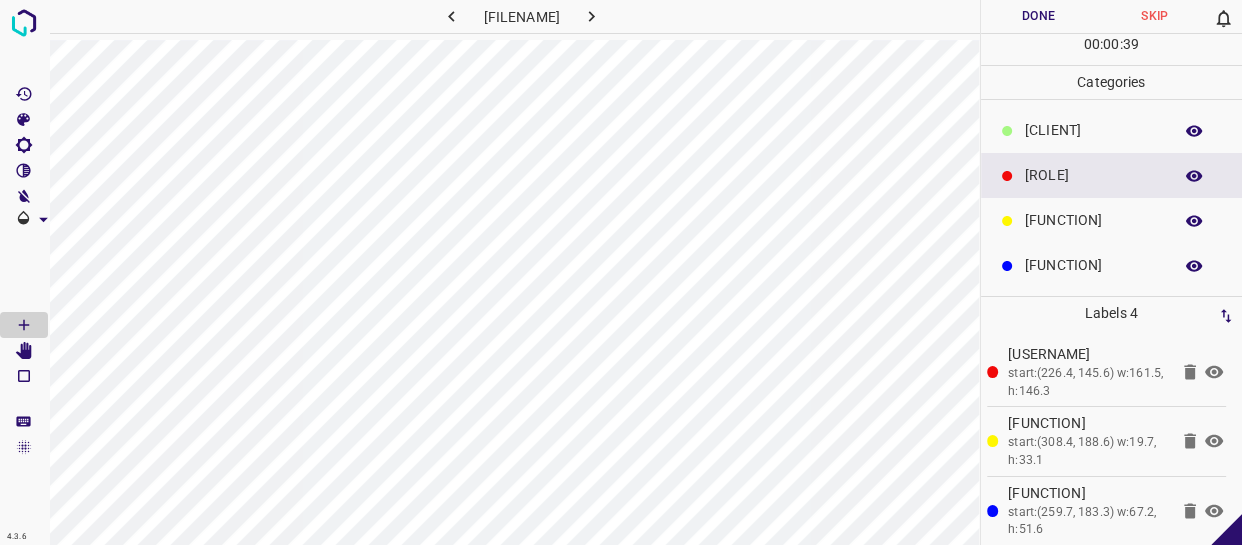 click on "[TIME] : [TIME] : [TIME]" at bounding box center (1112, 49) 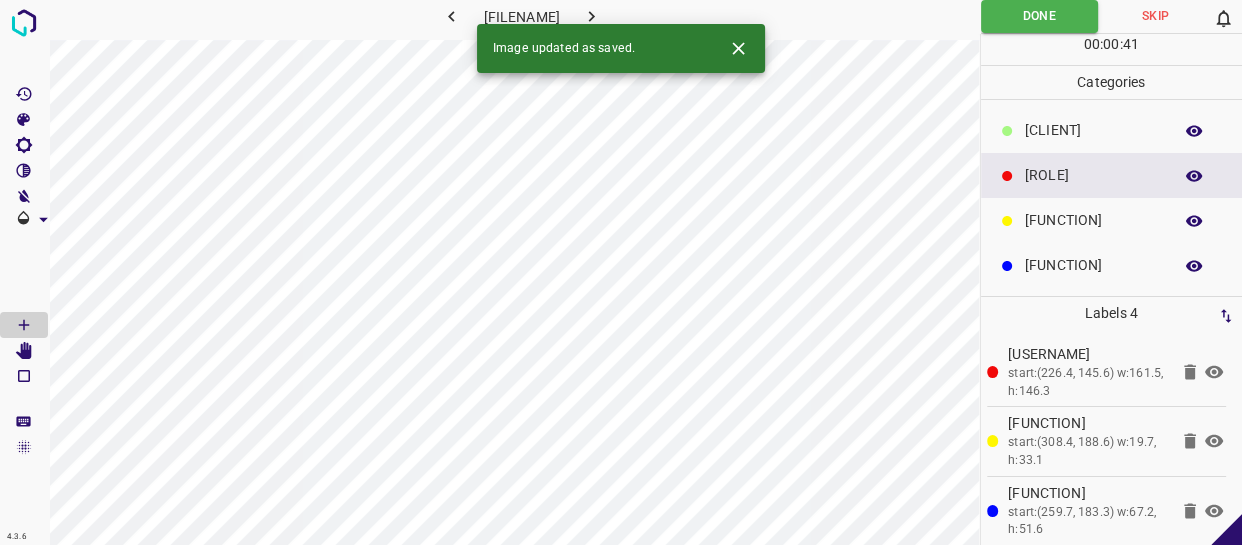 click at bounding box center (592, 16) 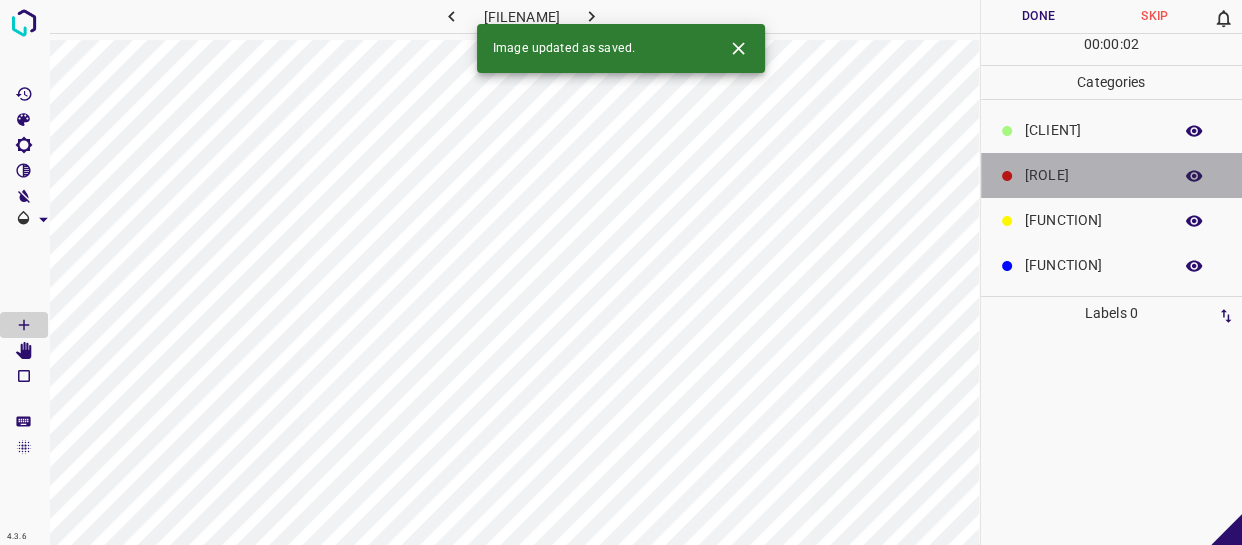 drag, startPoint x: 1104, startPoint y: 155, endPoint x: 1045, endPoint y: 163, distance: 59.5399 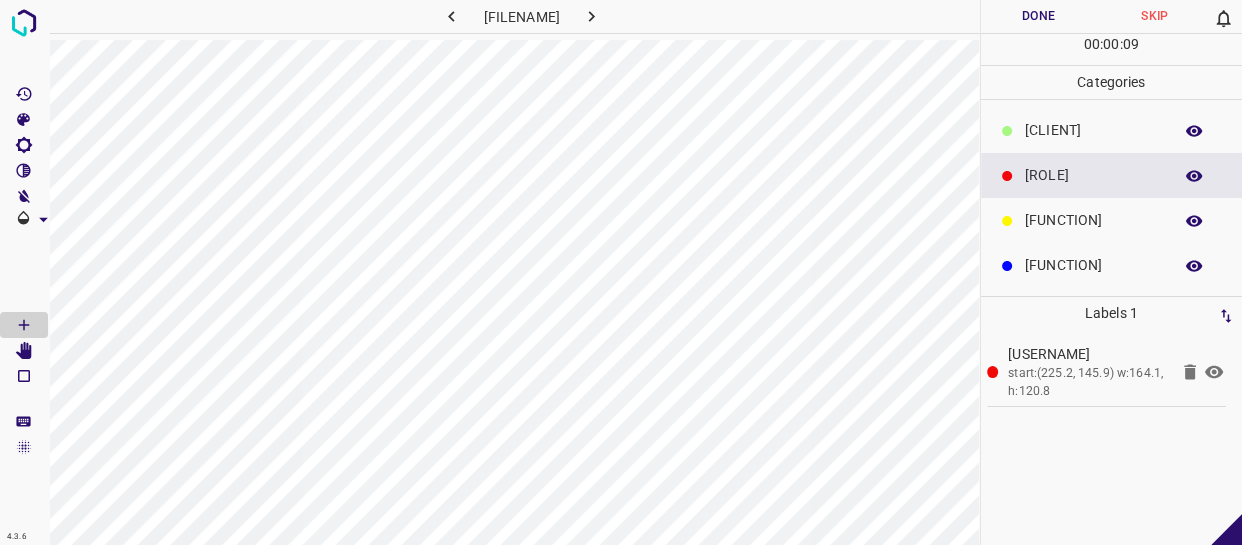 drag, startPoint x: 1135, startPoint y: 211, endPoint x: 1114, endPoint y: 219, distance: 22.472204 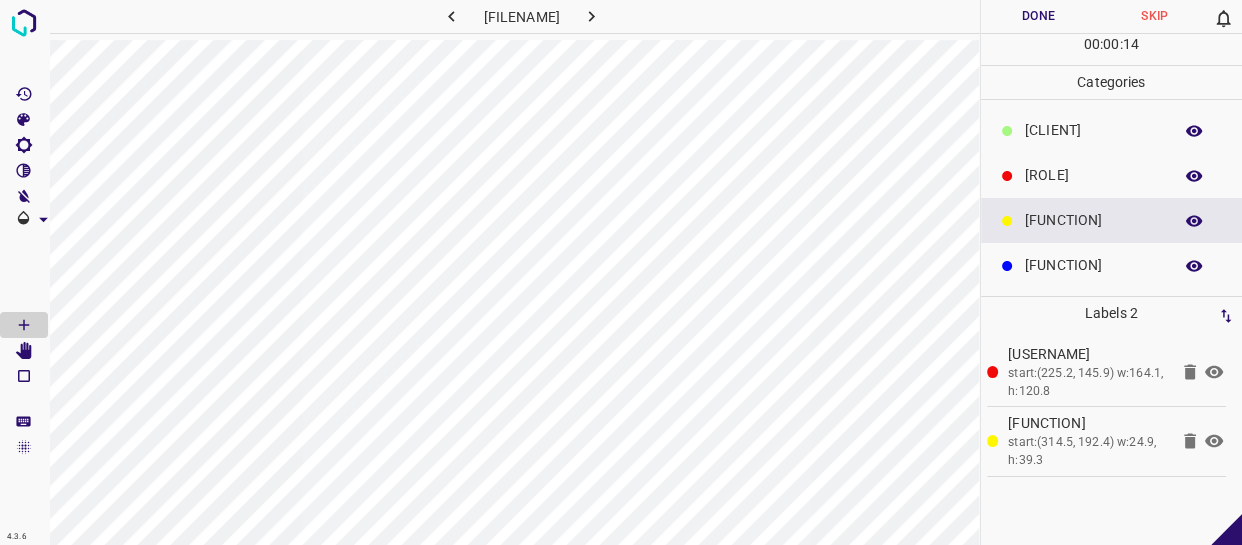 drag, startPoint x: 1127, startPoint y: 248, endPoint x: 1114, endPoint y: 244, distance: 13.601471 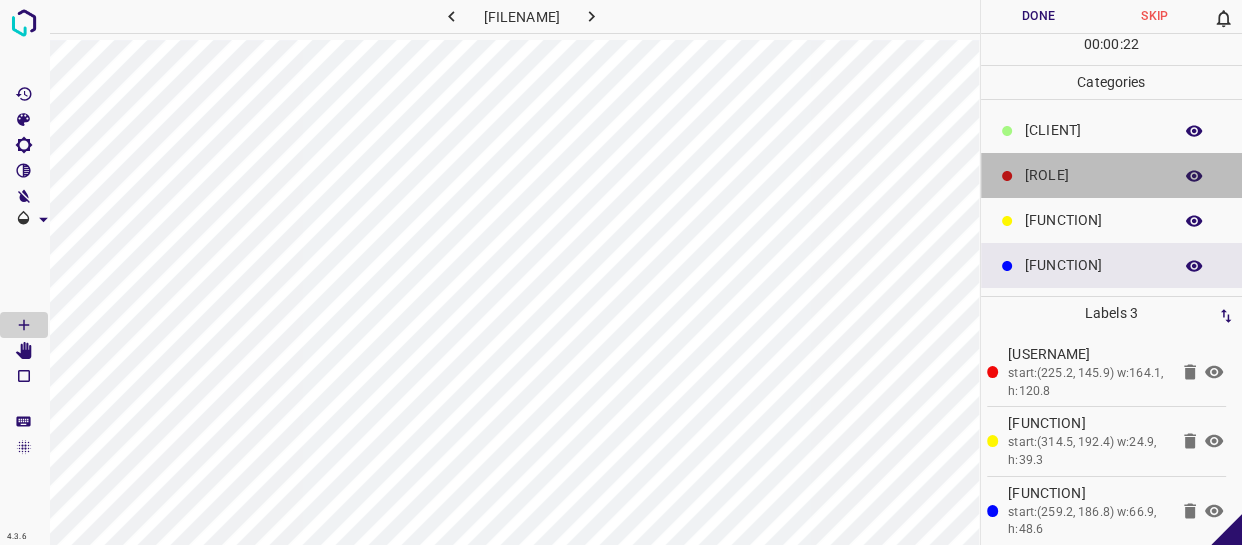 drag, startPoint x: 1074, startPoint y: 174, endPoint x: 1042, endPoint y: 175, distance: 32.01562 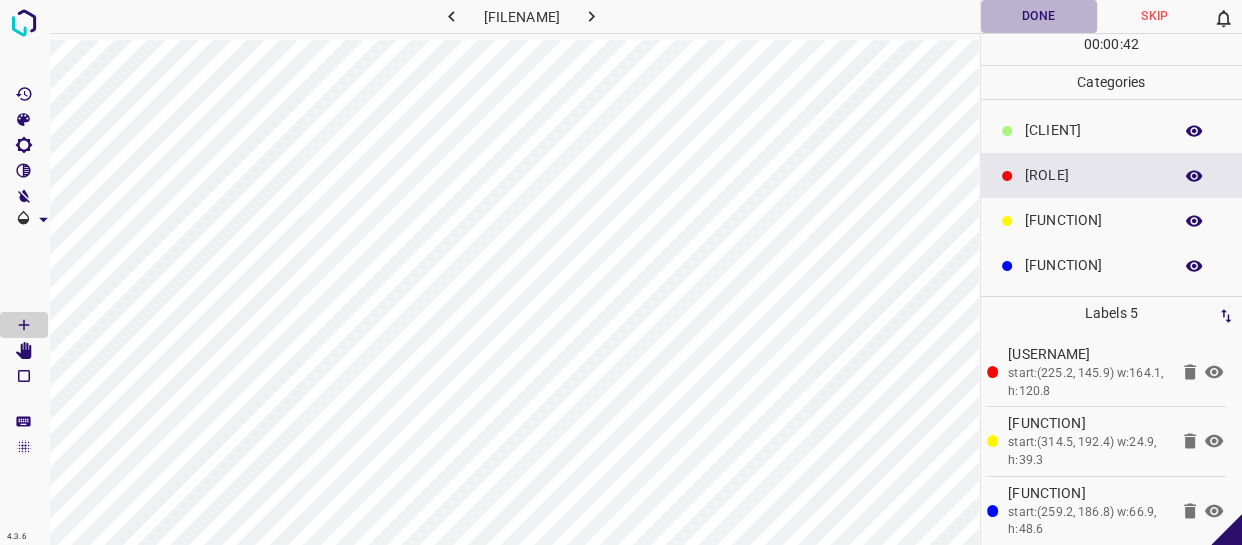 click on "Done" at bounding box center (1039, 16) 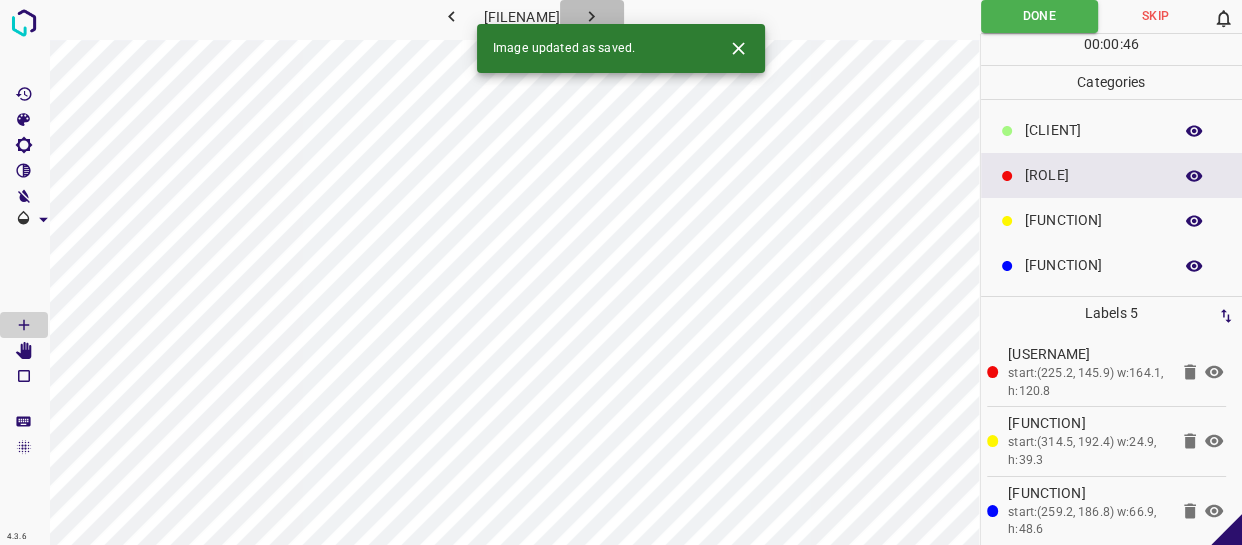 click at bounding box center [592, 16] 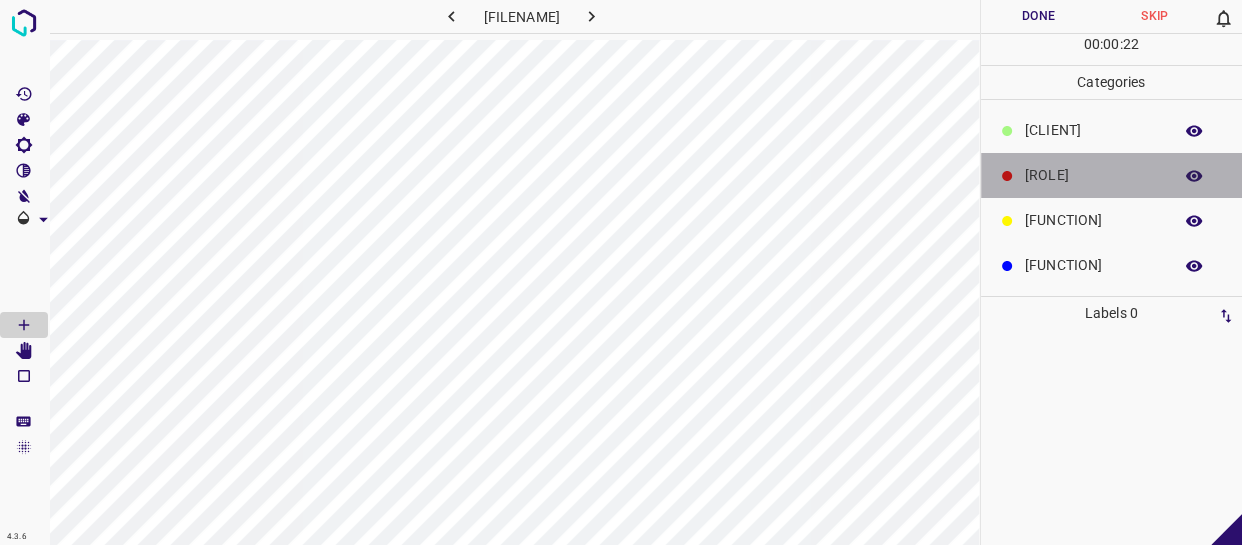 click on "[ROLE]" at bounding box center [1112, 175] 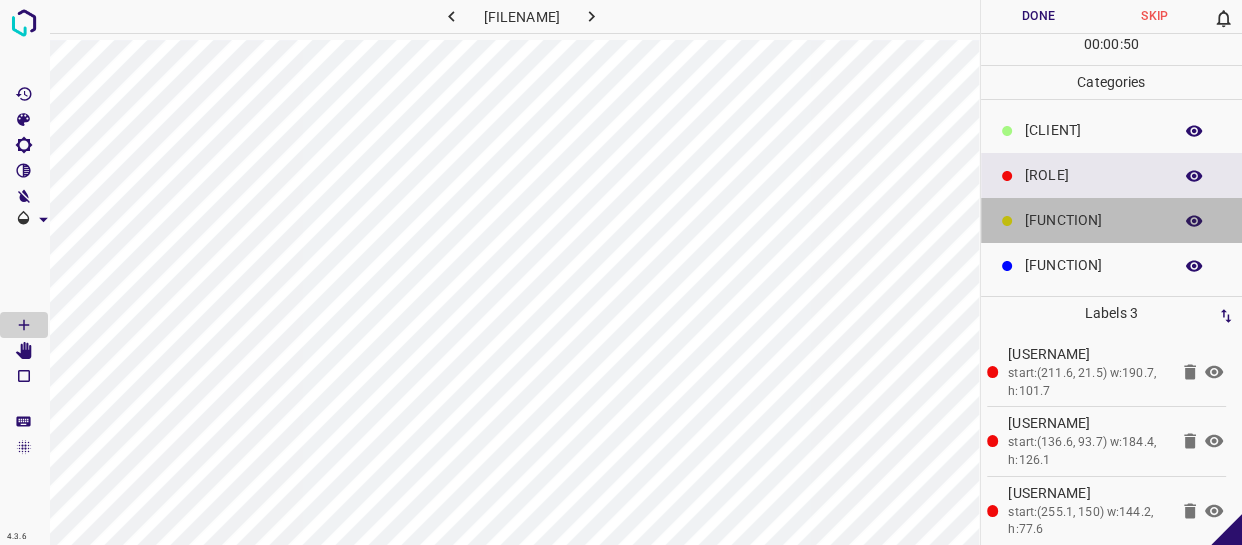 click on "[FUNCTION]" at bounding box center (1093, 130) 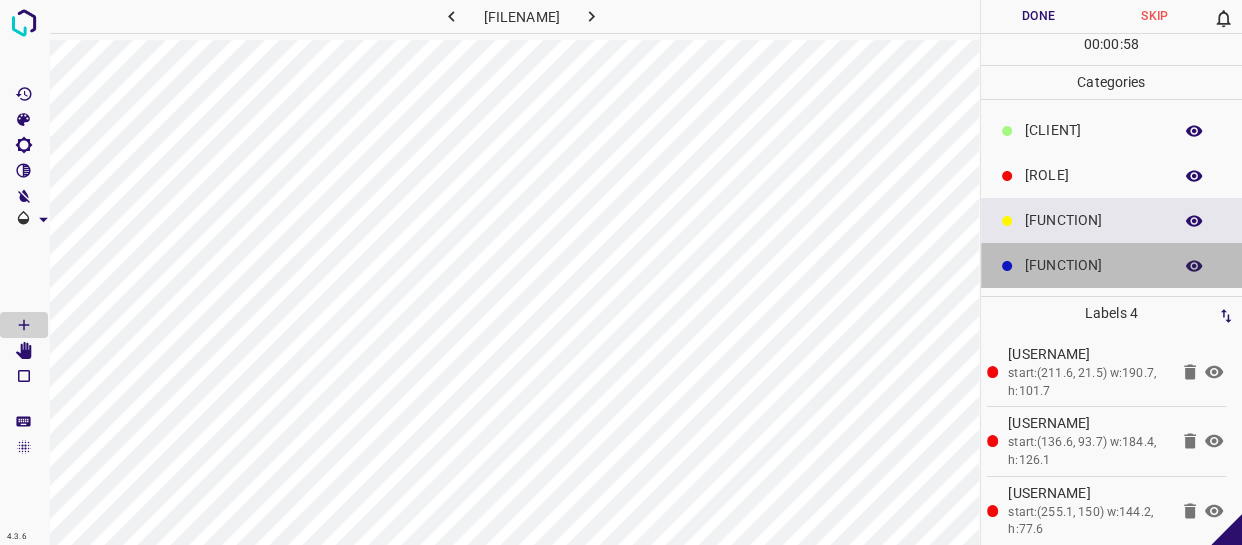 click on "[FUNCTION]" at bounding box center [1093, 130] 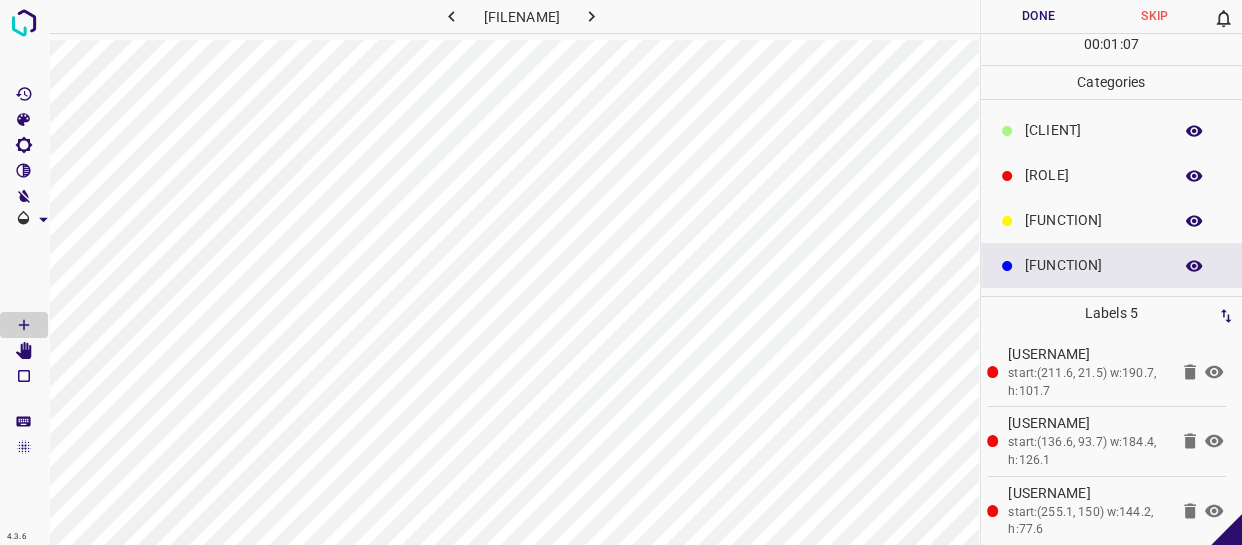 click on "Done" at bounding box center (1039, 16) 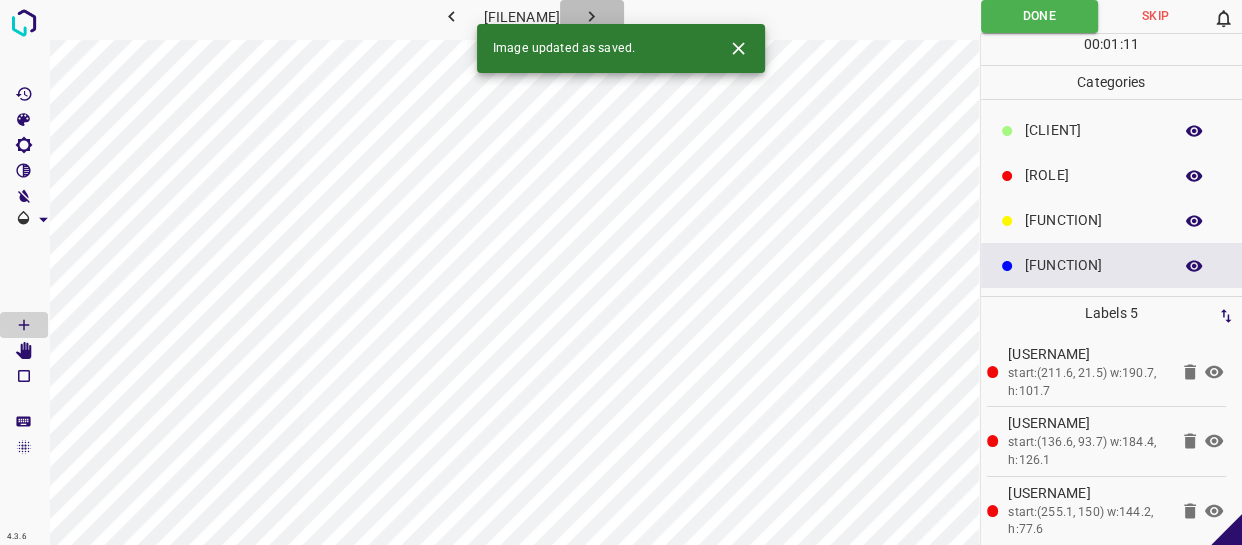 click at bounding box center (592, 16) 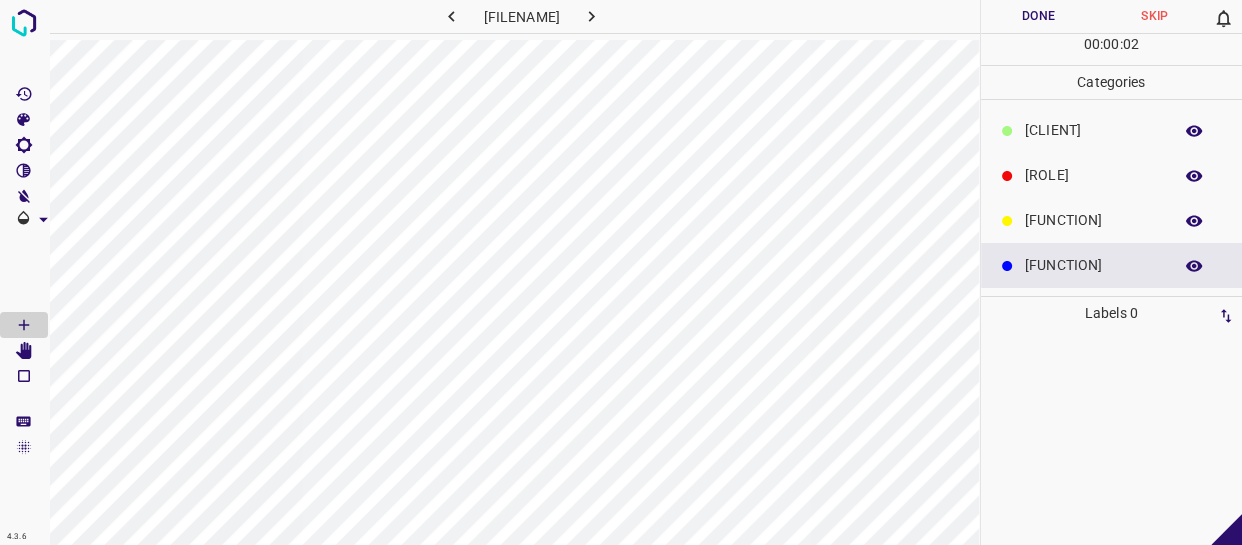 click on "[ROLE]" at bounding box center (1093, 130) 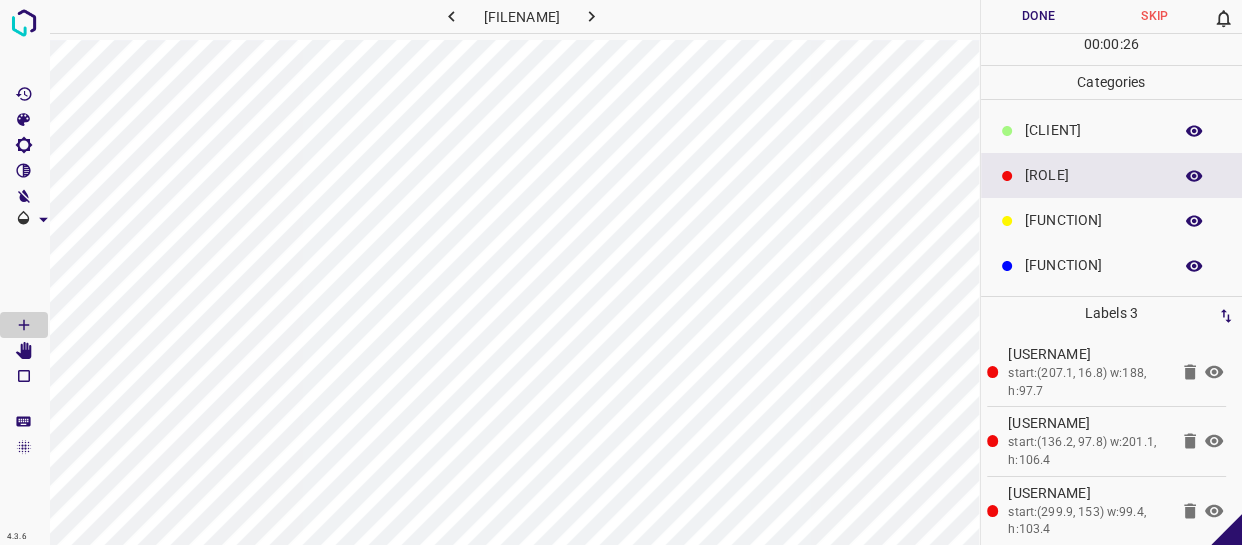 drag, startPoint x: 1059, startPoint y: 213, endPoint x: 999, endPoint y: 236, distance: 64.25729 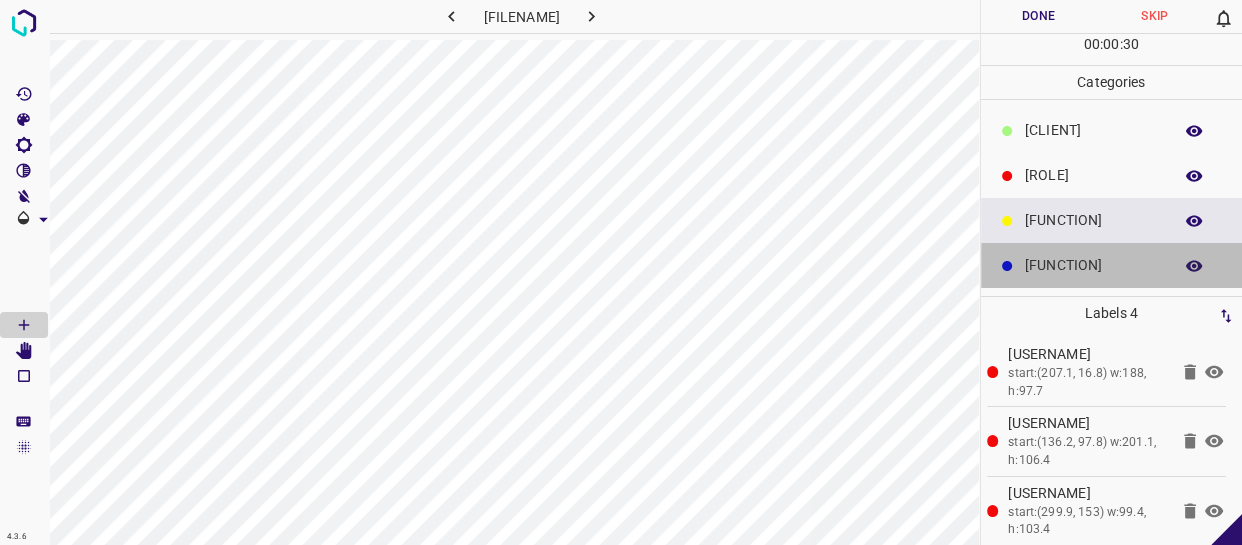 drag, startPoint x: 1108, startPoint y: 272, endPoint x: 999, endPoint y: 283, distance: 109.55364 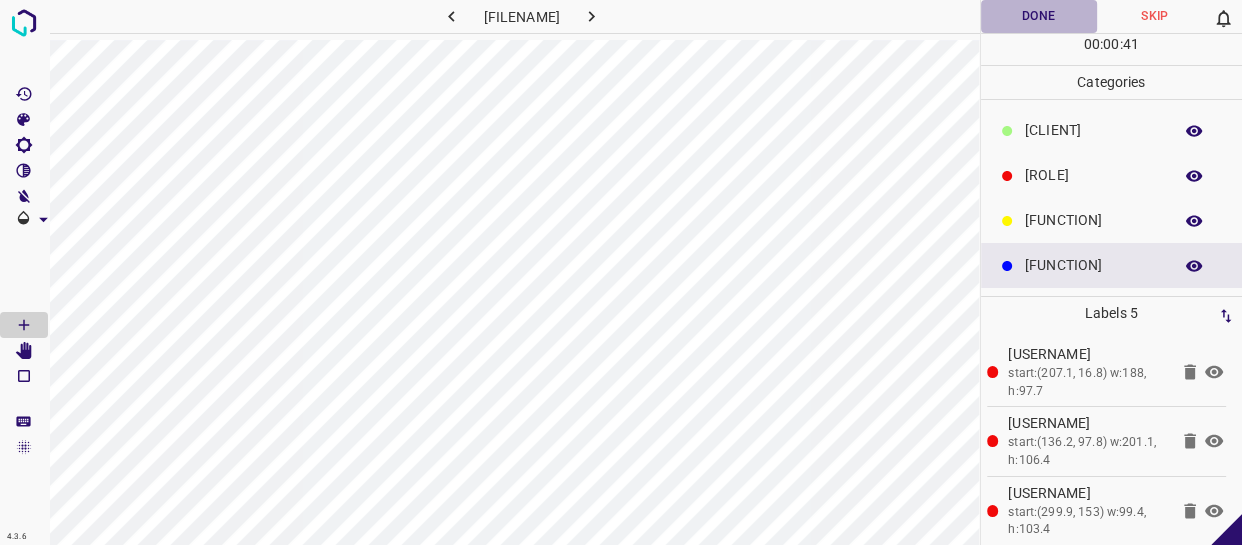 click on "Done" at bounding box center (1039, 16) 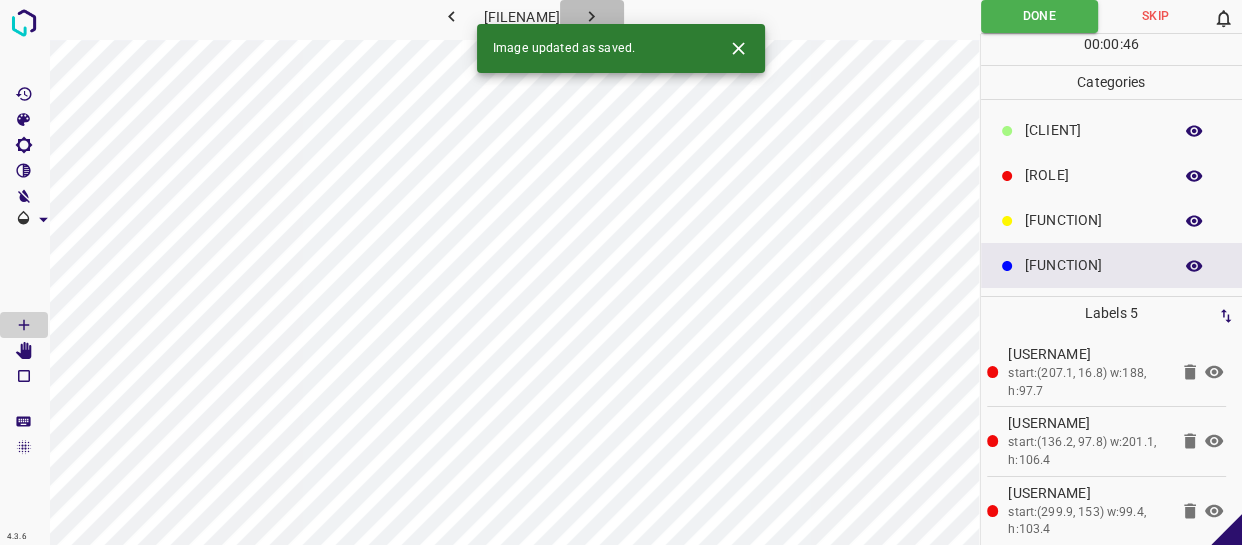 click at bounding box center [592, 16] 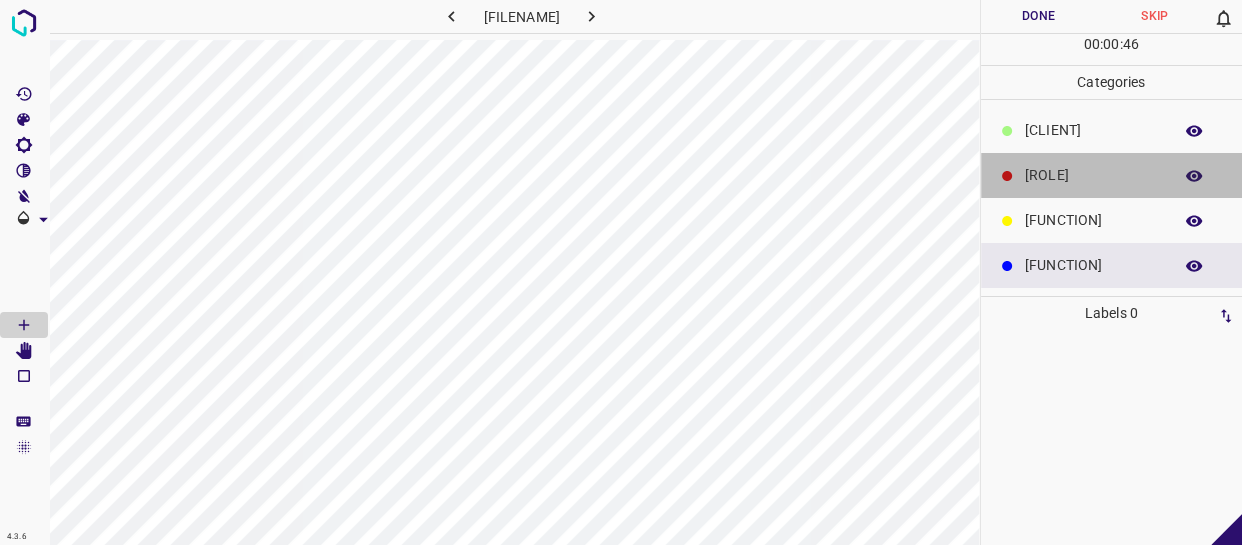 click on "[ROLE]" at bounding box center (1093, 130) 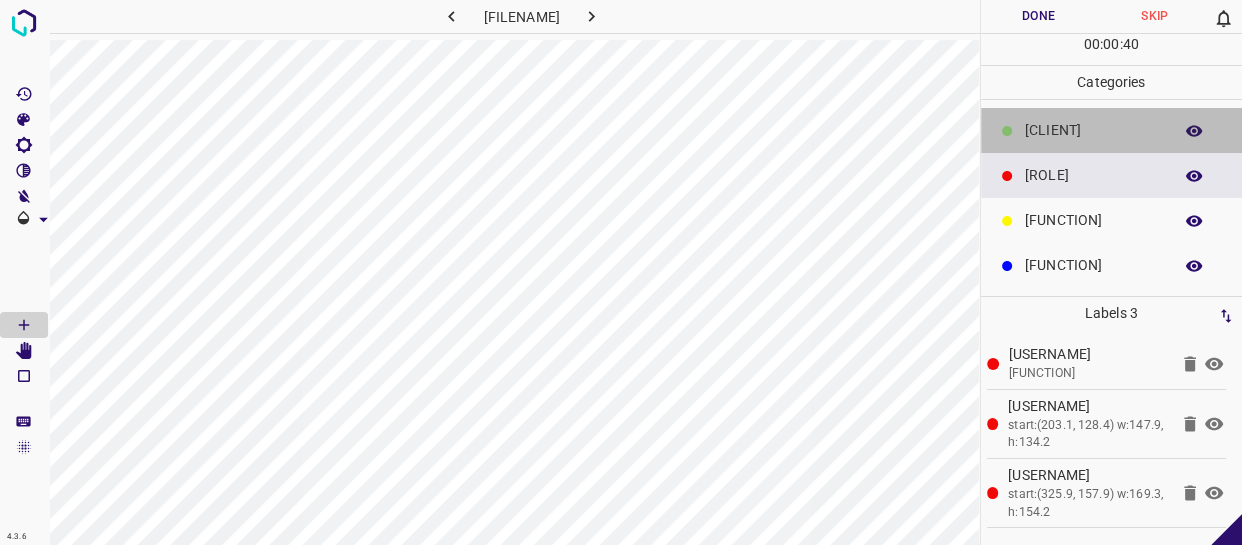 click on "[CLIENT]" at bounding box center (1093, 130) 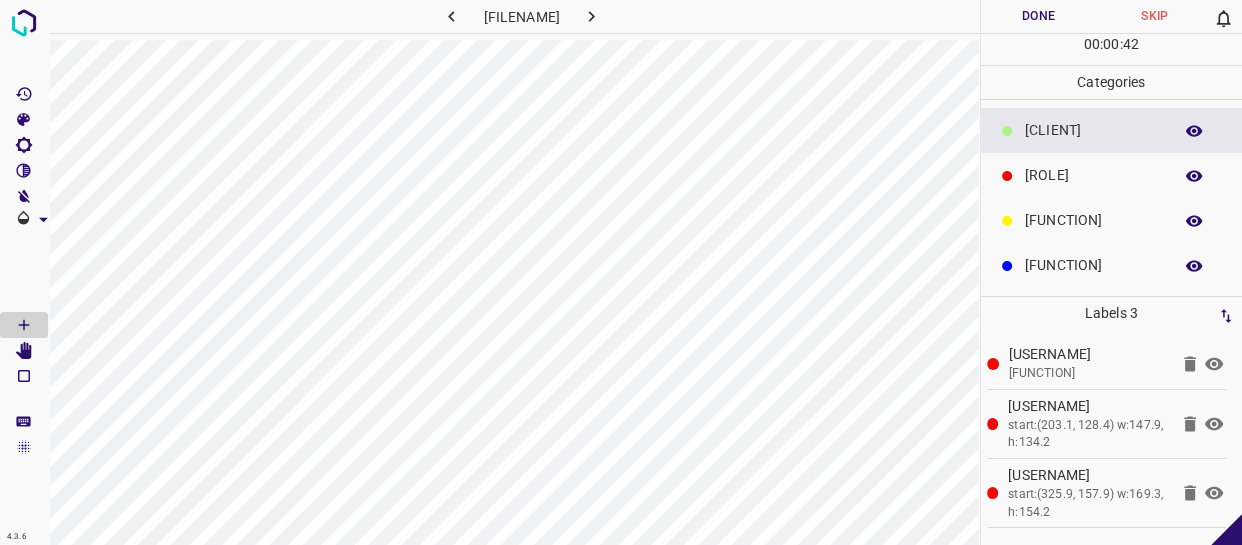 scroll, scrollTop: 8, scrollLeft: 0, axis: vertical 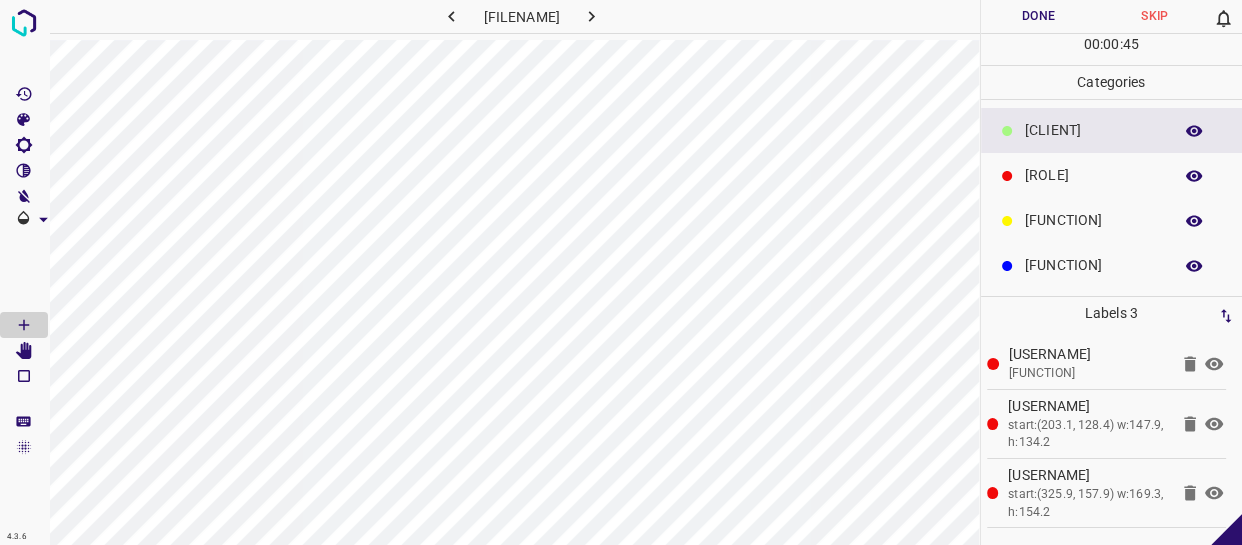 click on "Done" at bounding box center (1039, 16) 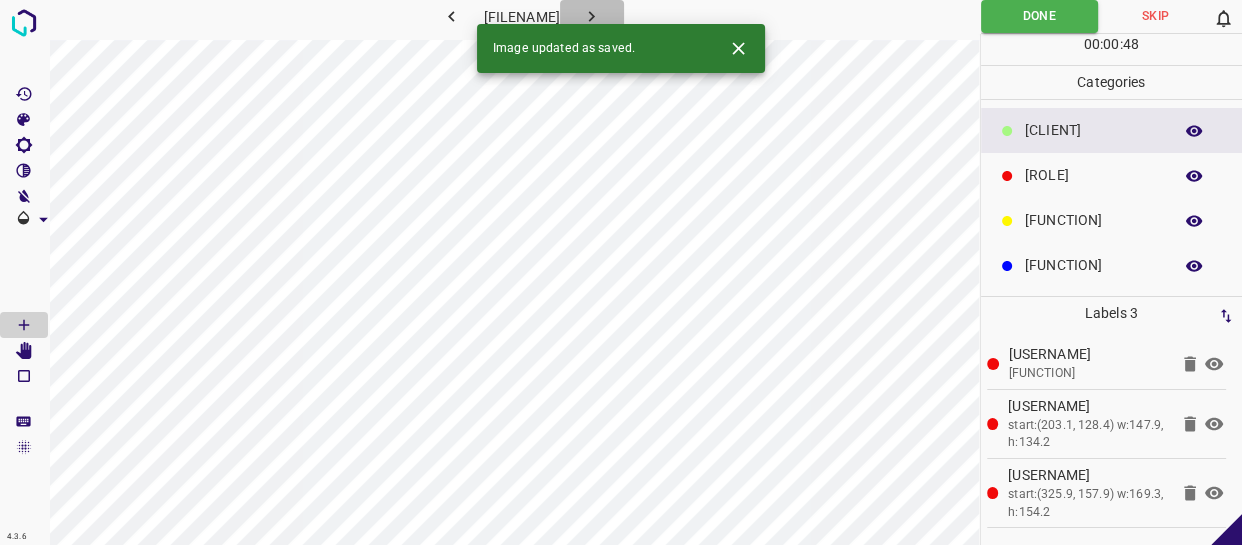 click at bounding box center [591, 16] 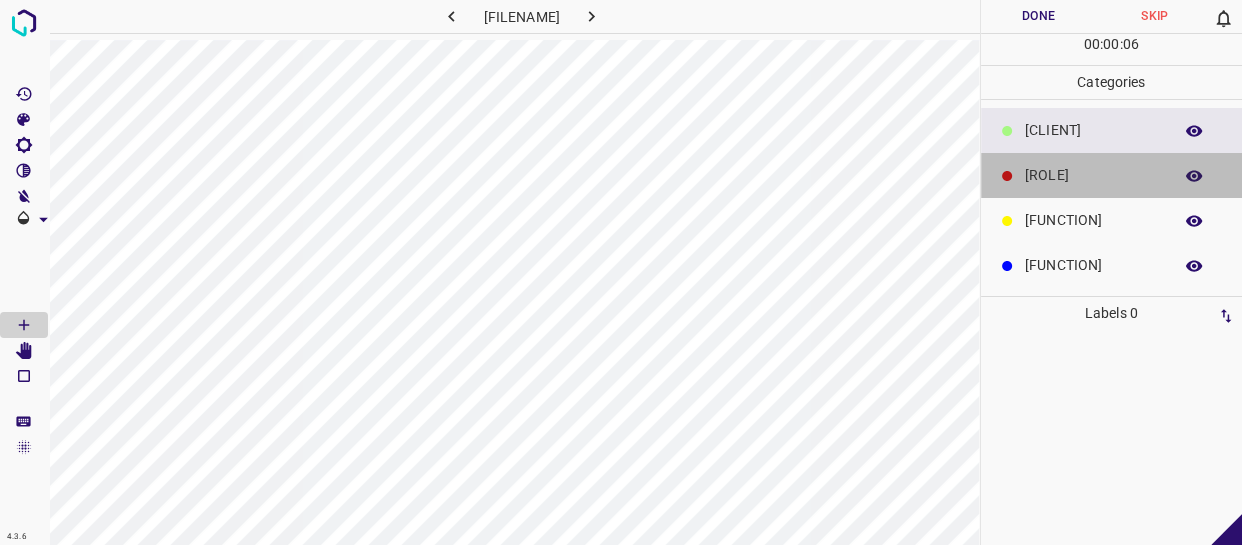 click on "[ROLE]" at bounding box center (1093, 130) 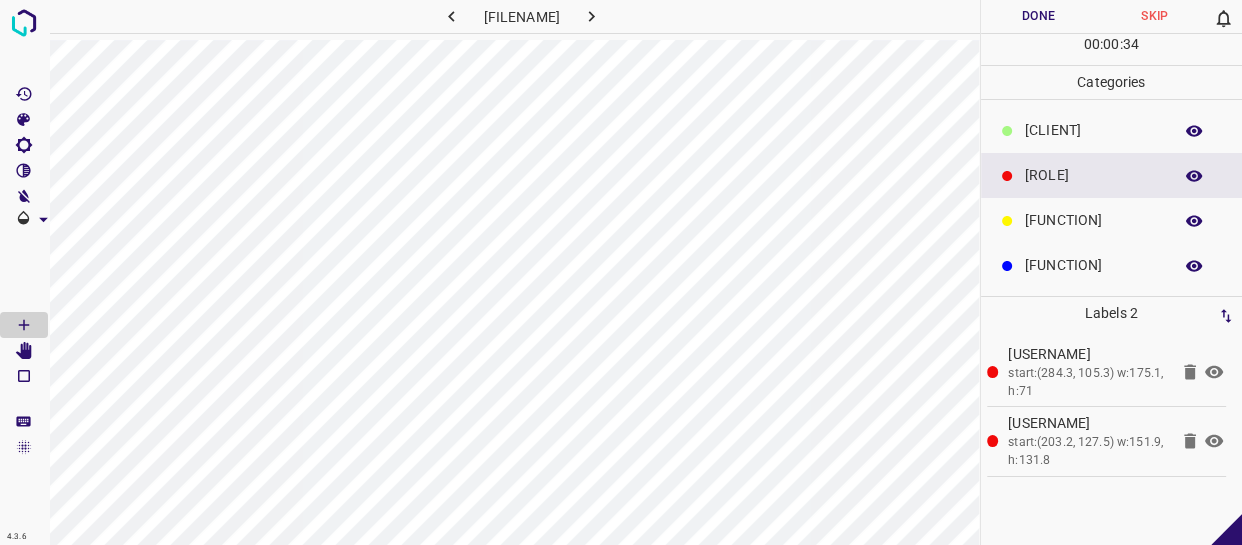 click on "[TIME] : [TIME] : [TIME]" at bounding box center (1112, 49) 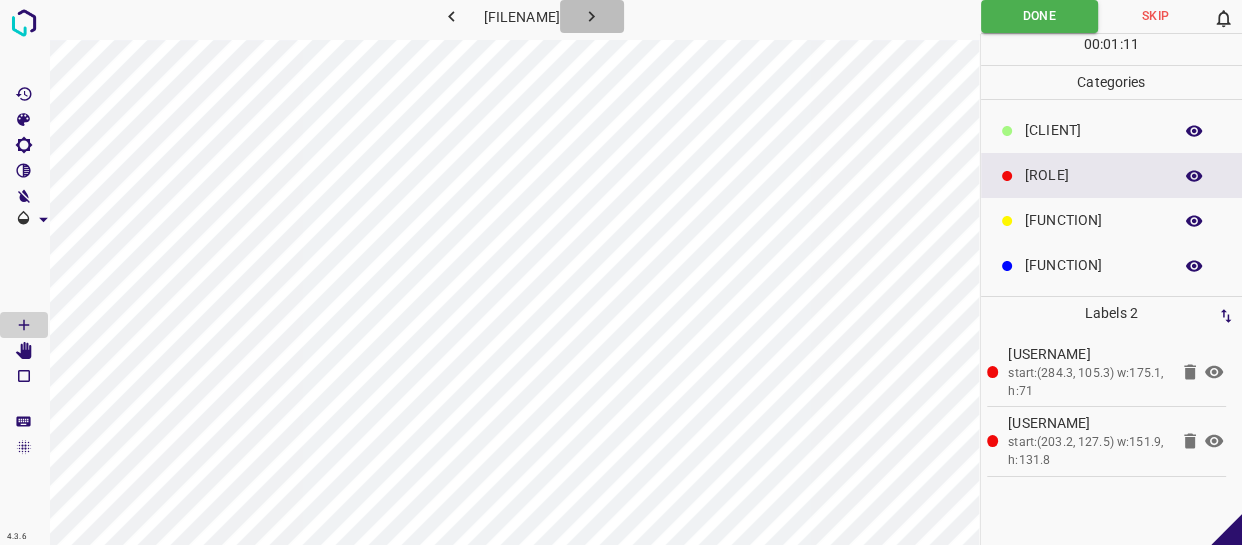 click at bounding box center (591, 16) 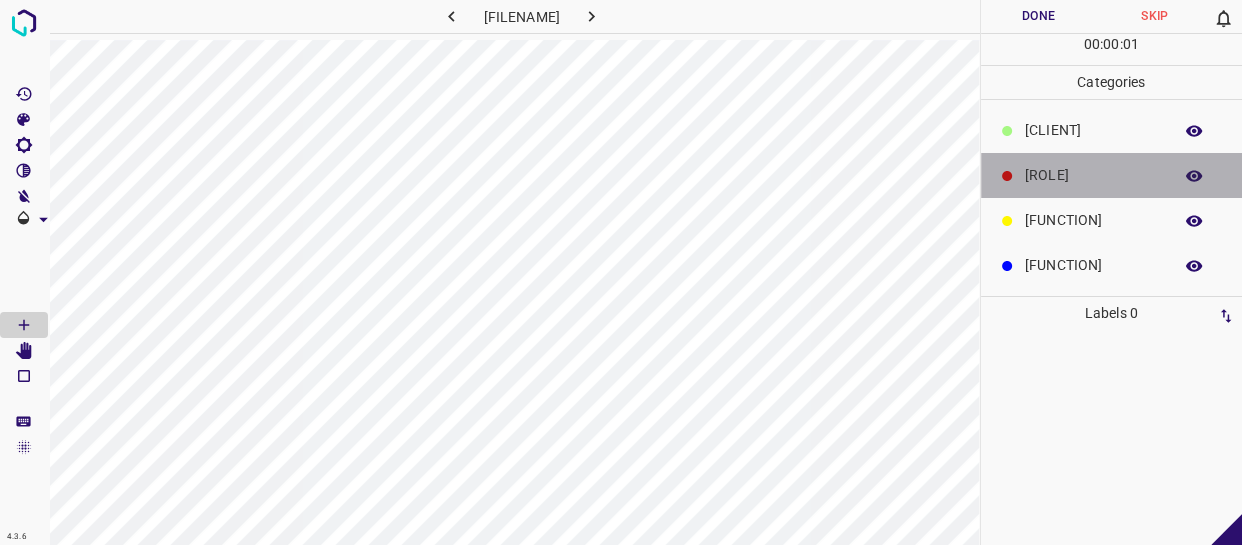 click on "[ROLE]" at bounding box center (1112, 175) 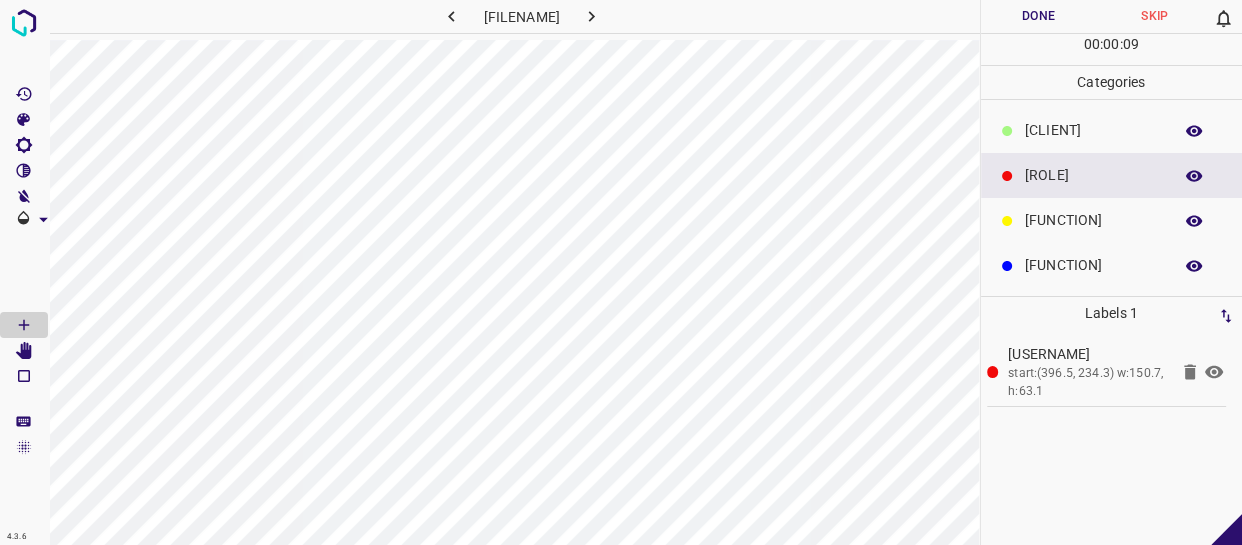 click on "Done" at bounding box center [1039, 16] 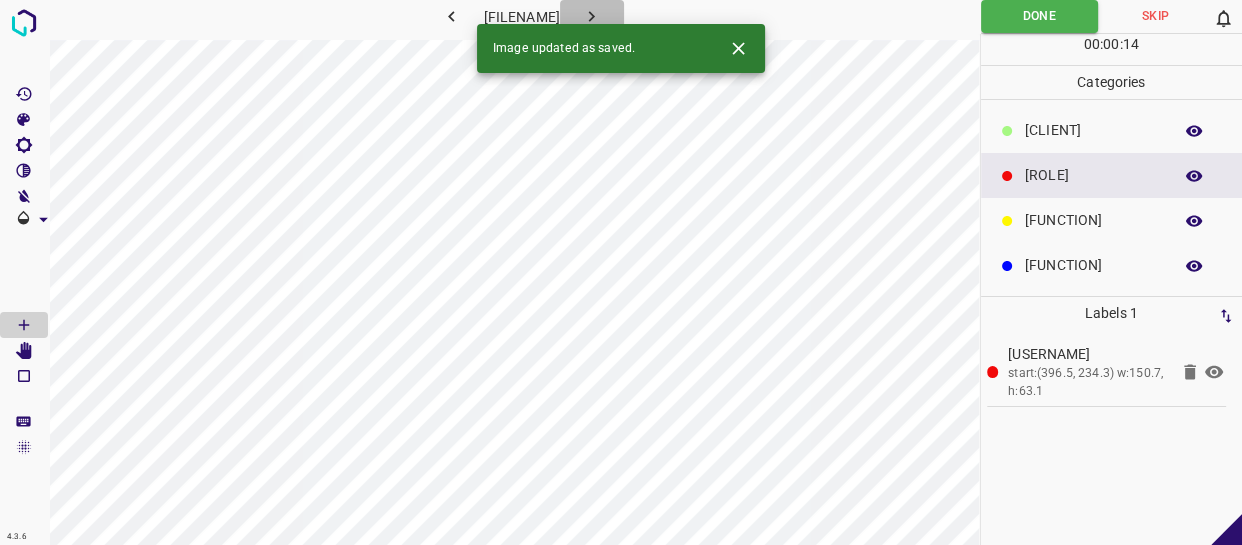 click at bounding box center [591, 16] 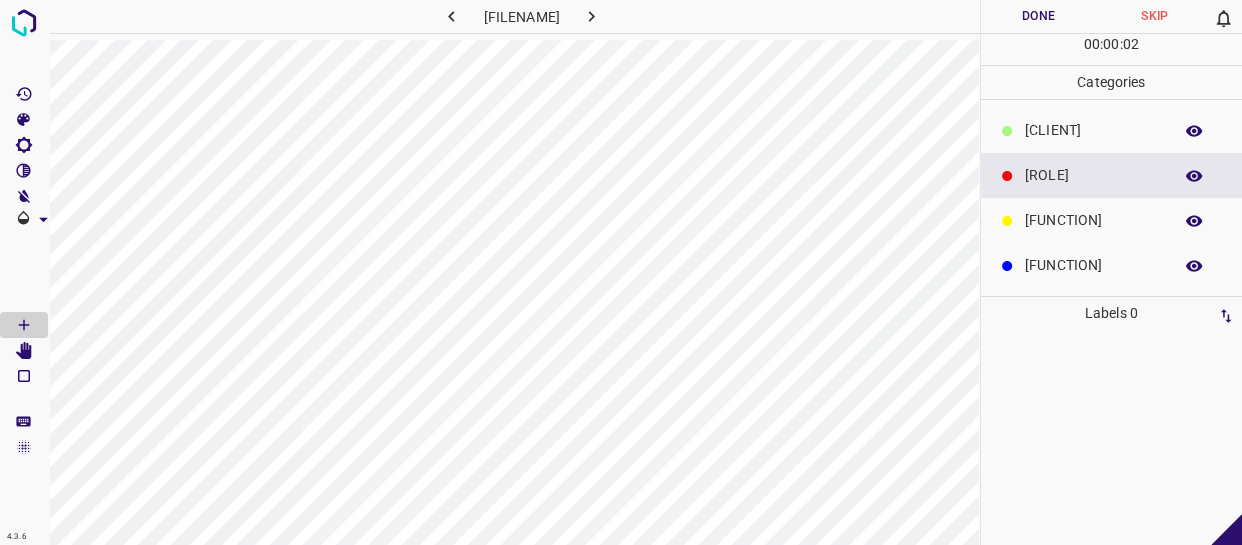 click on "[ROLE]" at bounding box center [1093, 175] 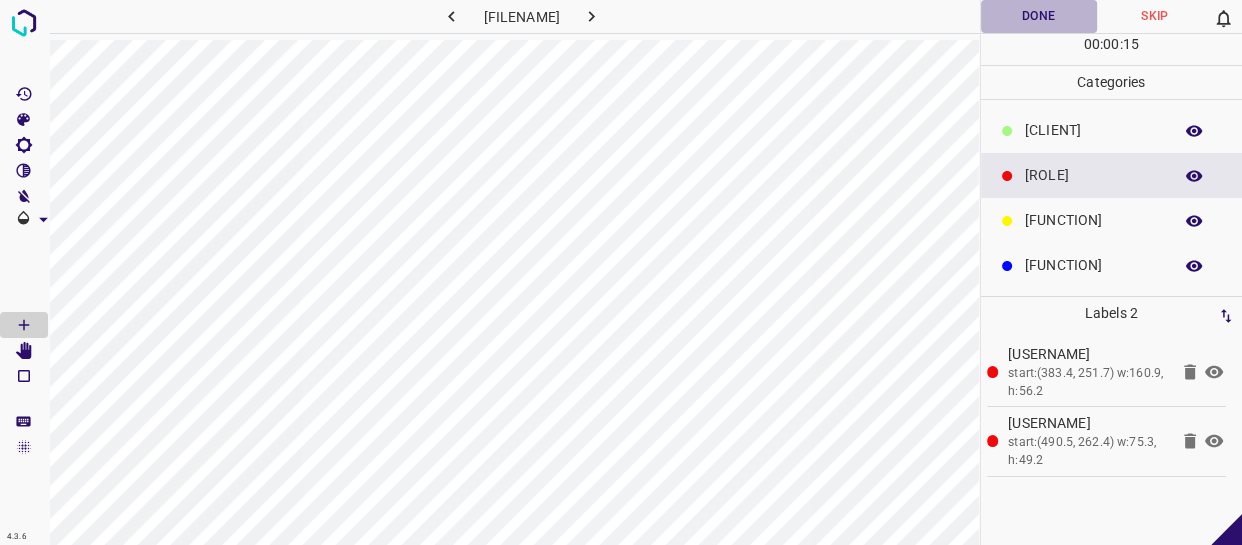 click on "Done" at bounding box center [1039, 16] 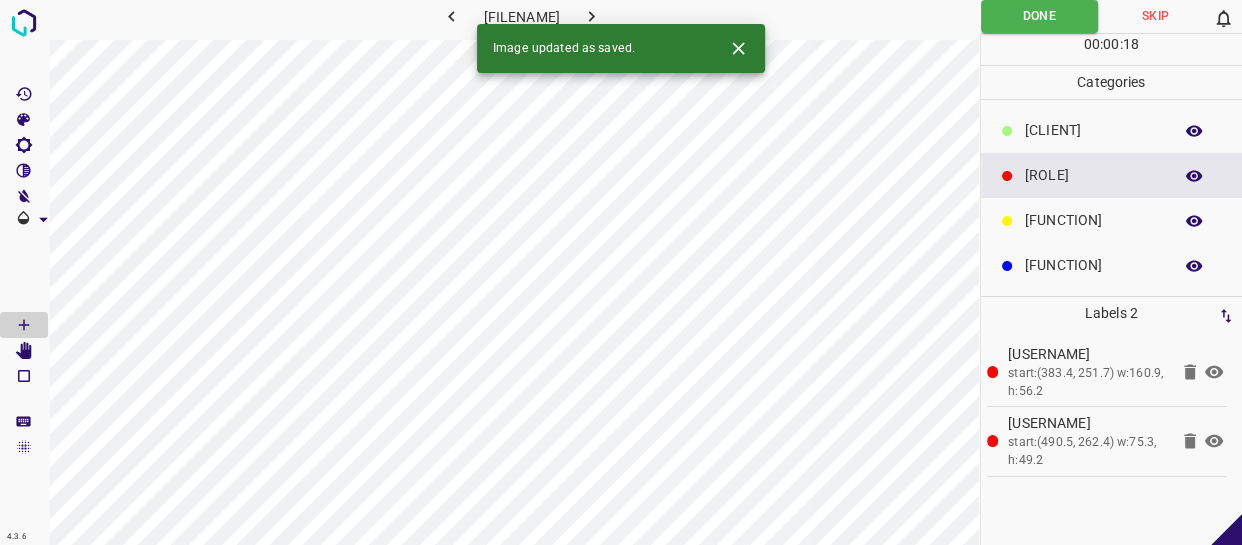 click at bounding box center (592, 16) 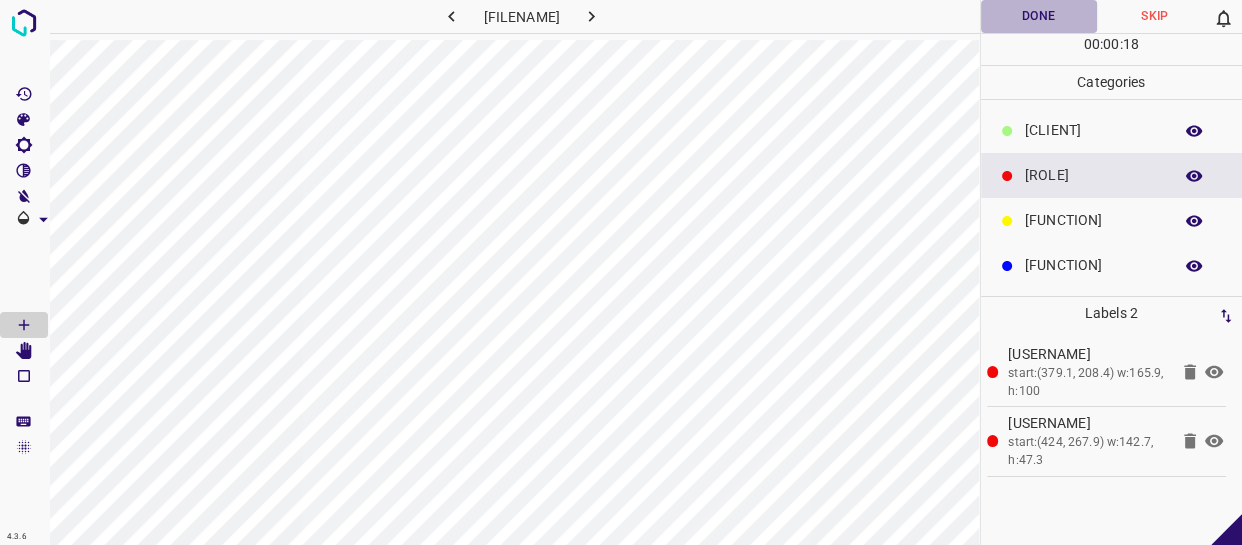 click on "Done" at bounding box center [1039, 16] 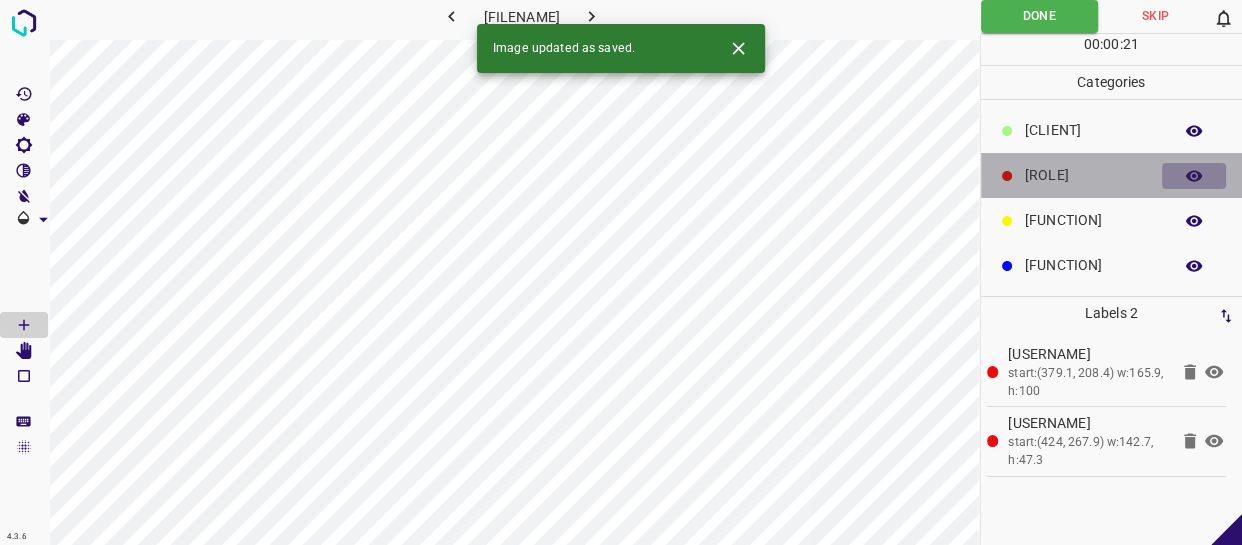 click at bounding box center [1194, 176] 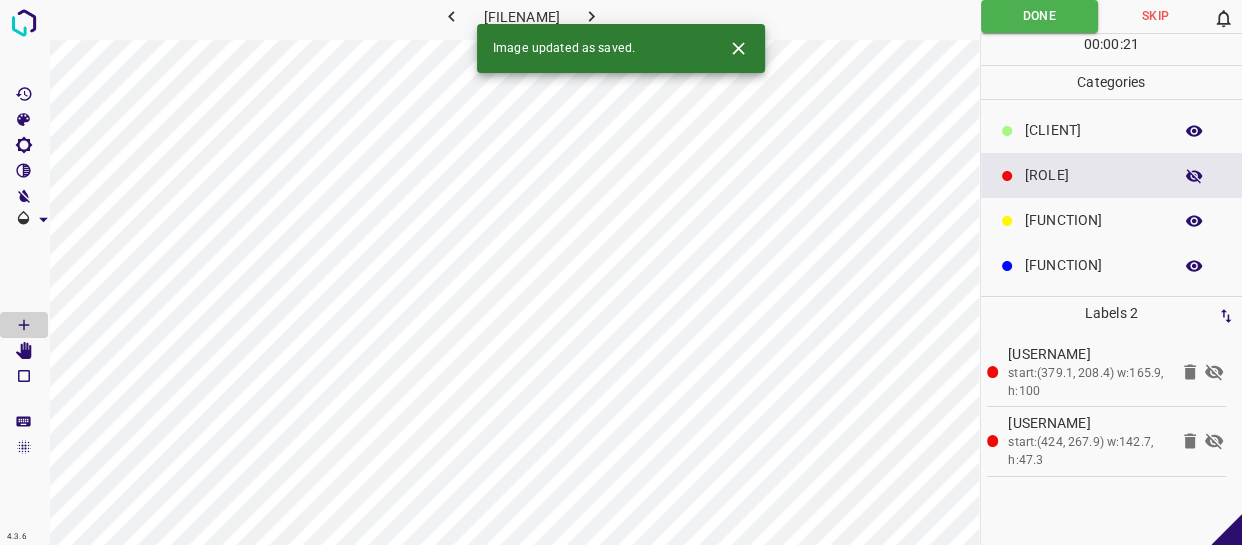 click at bounding box center [1194, 176] 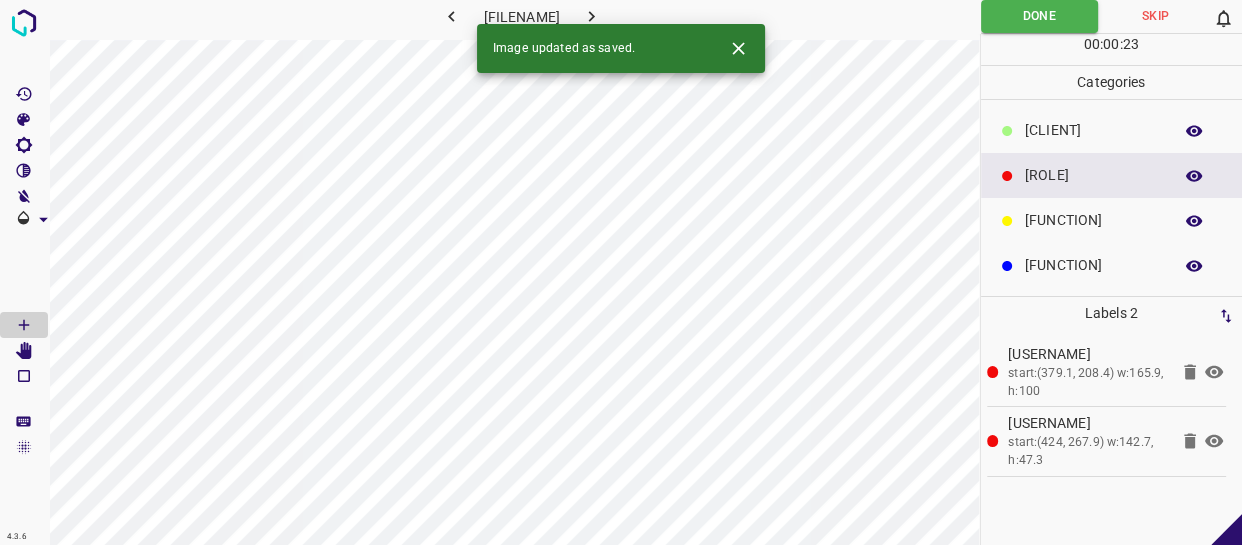click at bounding box center [452, 16] 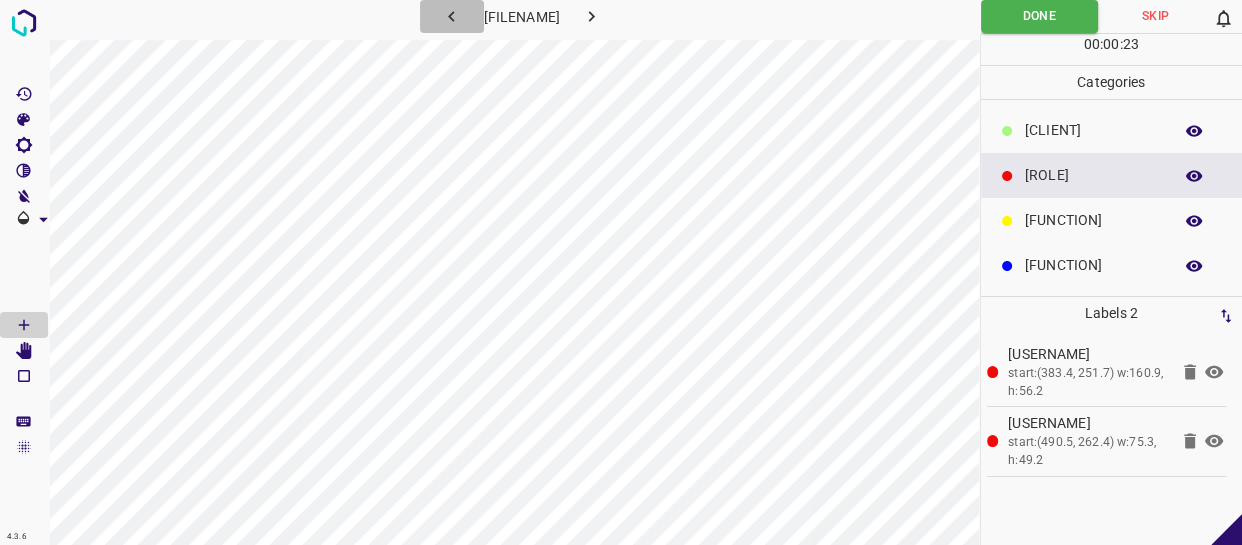 click at bounding box center (452, 16) 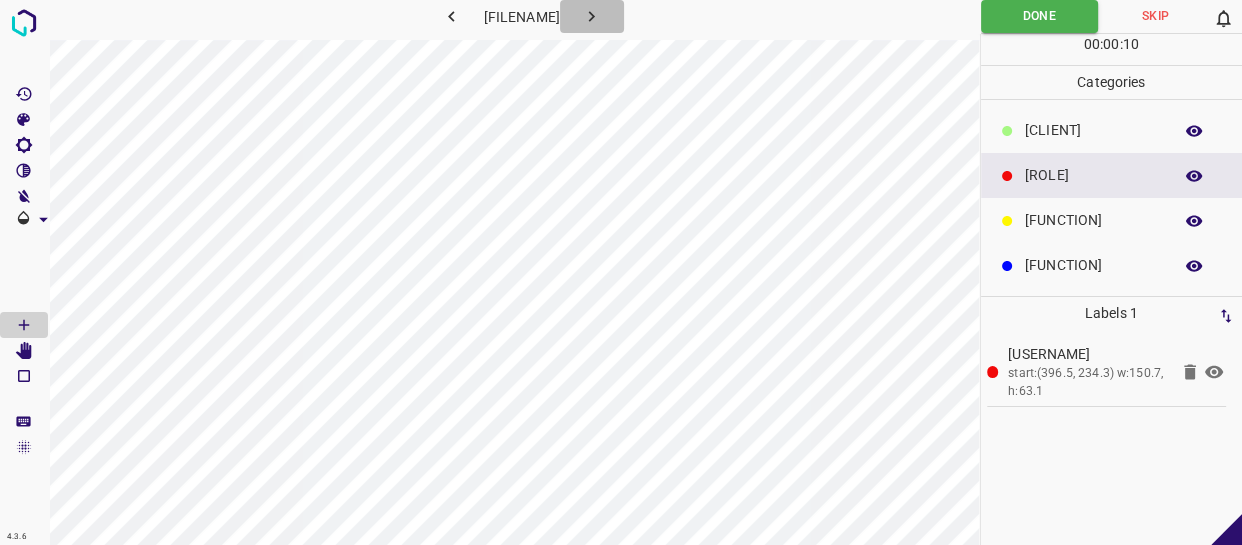 click at bounding box center (591, 16) 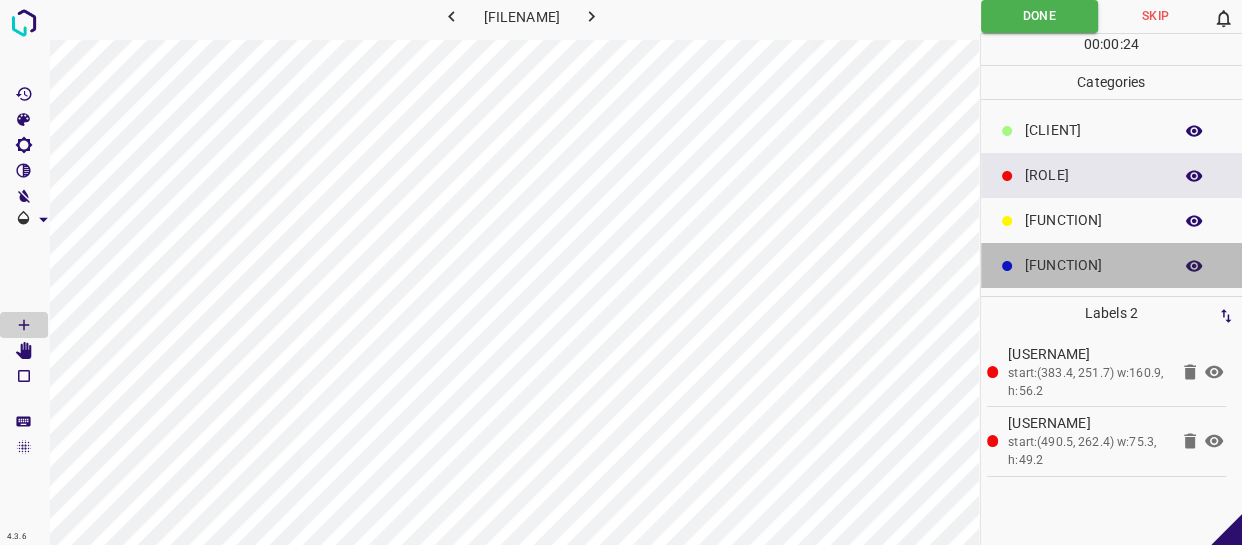 drag, startPoint x: 1089, startPoint y: 265, endPoint x: 1016, endPoint y: 269, distance: 73.109505 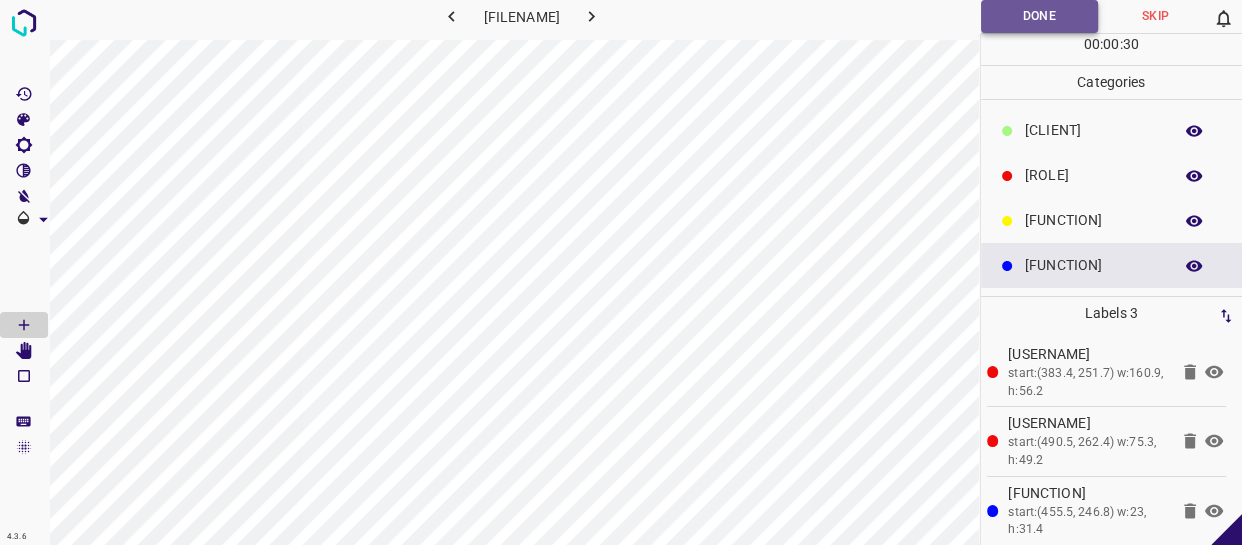 click on "Done" at bounding box center (1039, 16) 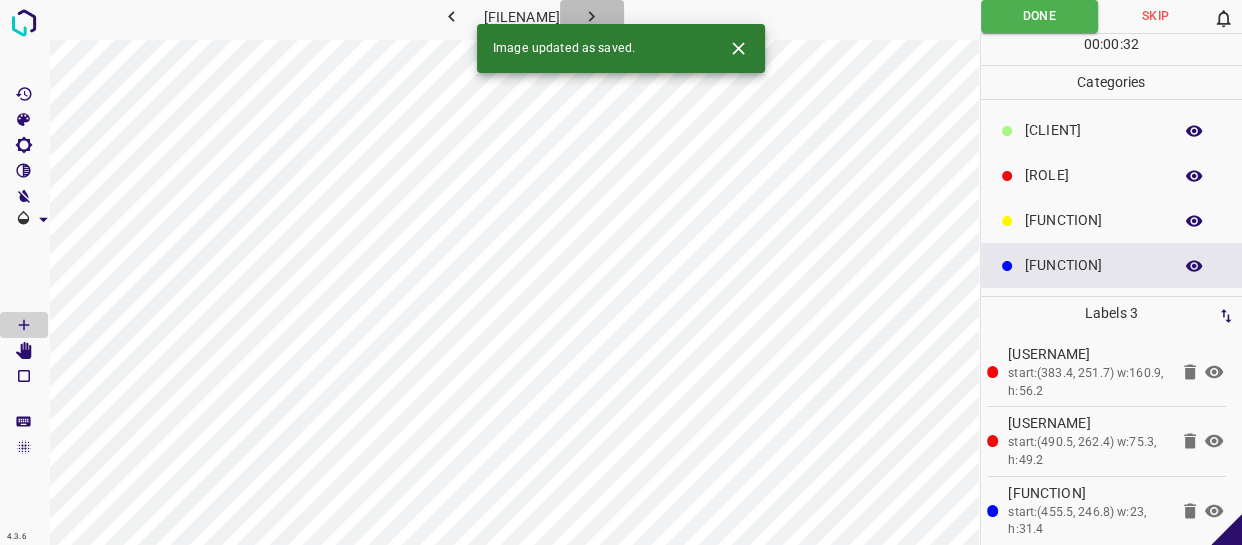 click at bounding box center (591, 16) 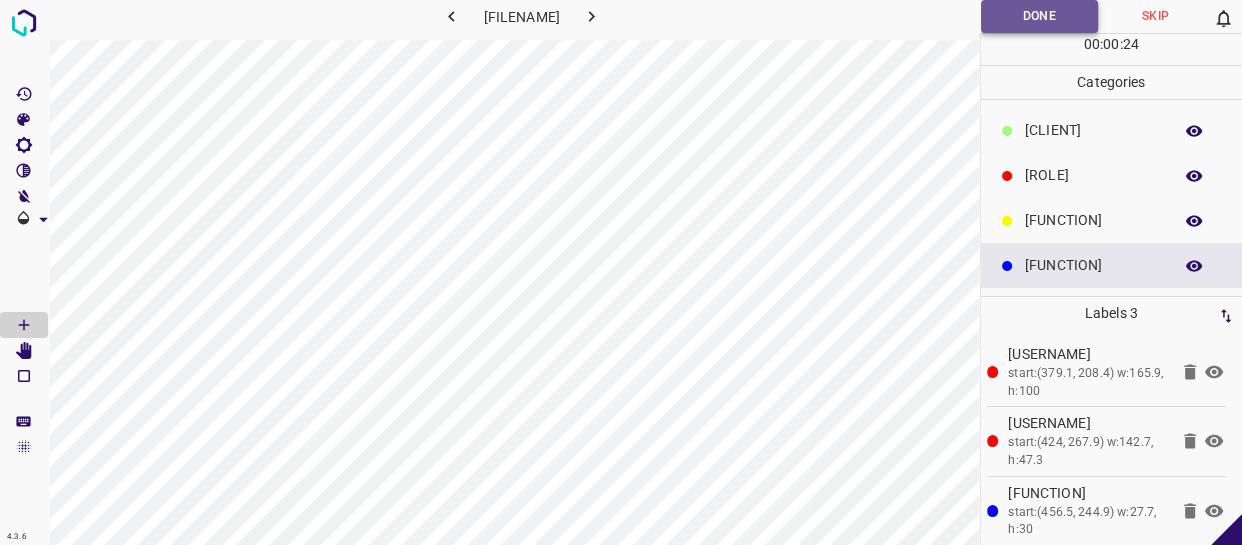 click on "Done" at bounding box center (1039, 16) 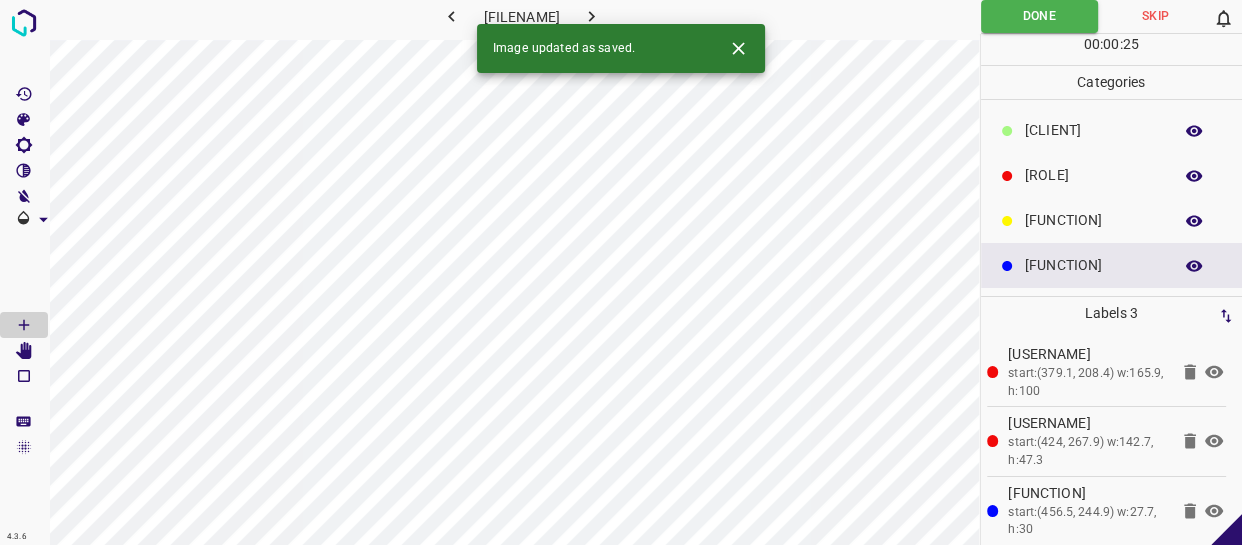 click at bounding box center (591, 16) 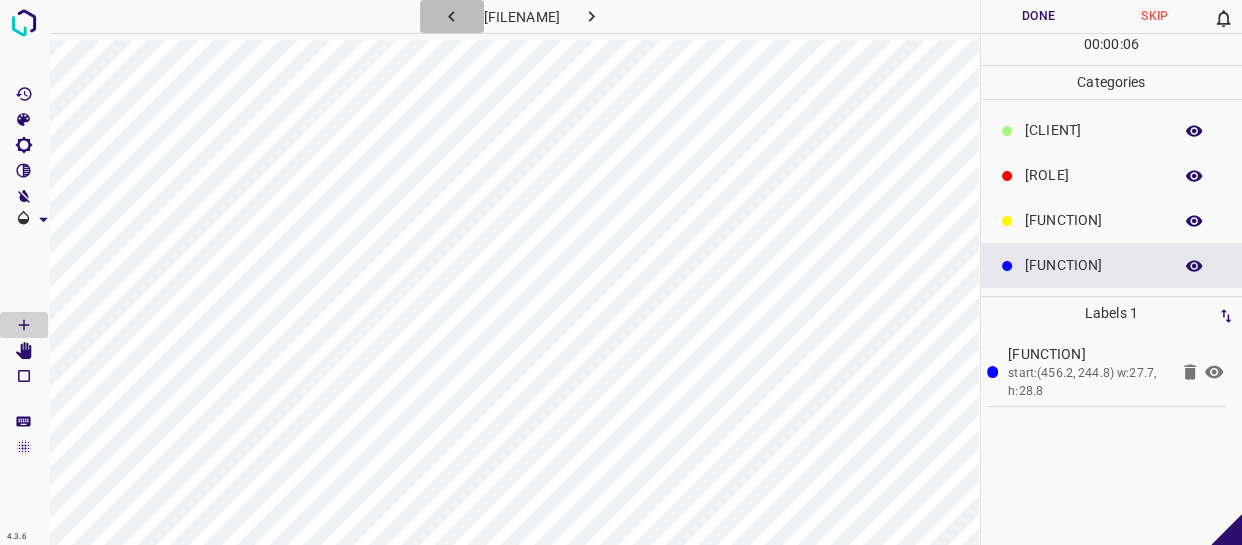 click at bounding box center [451, 16] 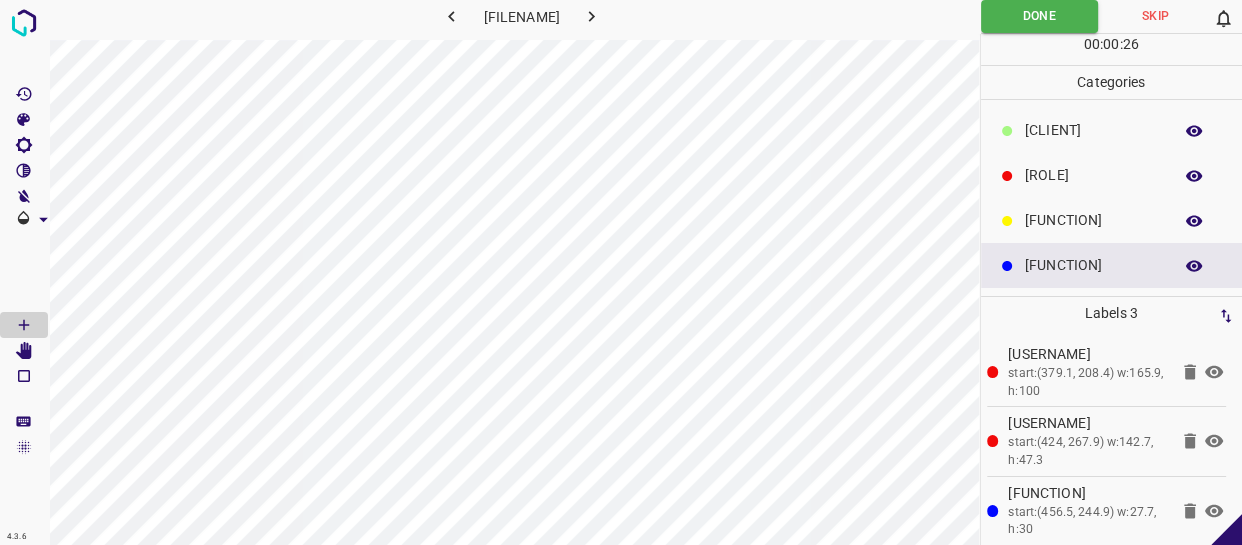 click at bounding box center (1194, 131) 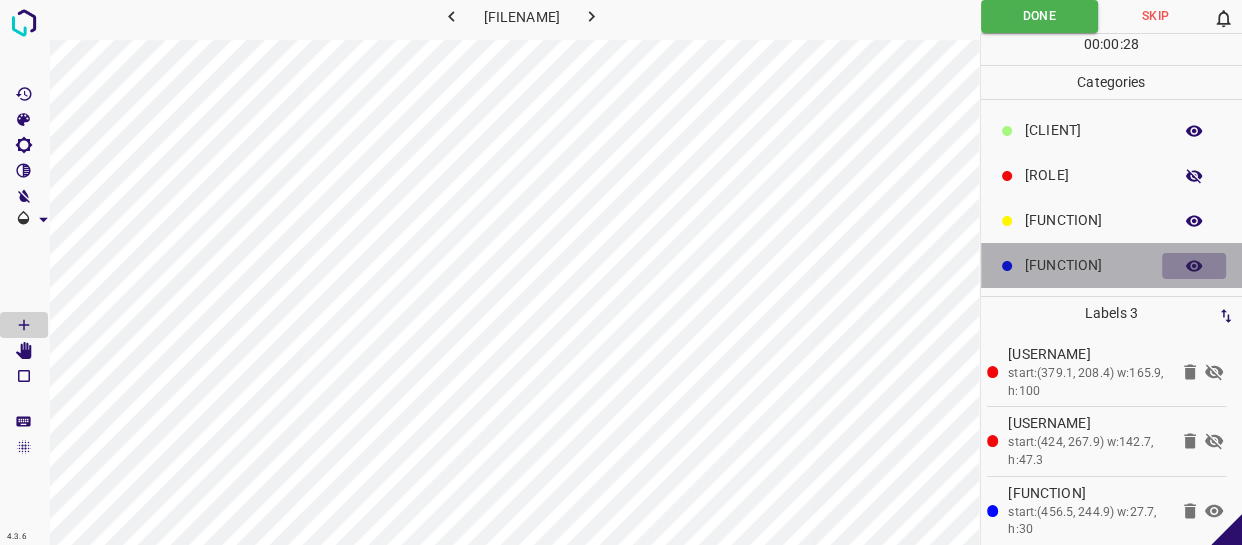 click at bounding box center [1194, 265] 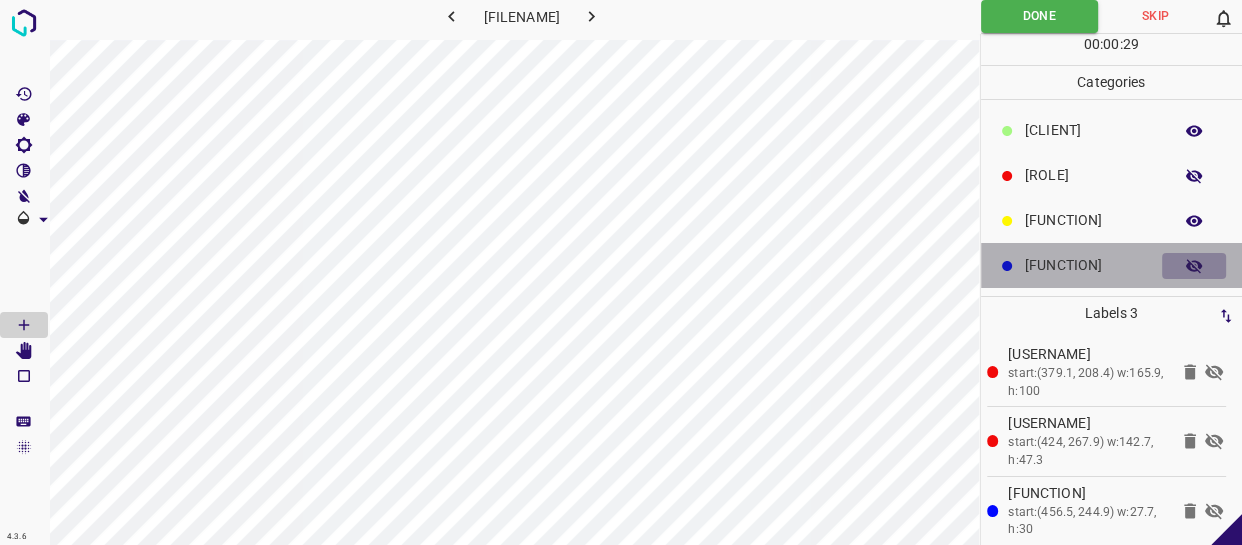 click at bounding box center (1194, 266) 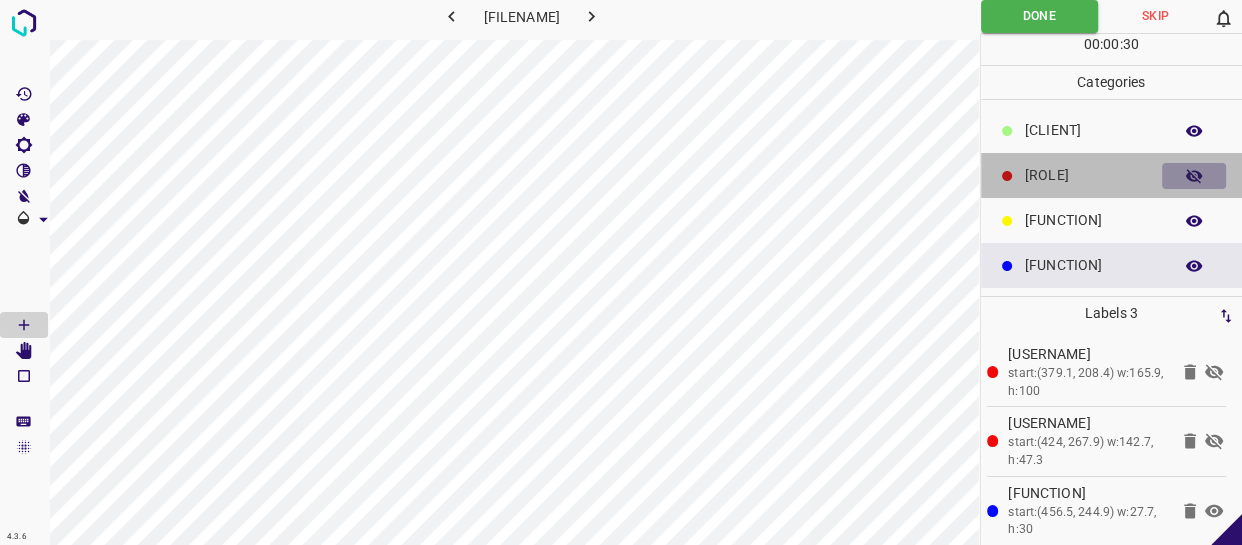 click at bounding box center (1194, 176) 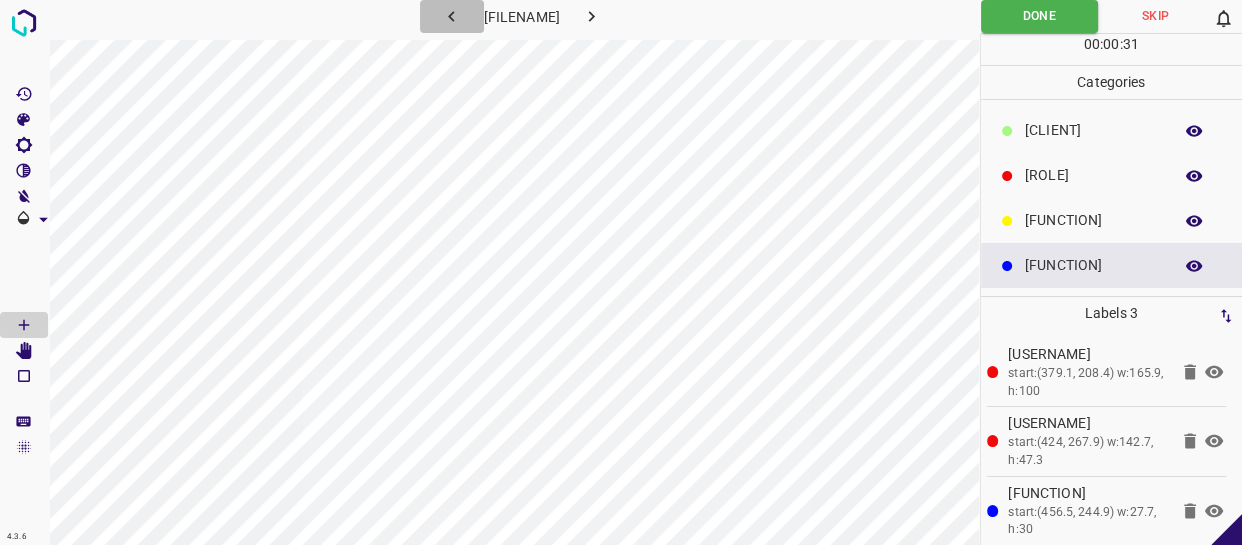 click at bounding box center (451, 16) 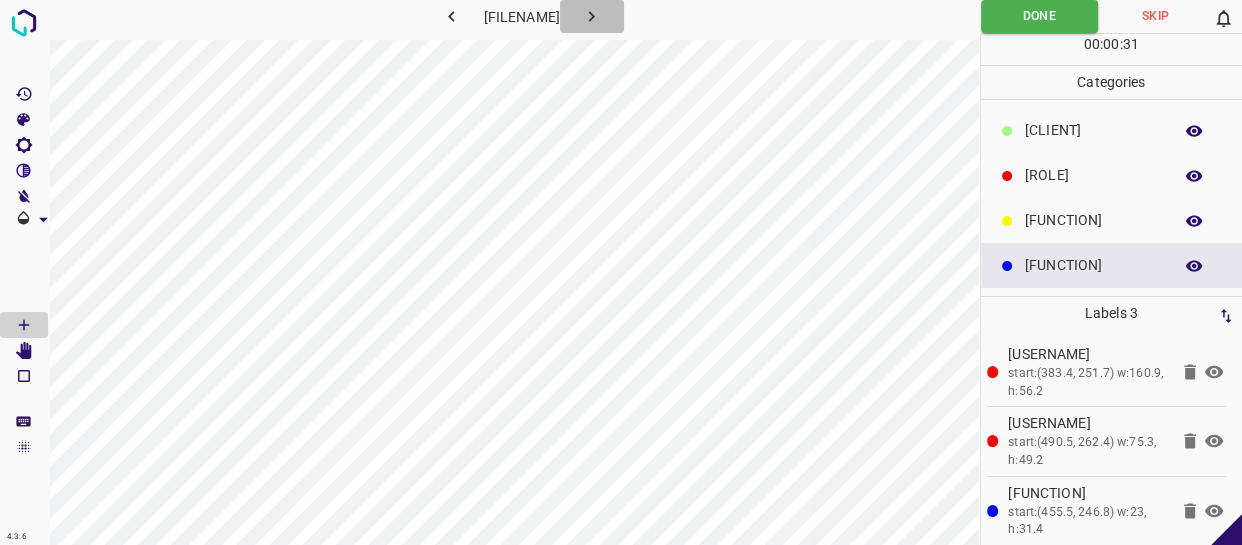 click at bounding box center (591, 16) 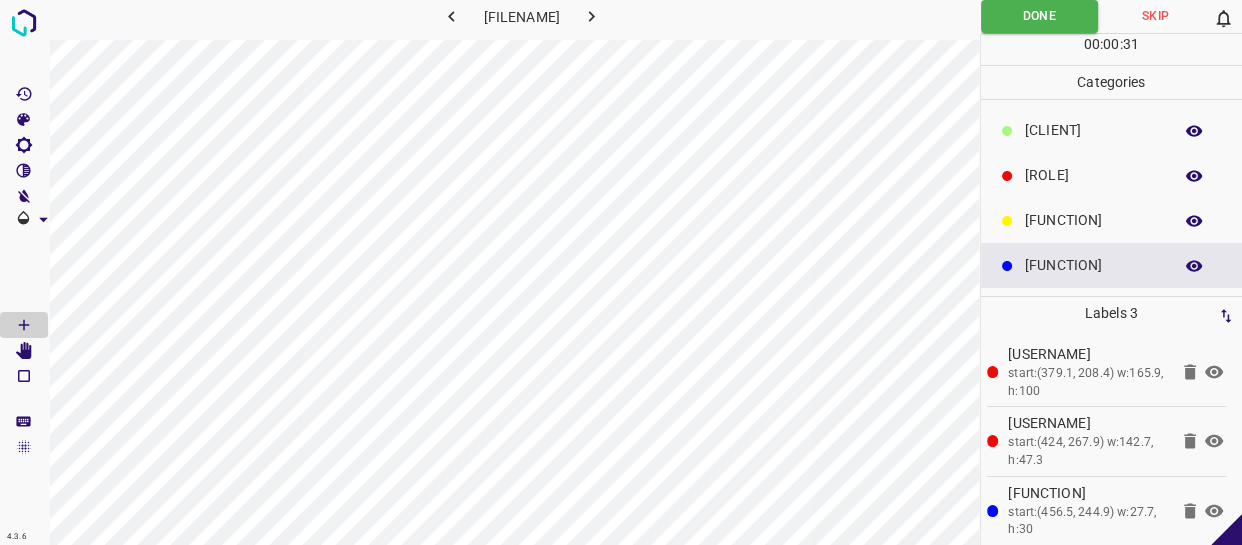 click on "[FUNCTION]" at bounding box center (1093, 130) 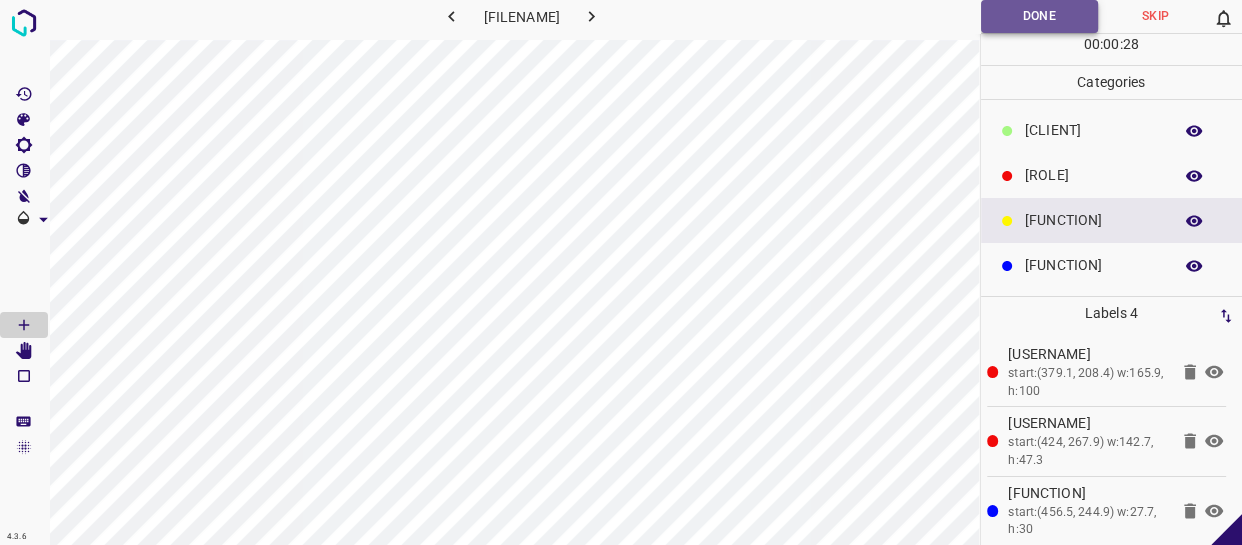 click on "Done" at bounding box center (1039, 16) 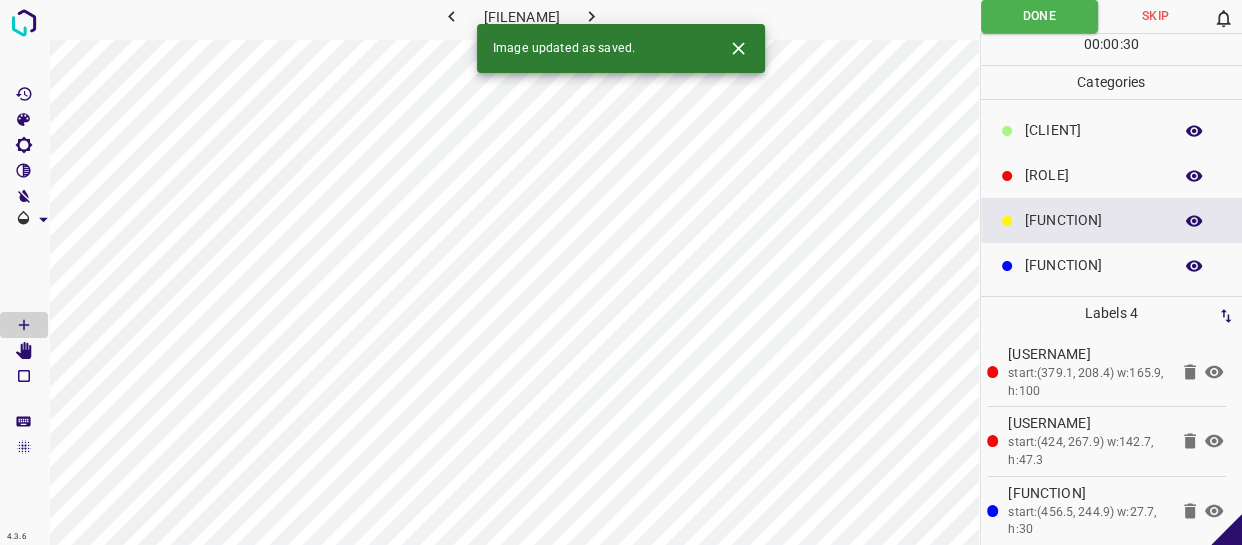 click at bounding box center [591, 16] 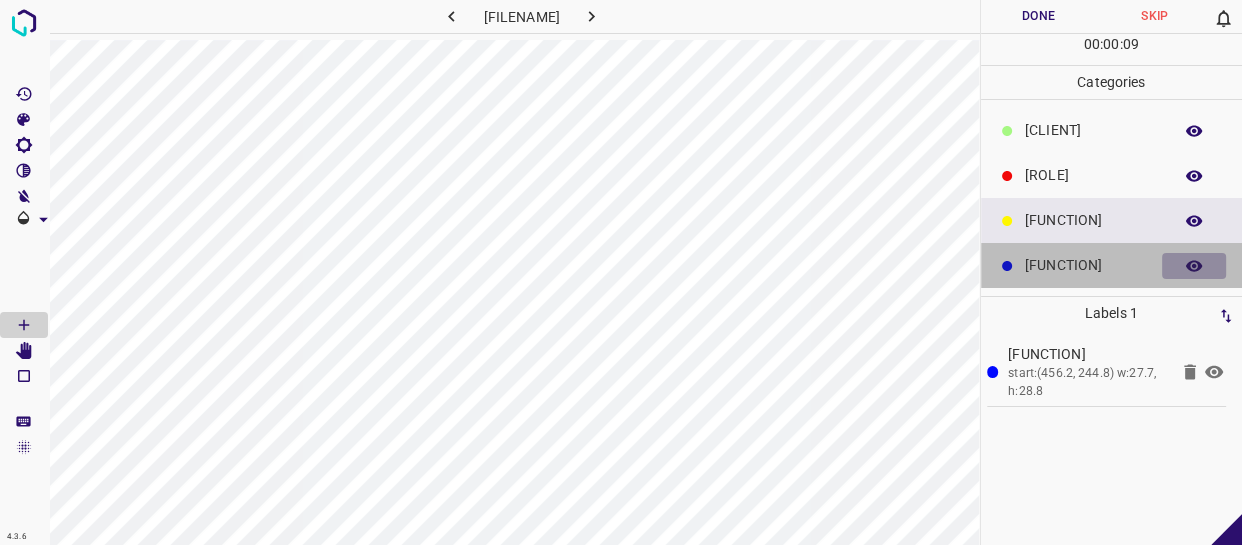 click at bounding box center (1194, 130) 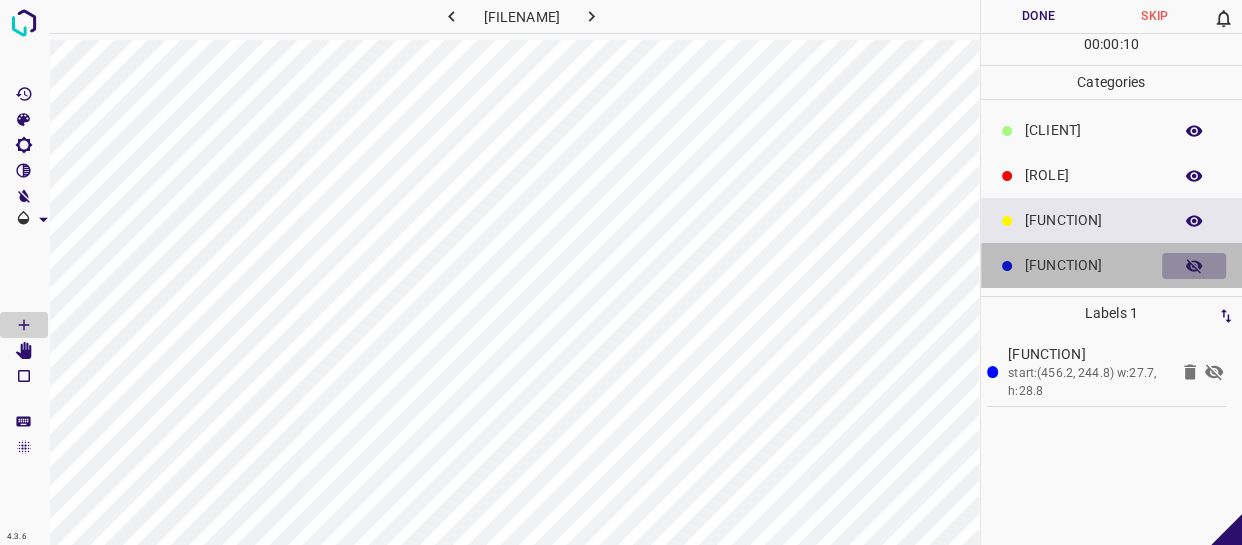 click at bounding box center (1194, 266) 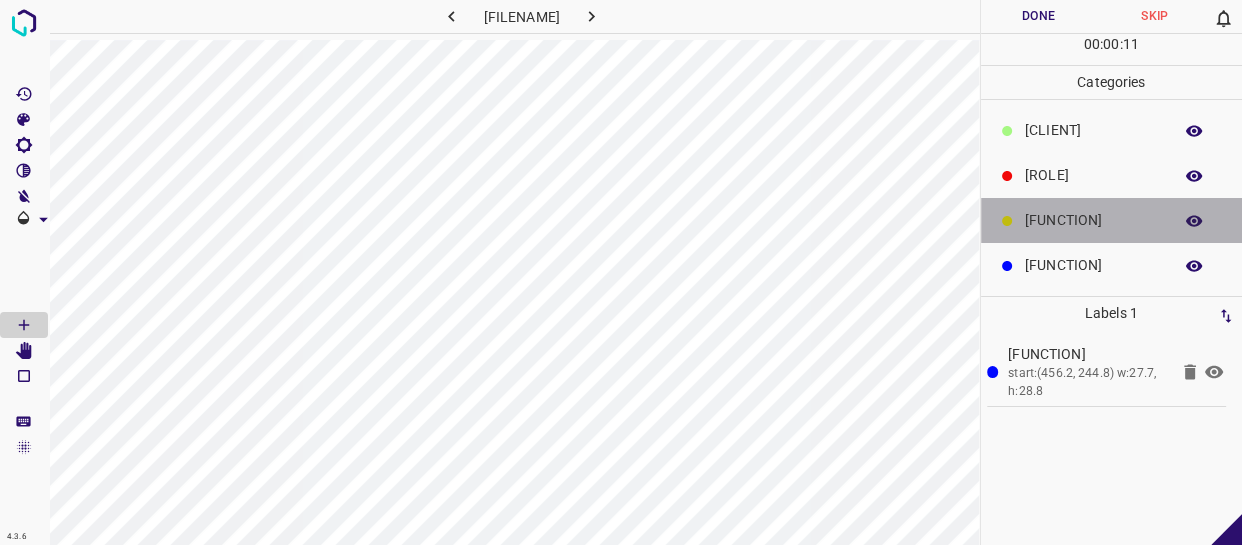 drag, startPoint x: 1060, startPoint y: 219, endPoint x: 980, endPoint y: 232, distance: 81.04937 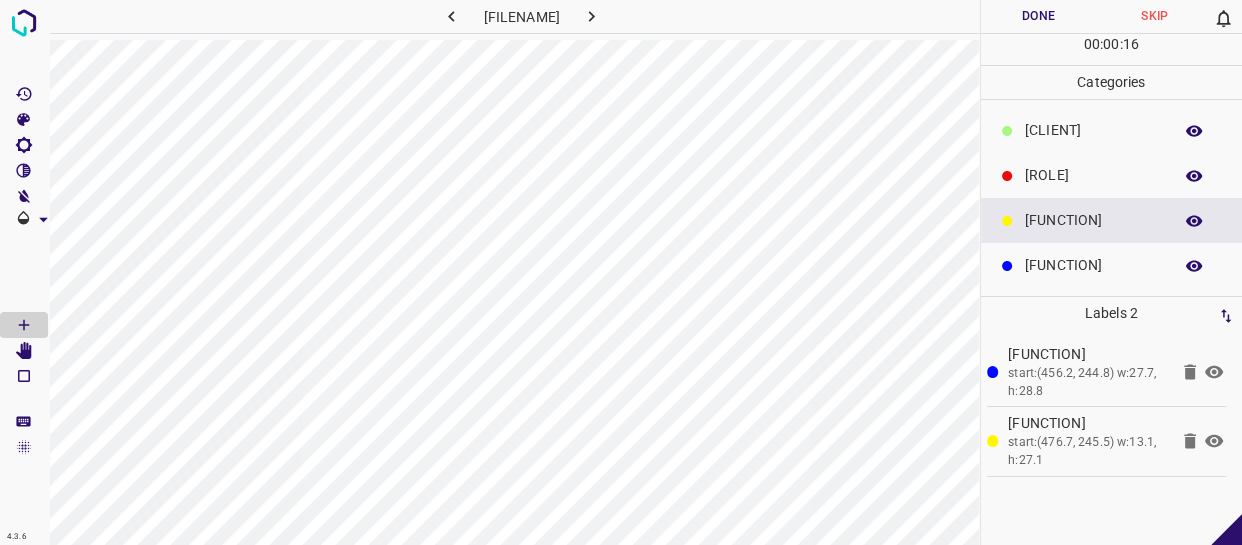 click on "[ROLE]" at bounding box center [1093, 130] 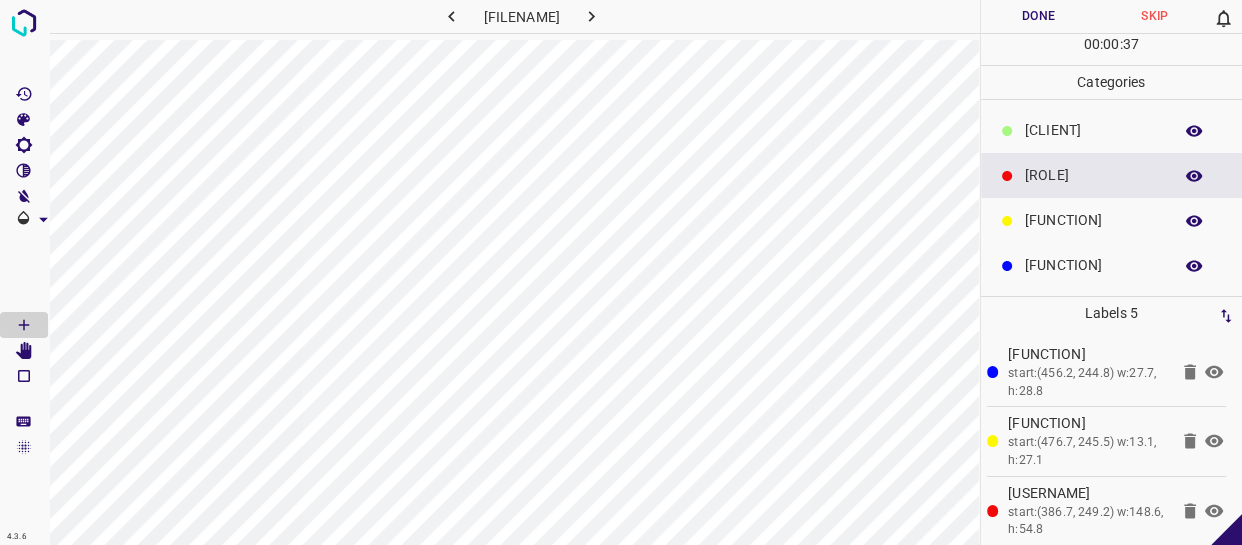 click on "Done" at bounding box center (1039, 16) 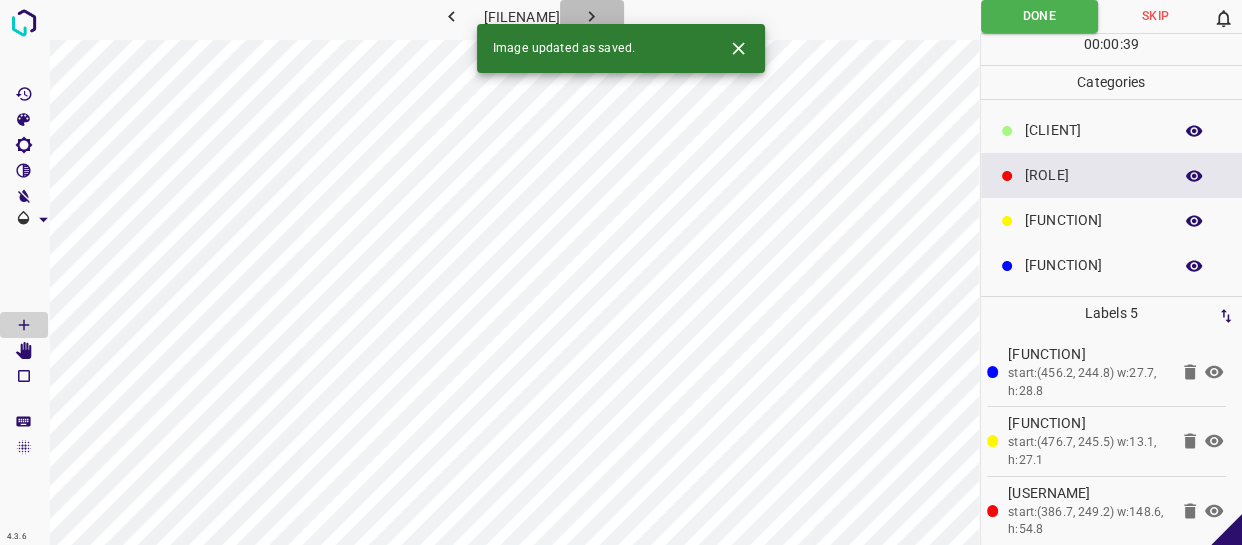 click at bounding box center (591, 16) 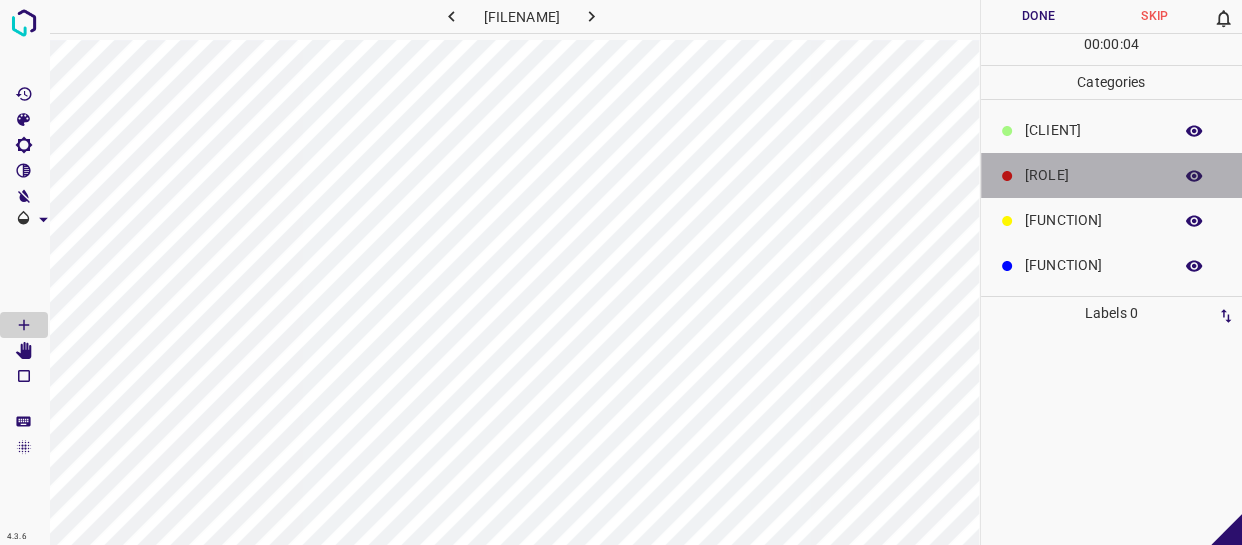 click on "[ROLE]" at bounding box center (1093, 175) 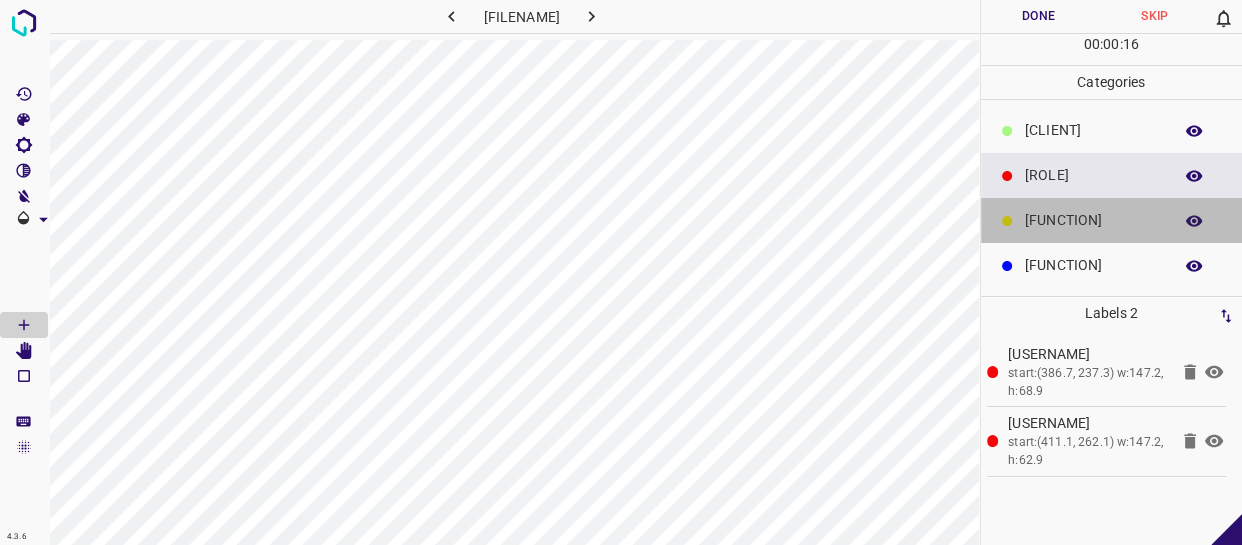 drag, startPoint x: 1049, startPoint y: 224, endPoint x: 987, endPoint y: 243, distance: 64.84597 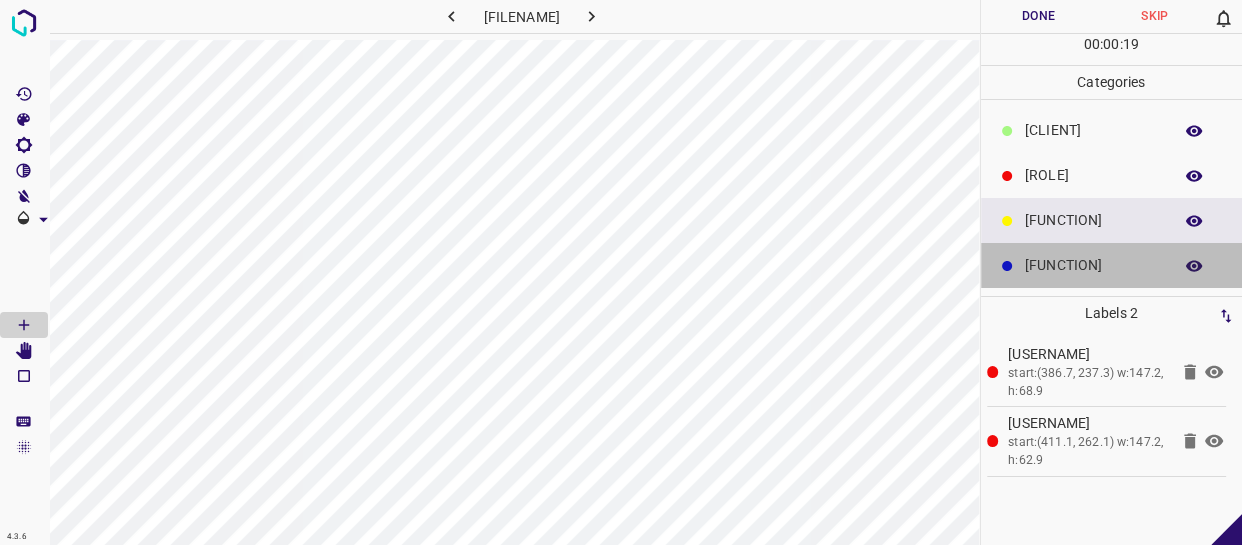 drag, startPoint x: 1098, startPoint y: 260, endPoint x: 1034, endPoint y: 284, distance: 68.35203 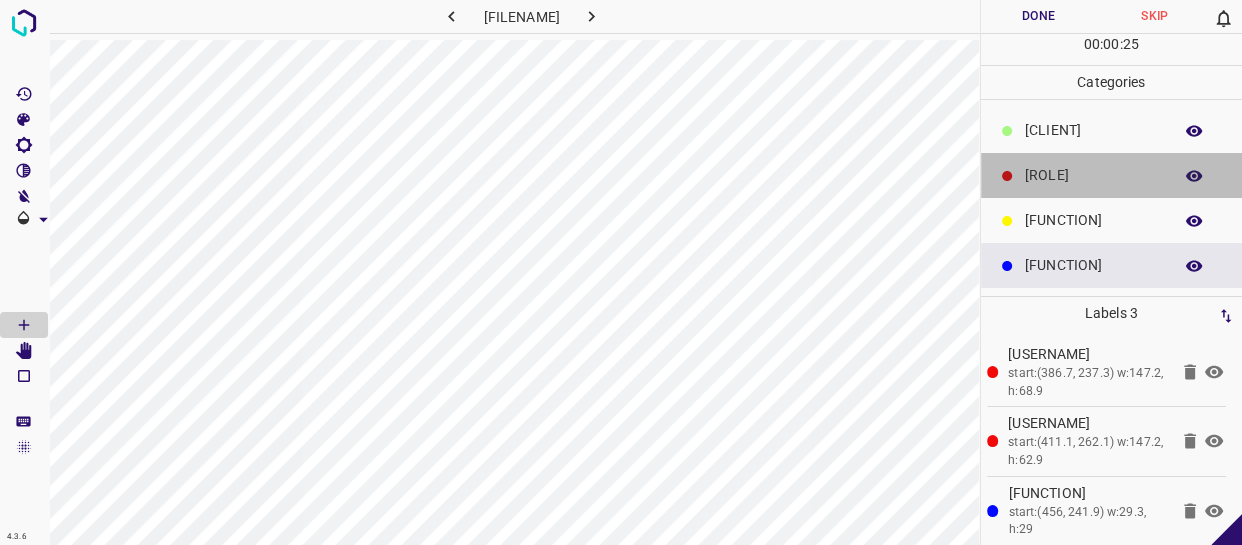 click on "[ROLE]" at bounding box center (1093, 130) 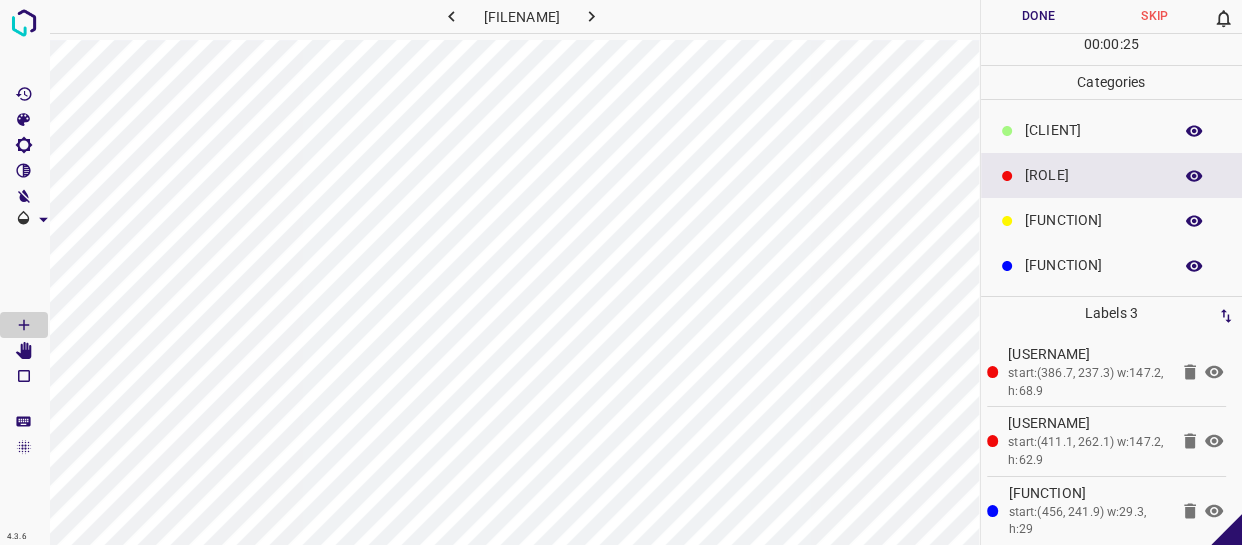 click on "[CLIENT]" at bounding box center (1093, 130) 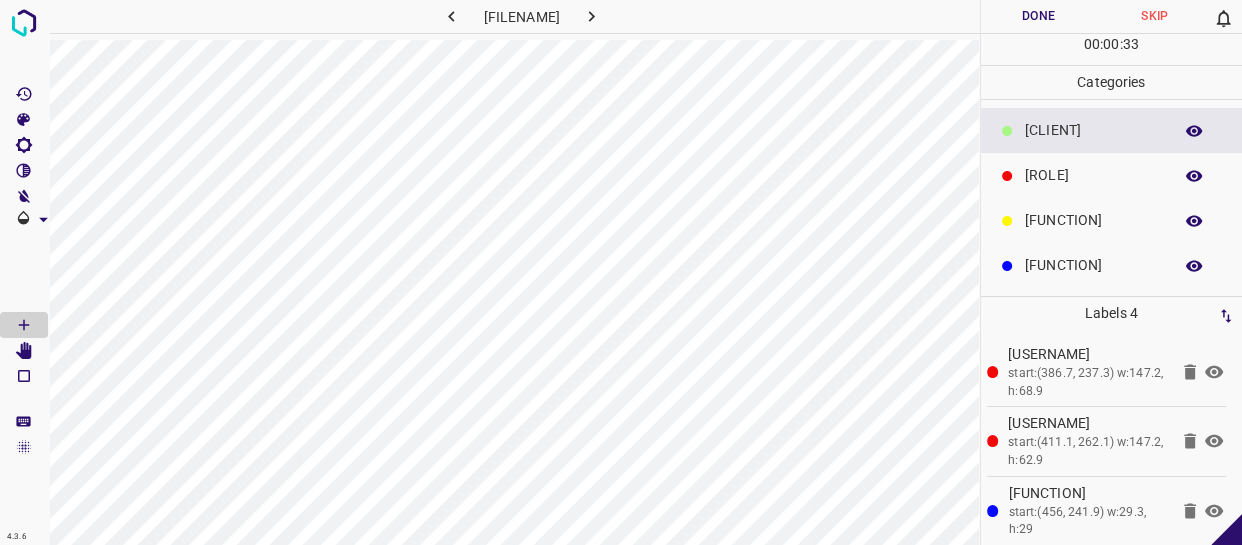 scroll, scrollTop: 77, scrollLeft: 0, axis: vertical 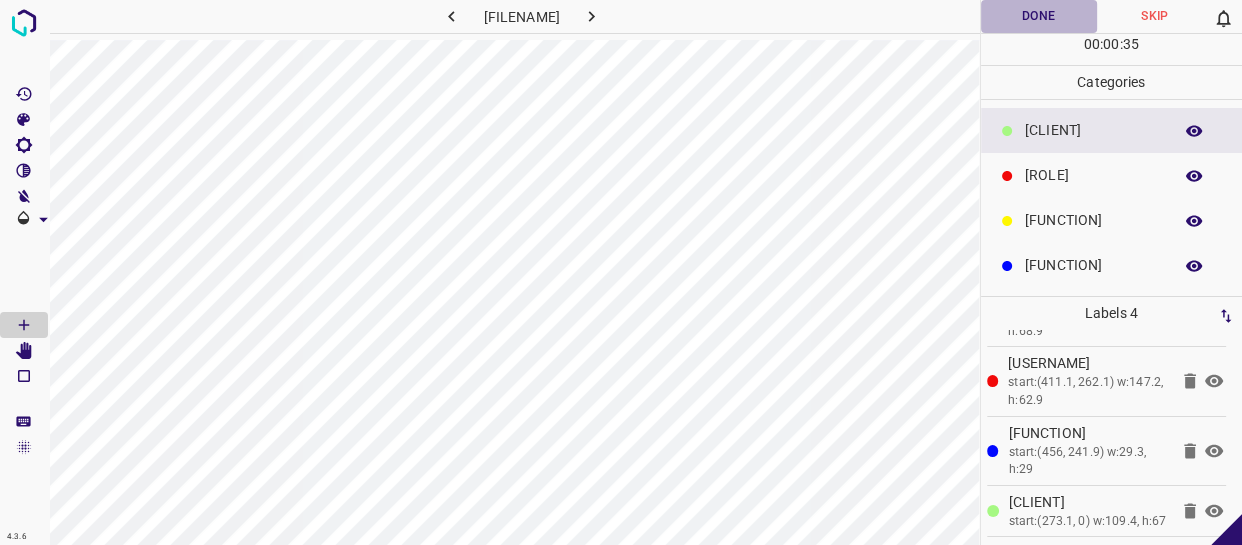 click on "Done" at bounding box center [1039, 16] 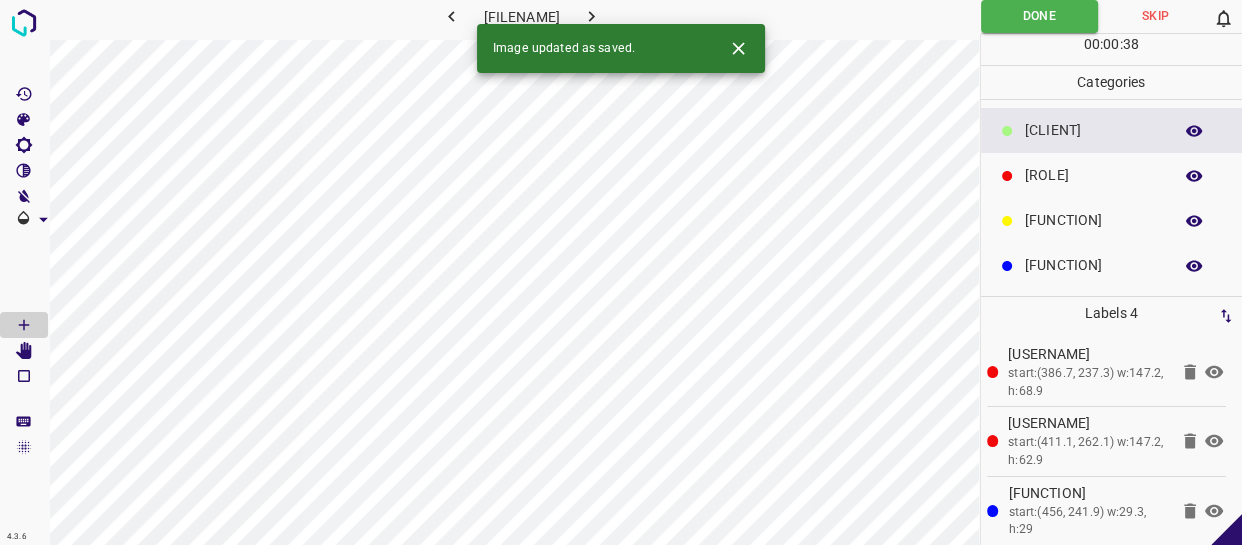 scroll, scrollTop: 77, scrollLeft: 0, axis: vertical 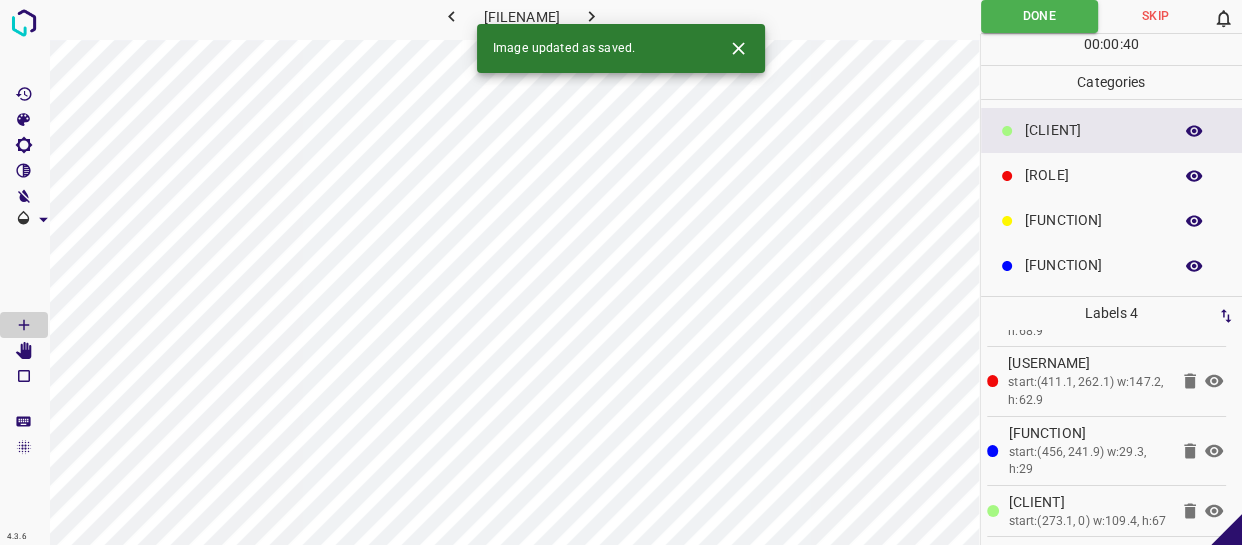 click at bounding box center [591, 16] 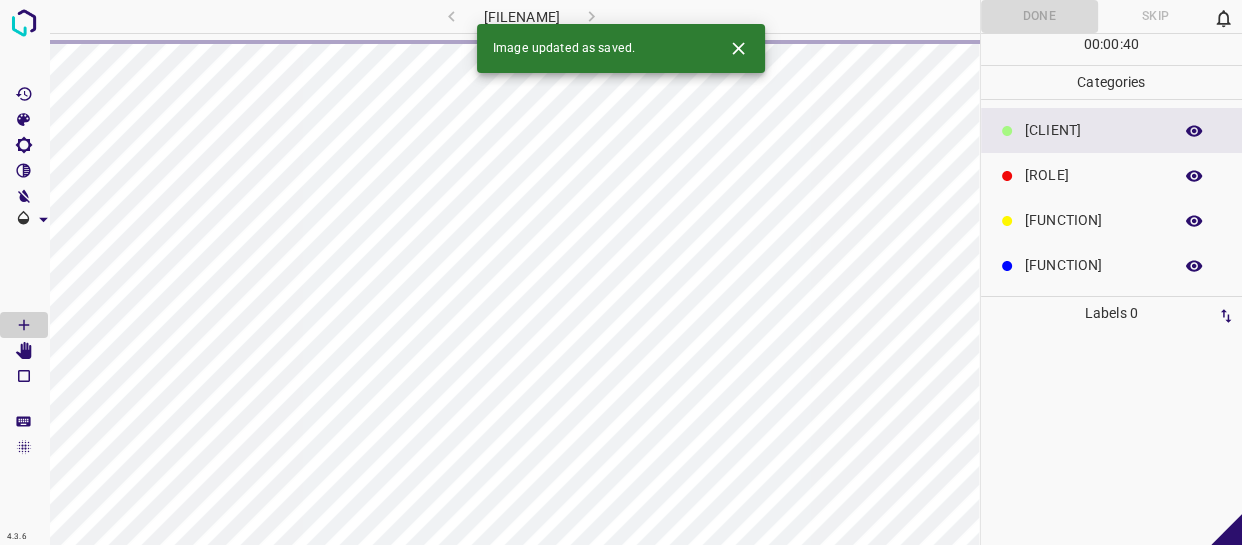 scroll, scrollTop: 0, scrollLeft: 0, axis: both 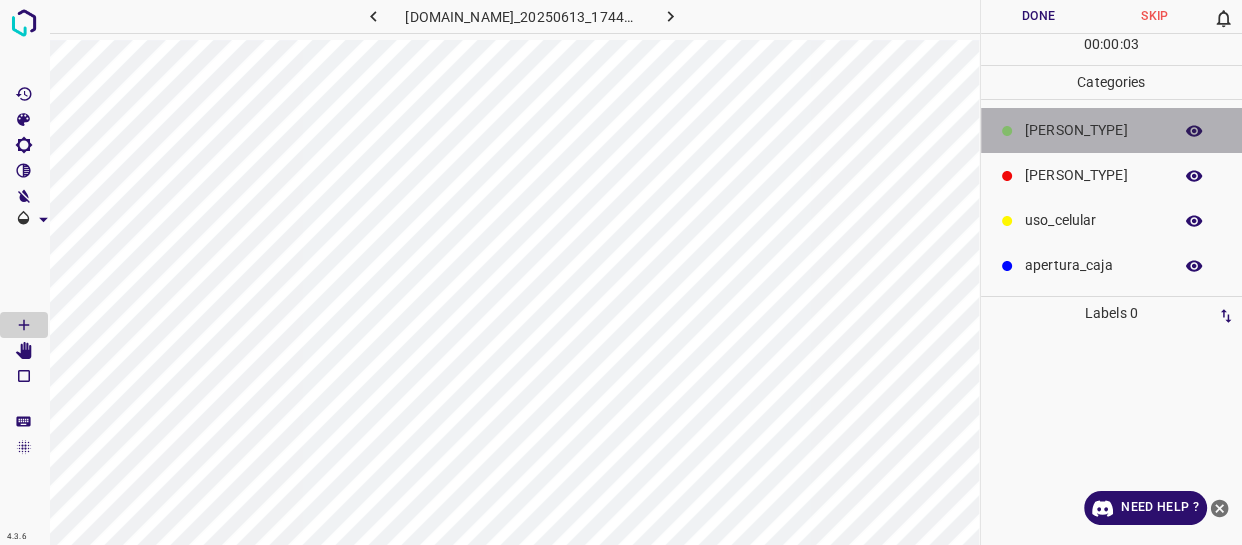 click on "[CLIENT]" at bounding box center [1093, 130] 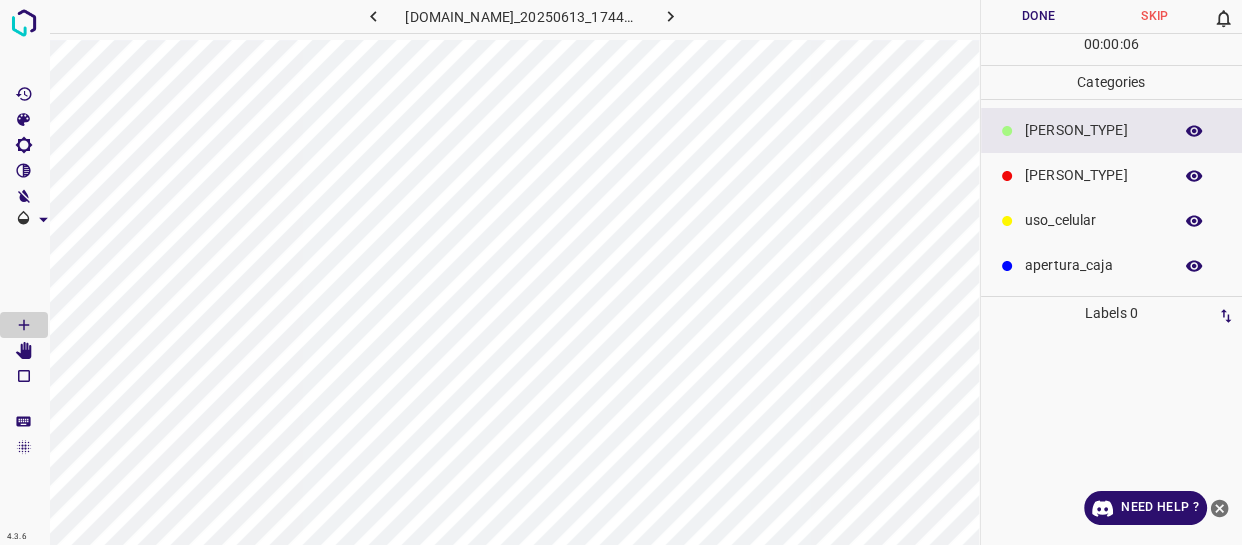 click on "[CLIENT]" at bounding box center (1093, 130) 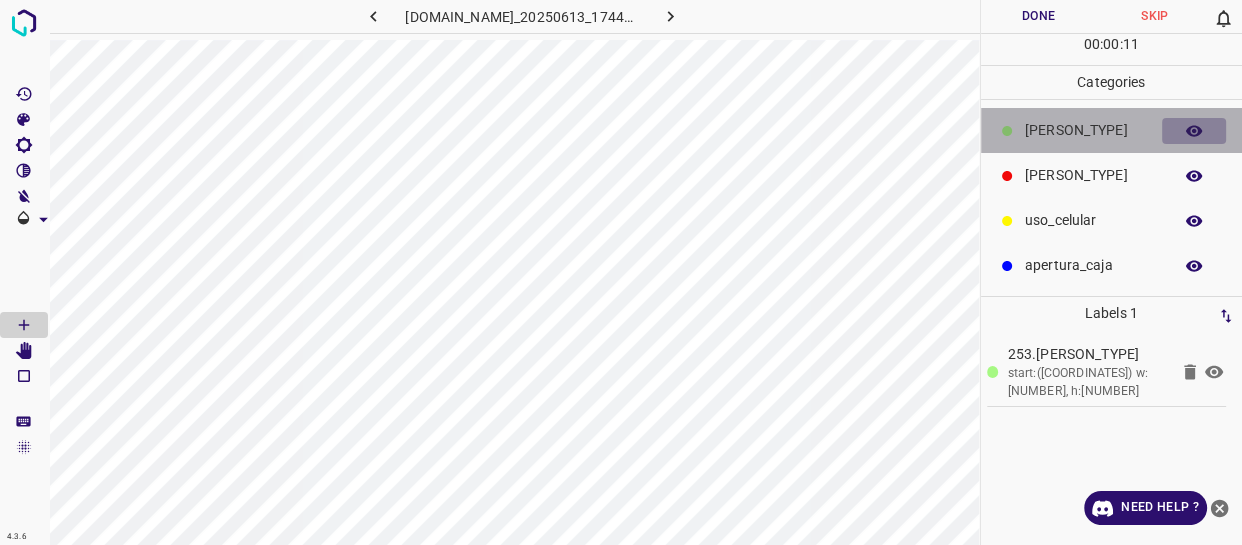 click at bounding box center [1194, 131] 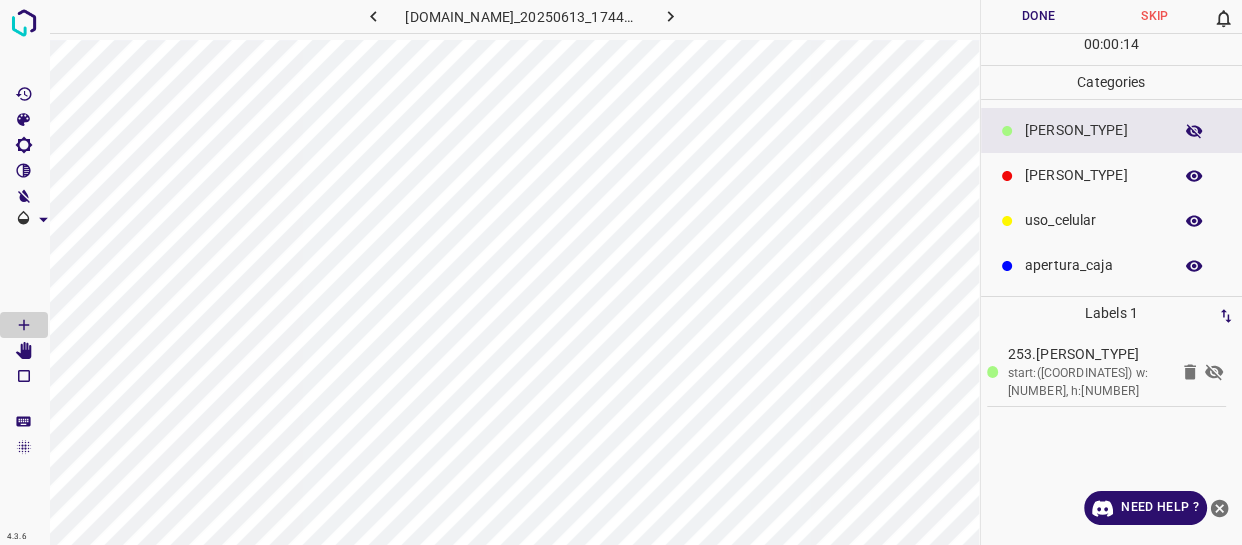 click at bounding box center [1194, 131] 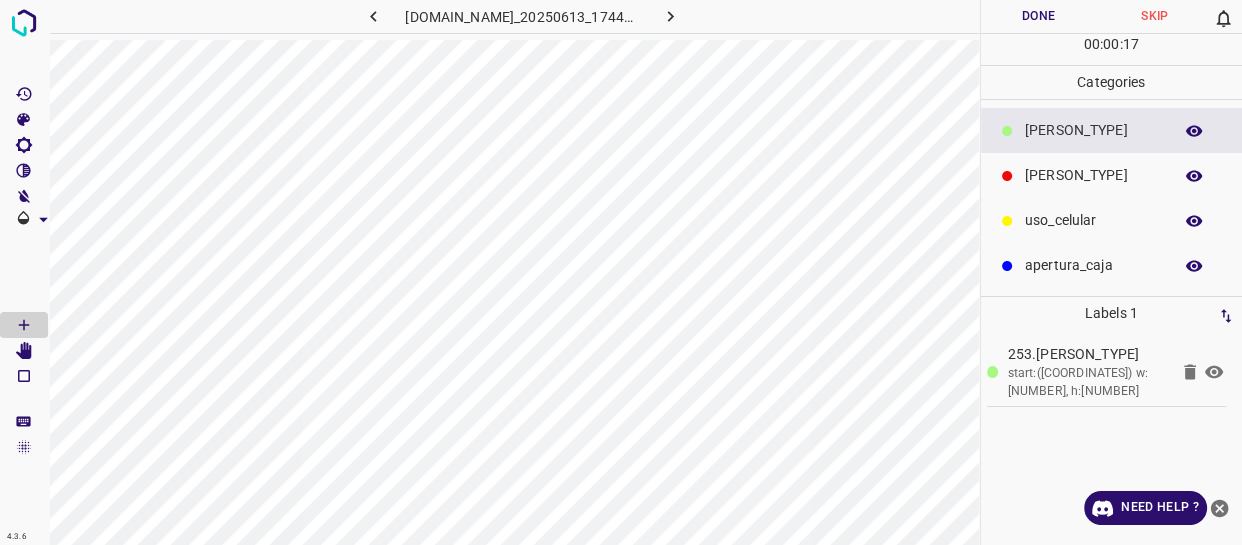 click on "[ROLE]" at bounding box center (1093, 130) 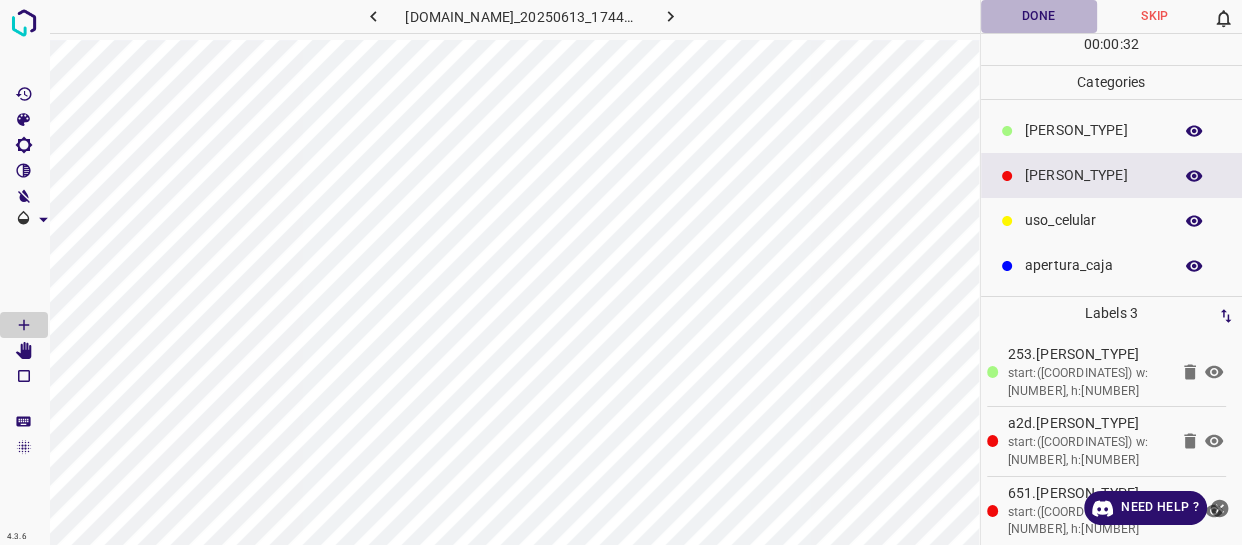 click on "Done" at bounding box center [1039, 16] 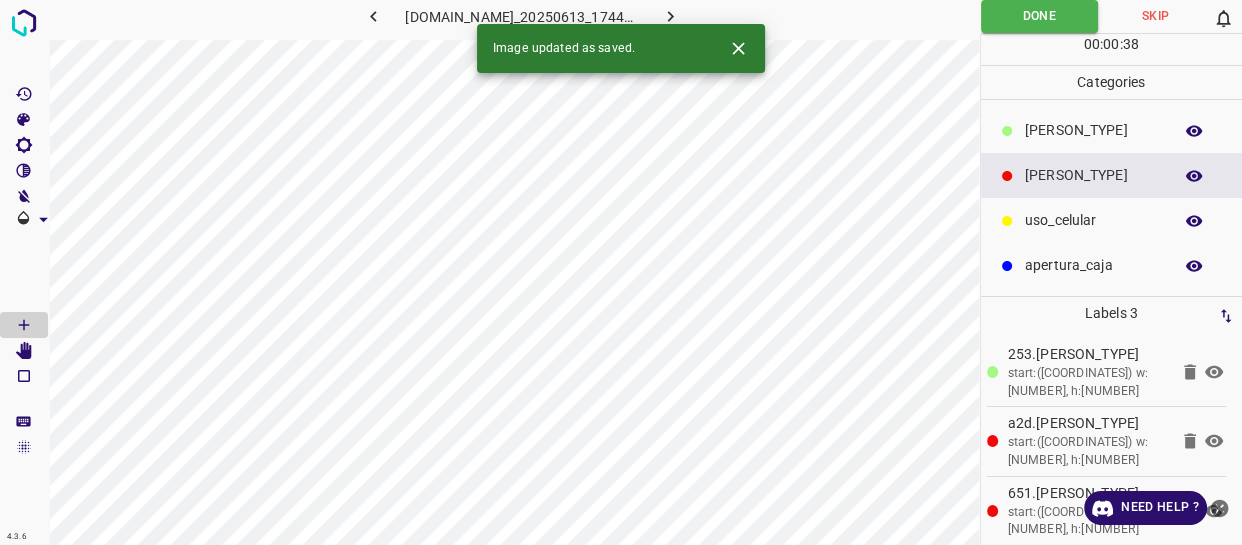 click at bounding box center (670, 16) 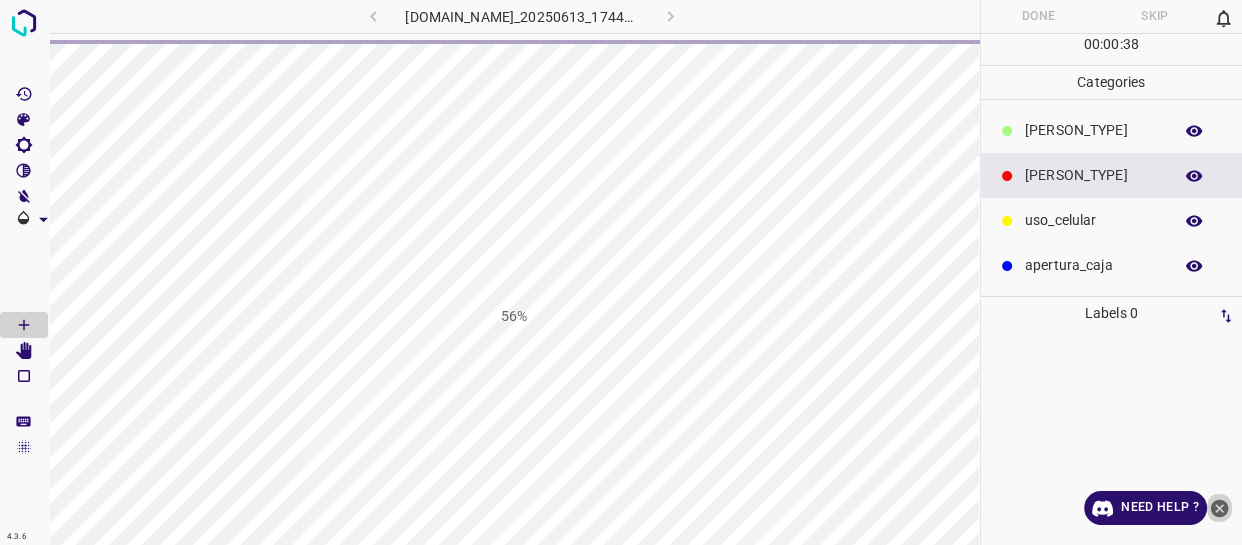 click at bounding box center (1219, 508) 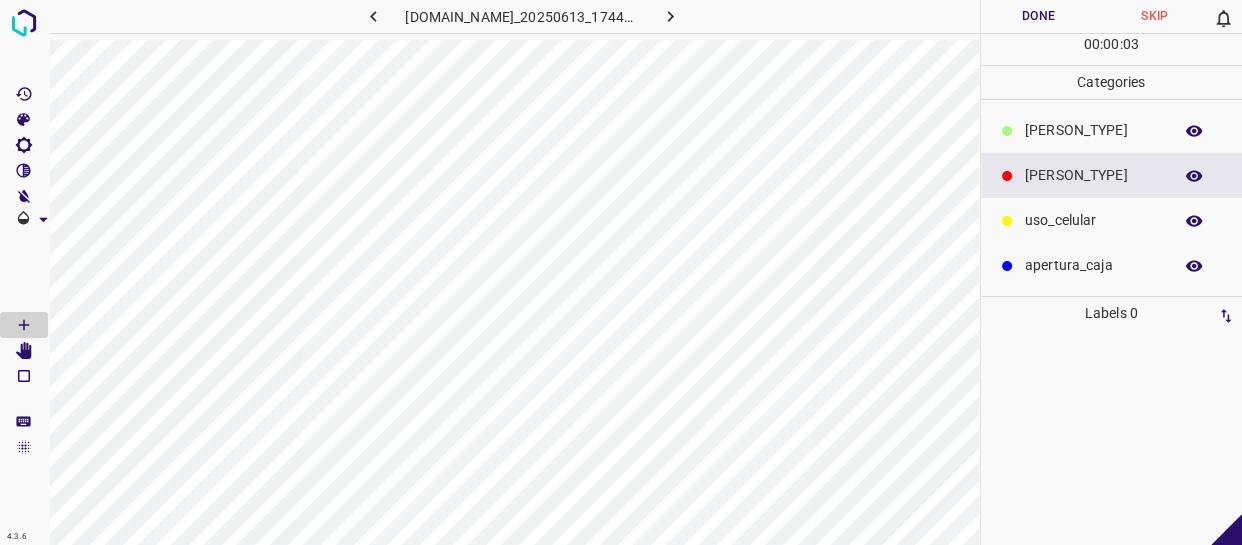 click on "[CLIENT]" at bounding box center [1093, 130] 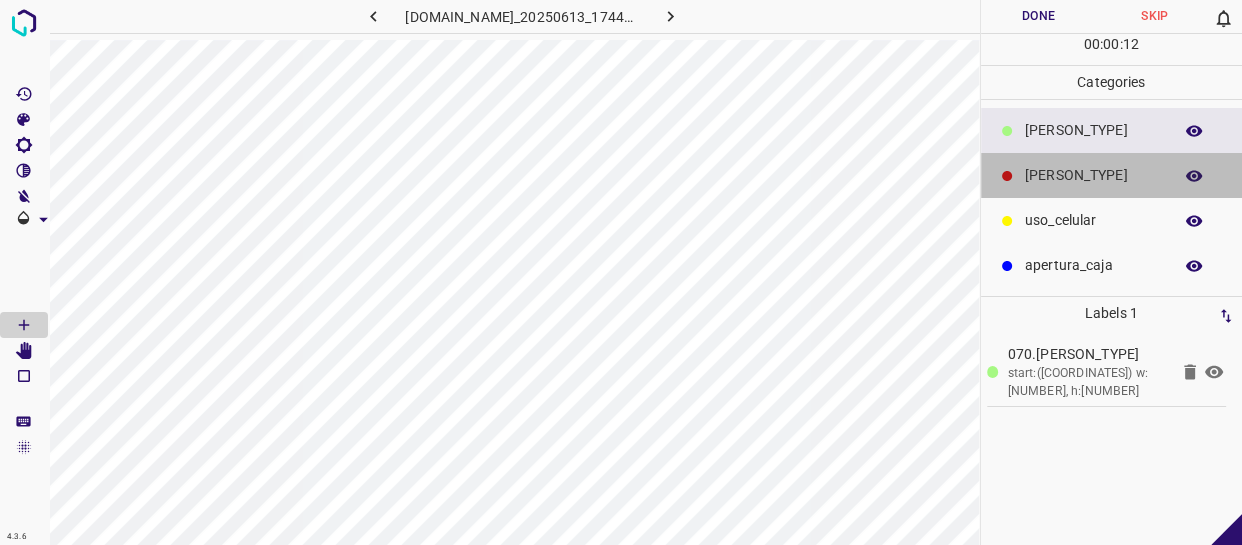 click on "[ROLE]" at bounding box center (1093, 130) 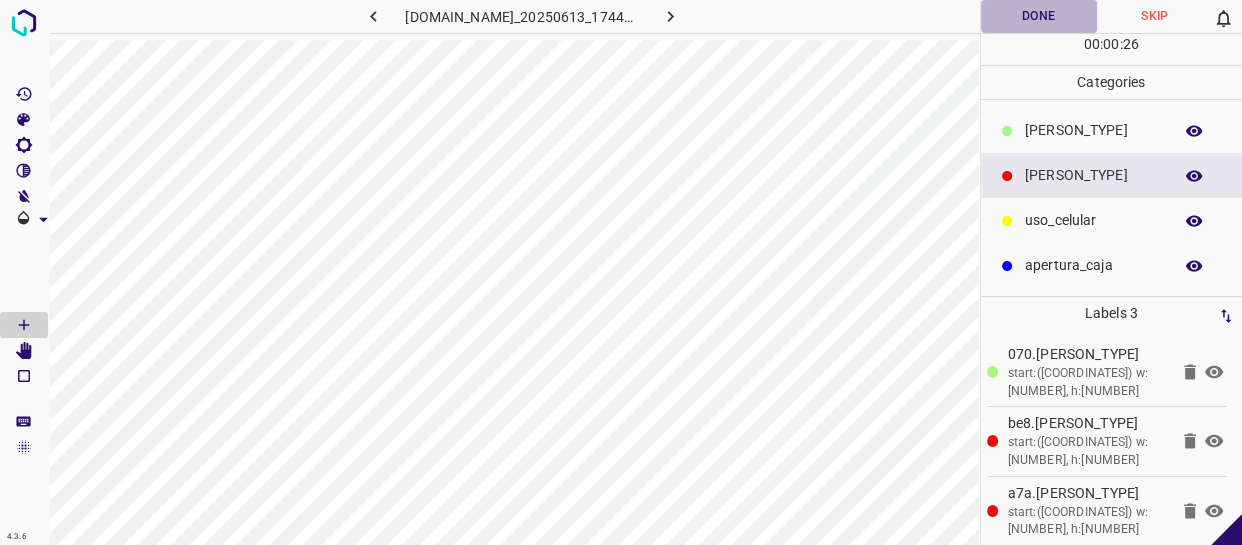 click on "Done" at bounding box center [1039, 16] 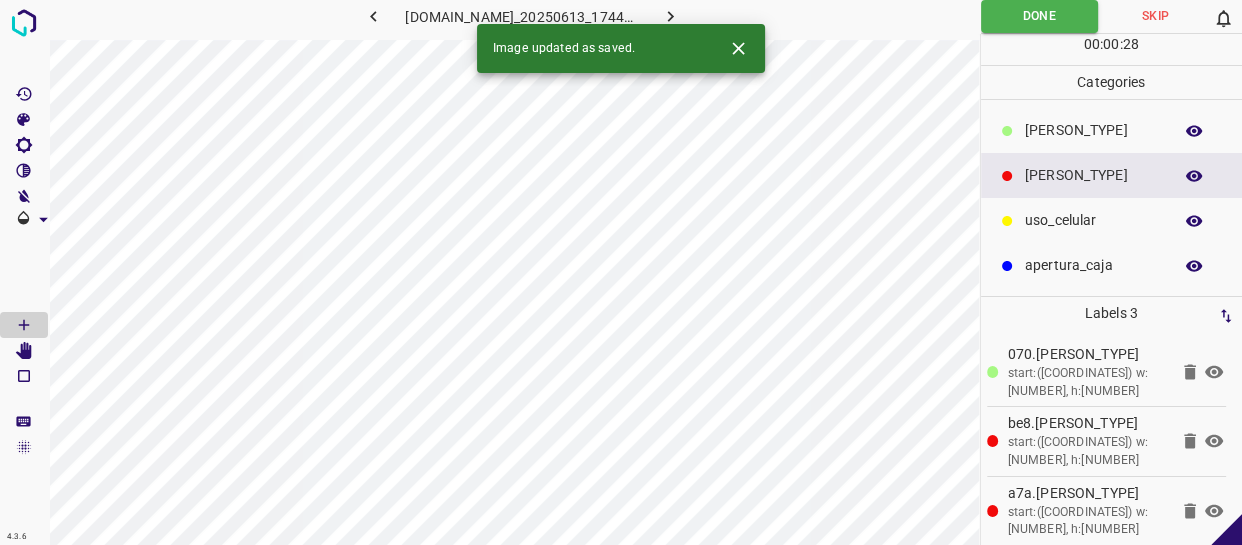 click at bounding box center (670, 16) 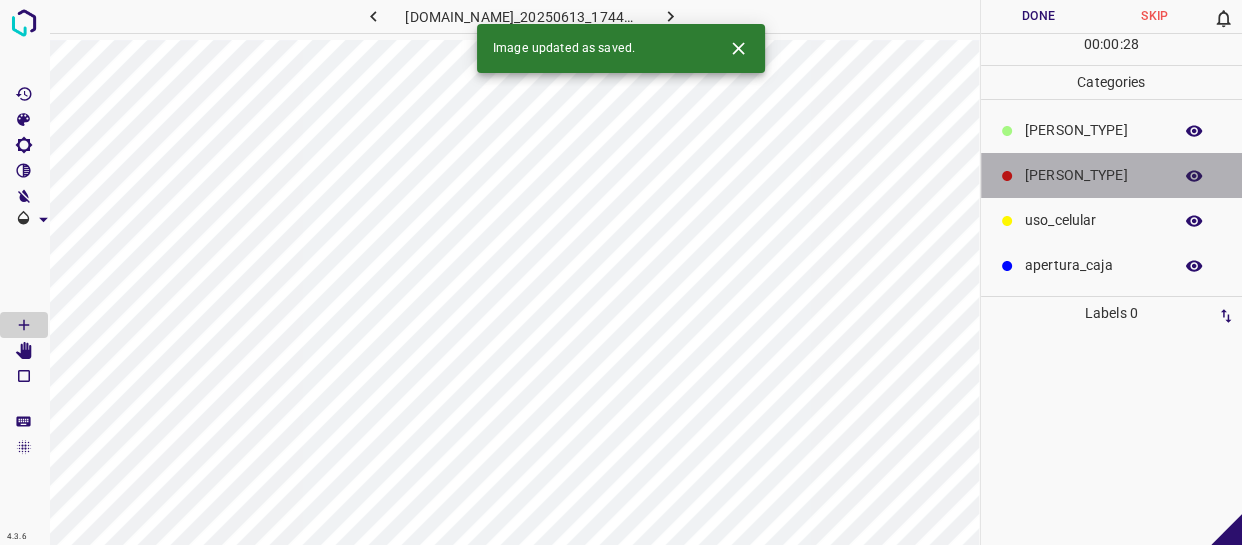 click on "[ROLE]" at bounding box center [1093, 175] 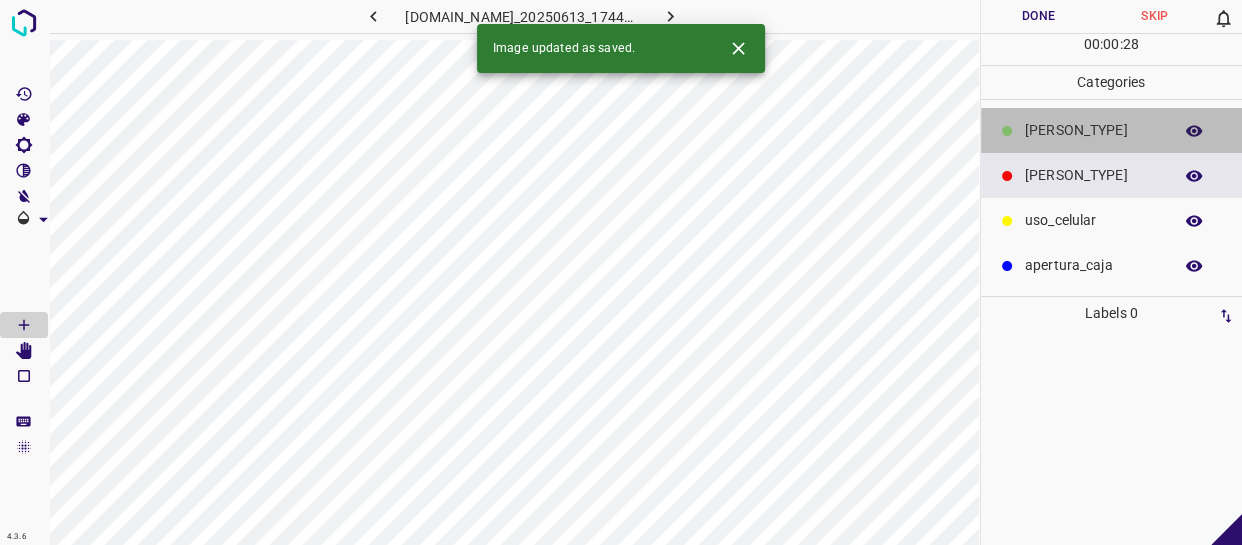 click on "[CLIENT]" at bounding box center [1093, 130] 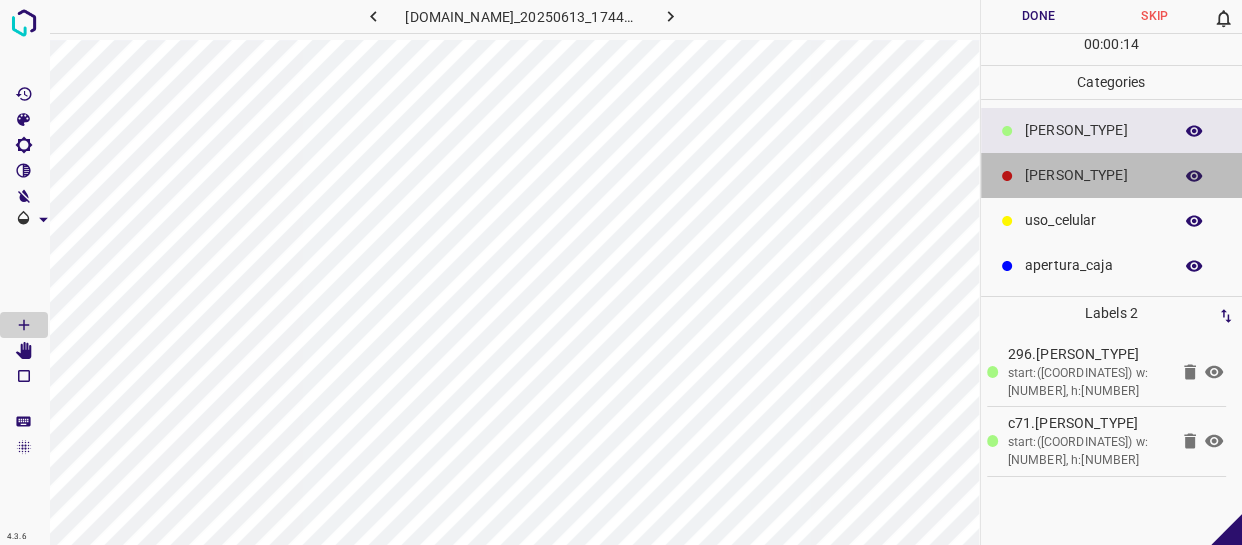 drag, startPoint x: 1075, startPoint y: 173, endPoint x: 1006, endPoint y: 205, distance: 76.05919 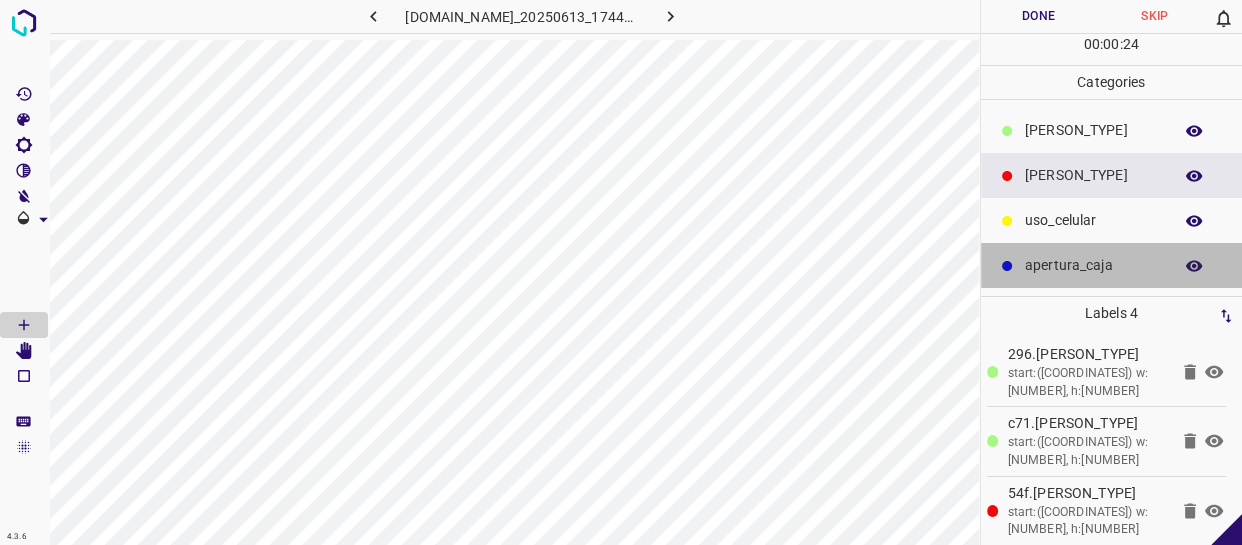 drag, startPoint x: 1073, startPoint y: 256, endPoint x: 1018, endPoint y: 258, distance: 55.03635 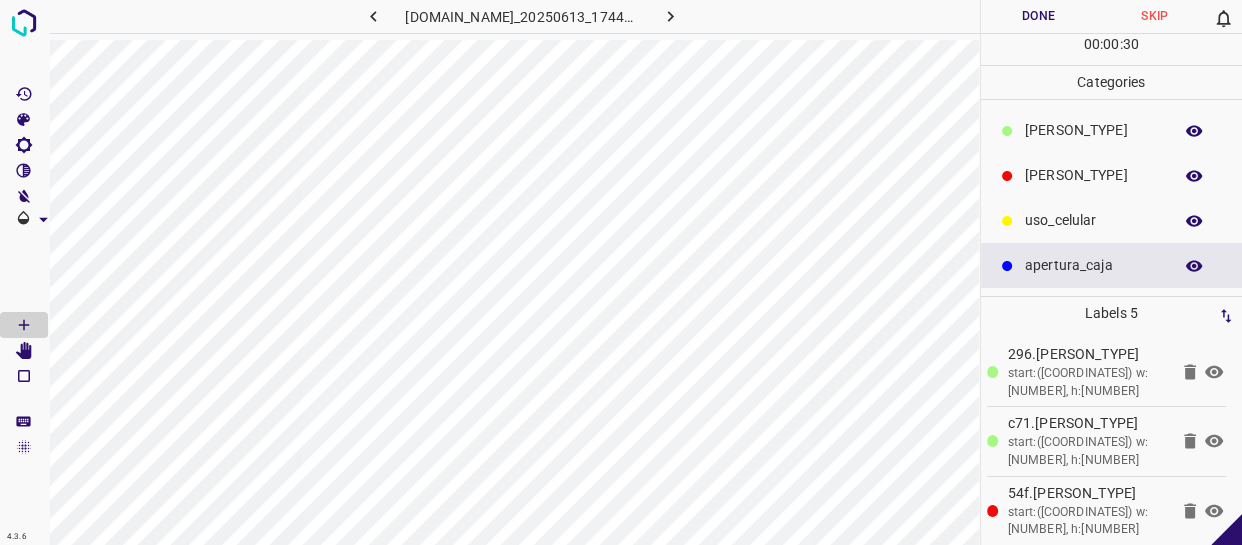 click on "Done" at bounding box center [1039, 16] 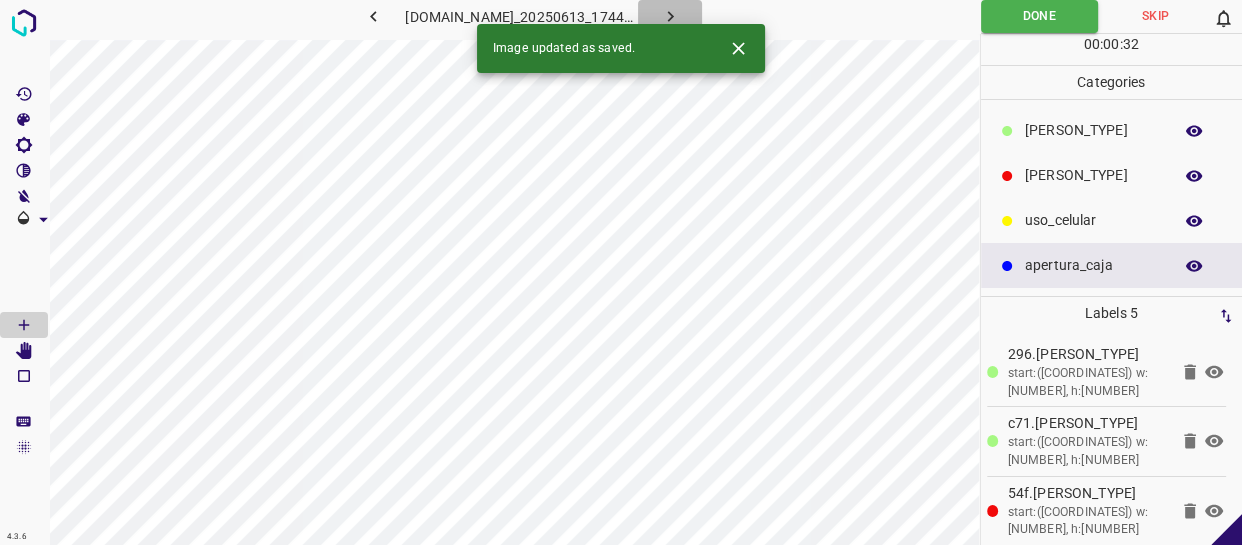 click at bounding box center (670, 16) 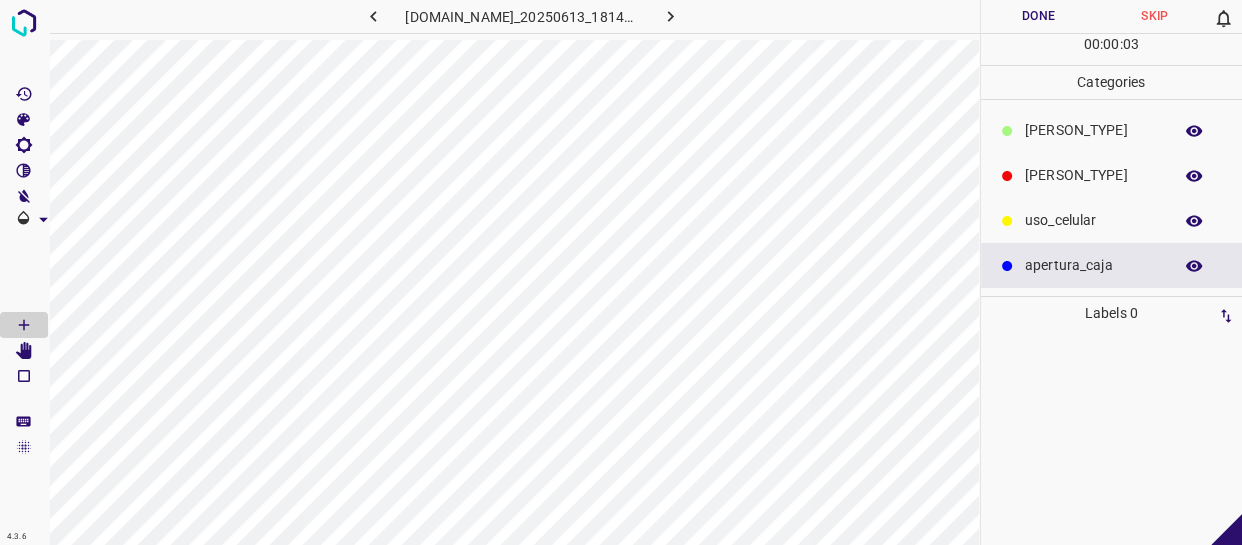 click on "[ROLE]" at bounding box center [1112, 175] 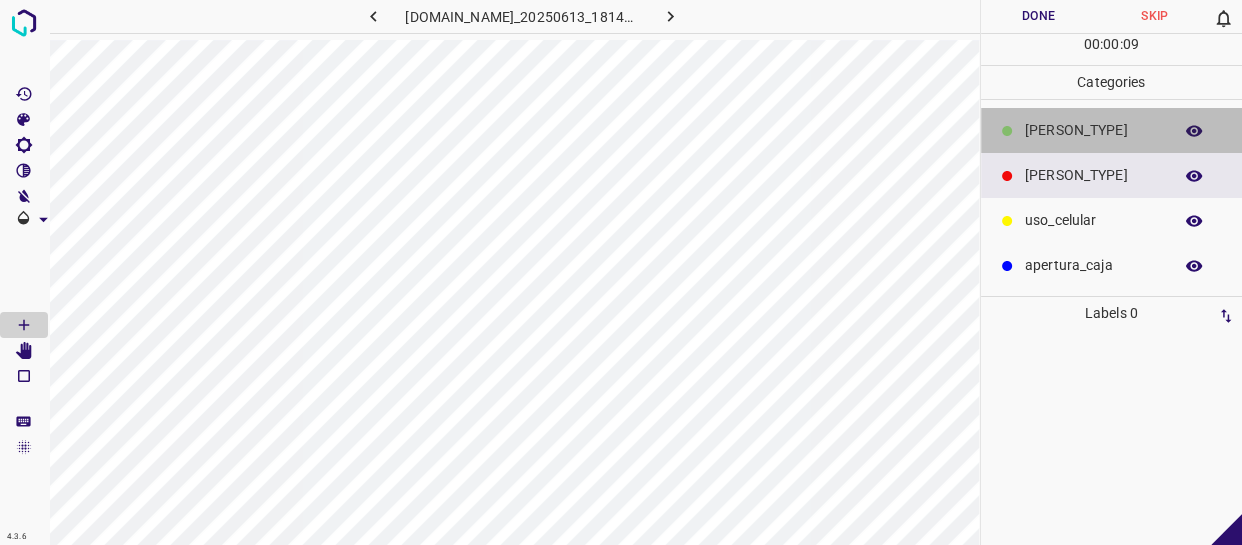 click on "[CLIENT]" at bounding box center (1093, 130) 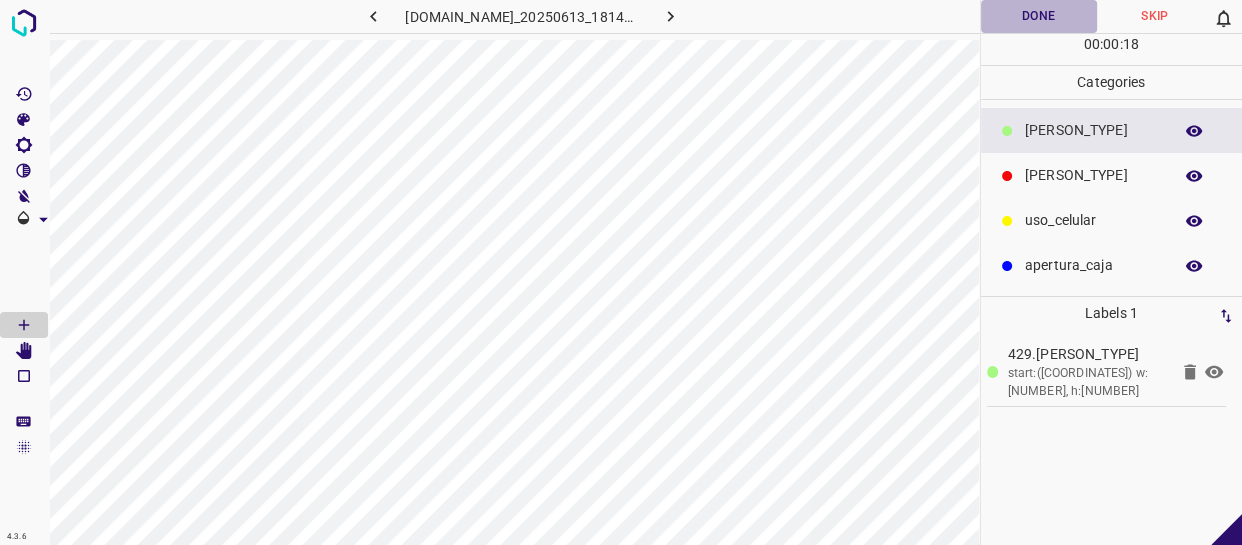 click on "Done" at bounding box center (1039, 16) 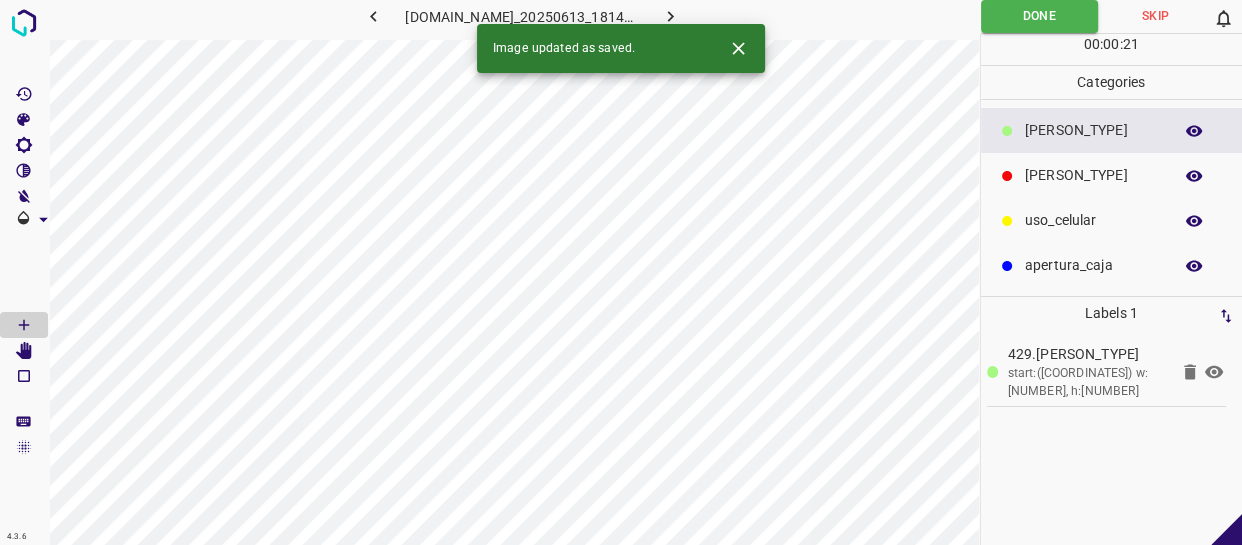 click at bounding box center [670, 16] 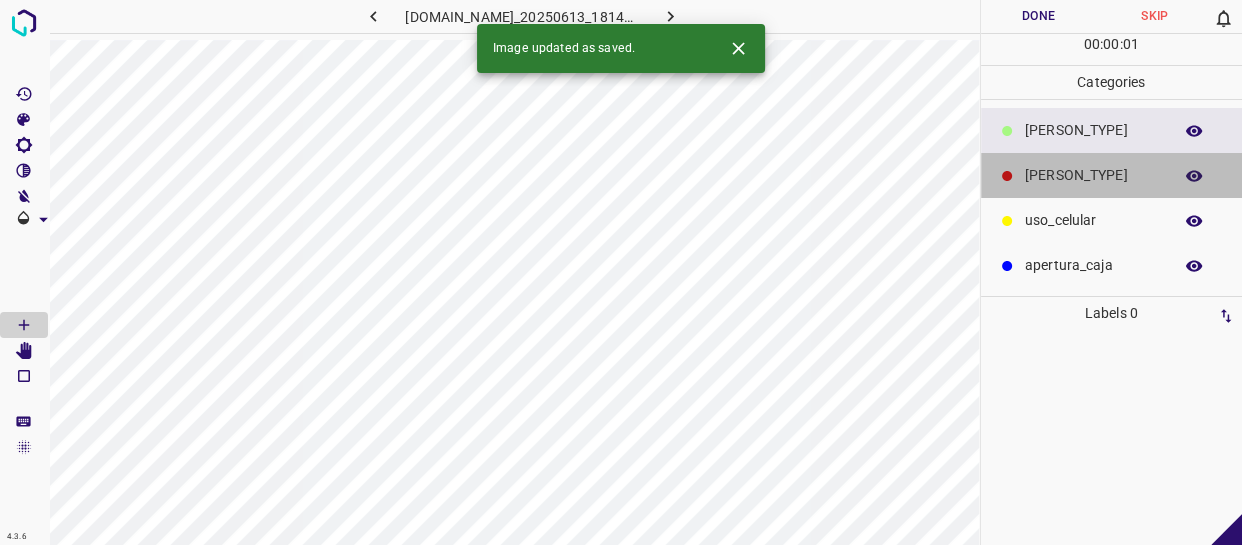 click on "[ROLE]" at bounding box center (1093, 130) 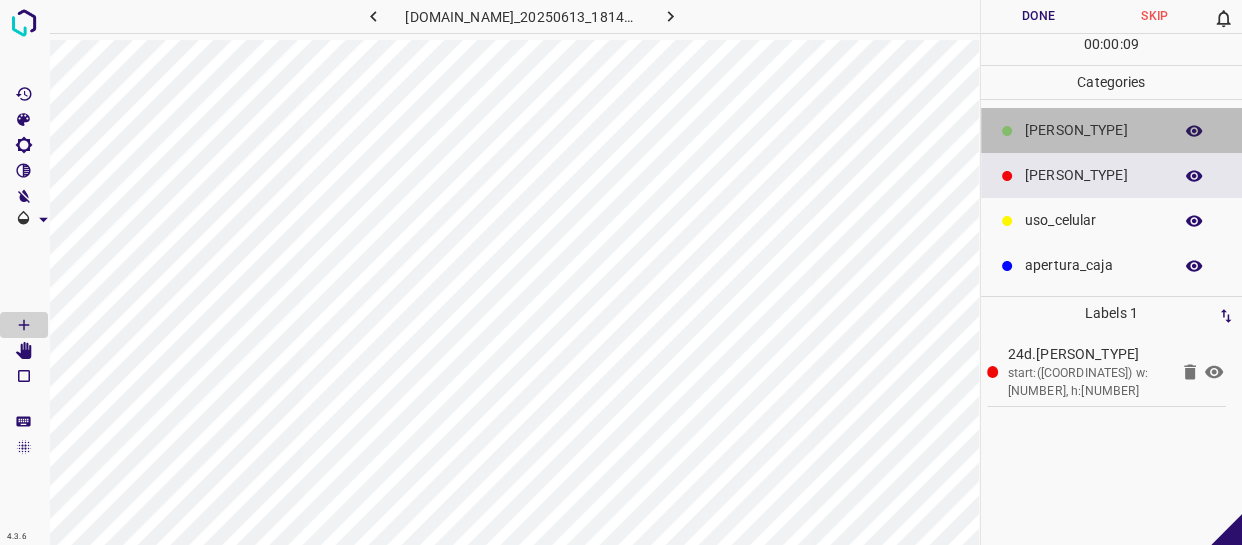click on "[CLIENT]" at bounding box center [1093, 130] 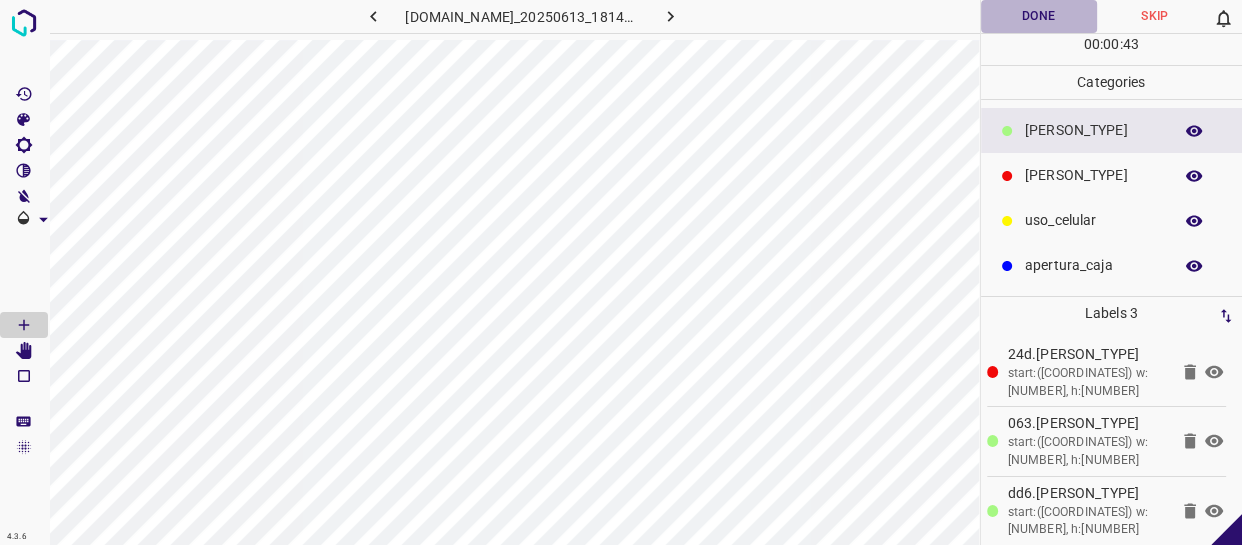 click on "Done" at bounding box center [1039, 16] 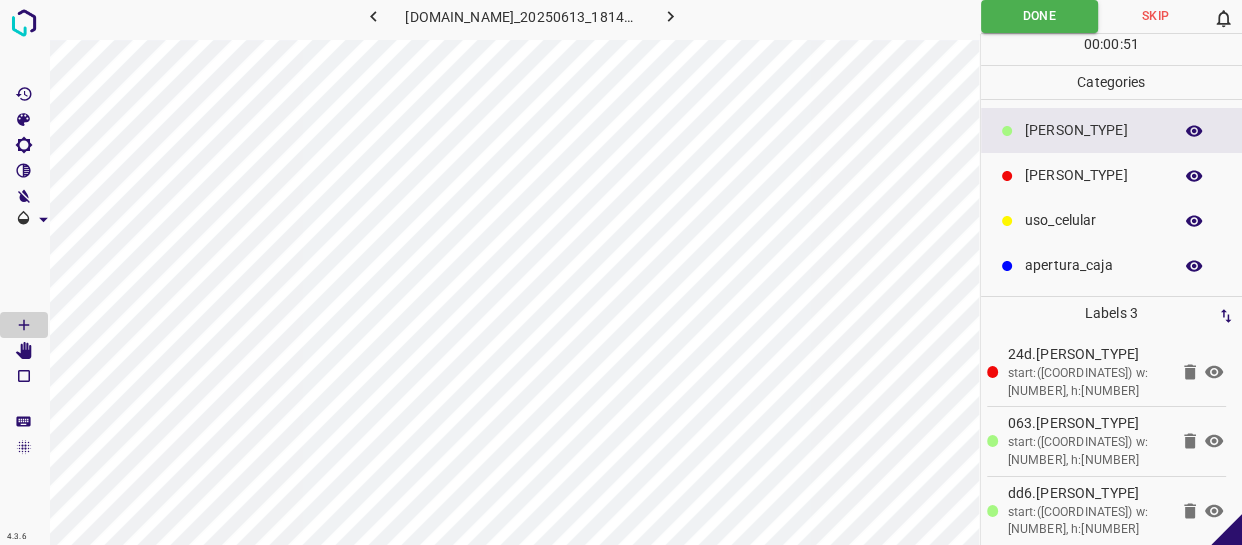 click at bounding box center (670, 16) 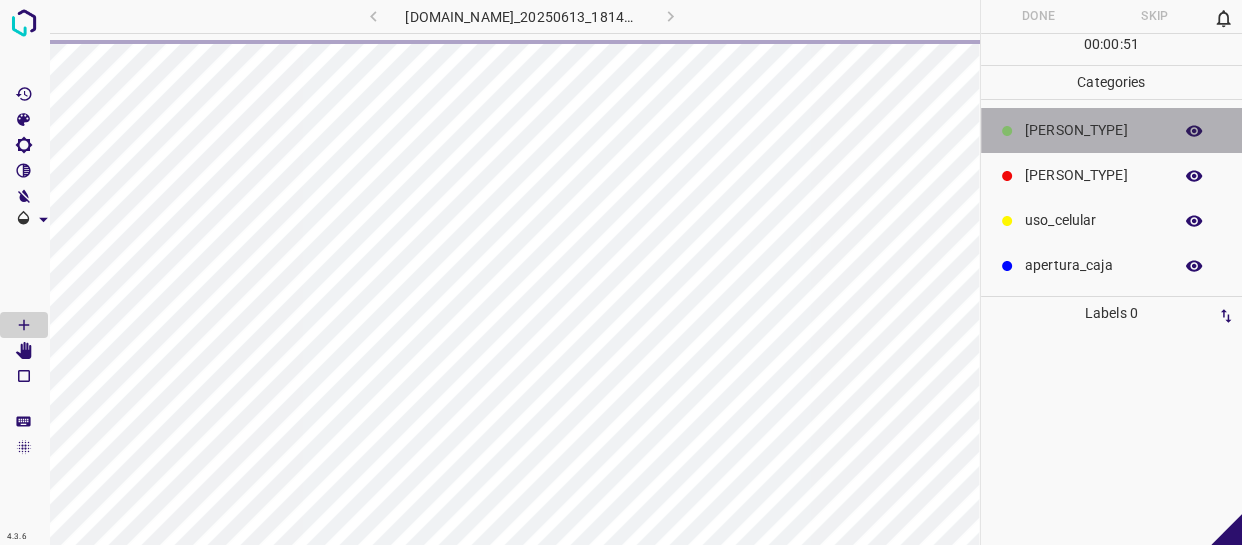 click on "[CLIENT]" at bounding box center (1093, 130) 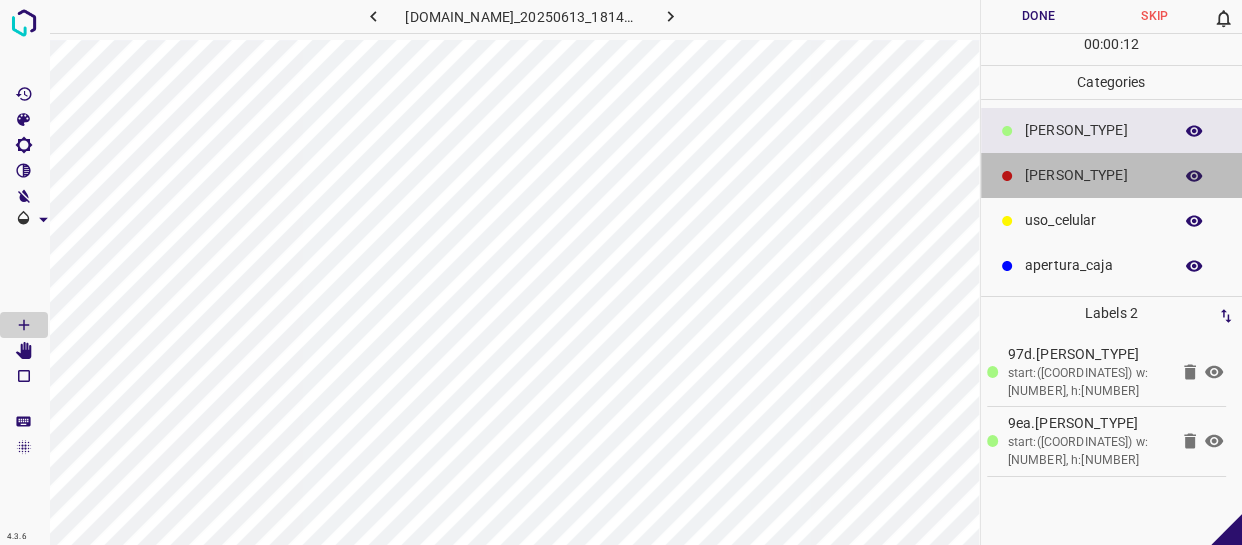 click on "[ROLE]" at bounding box center (1112, 175) 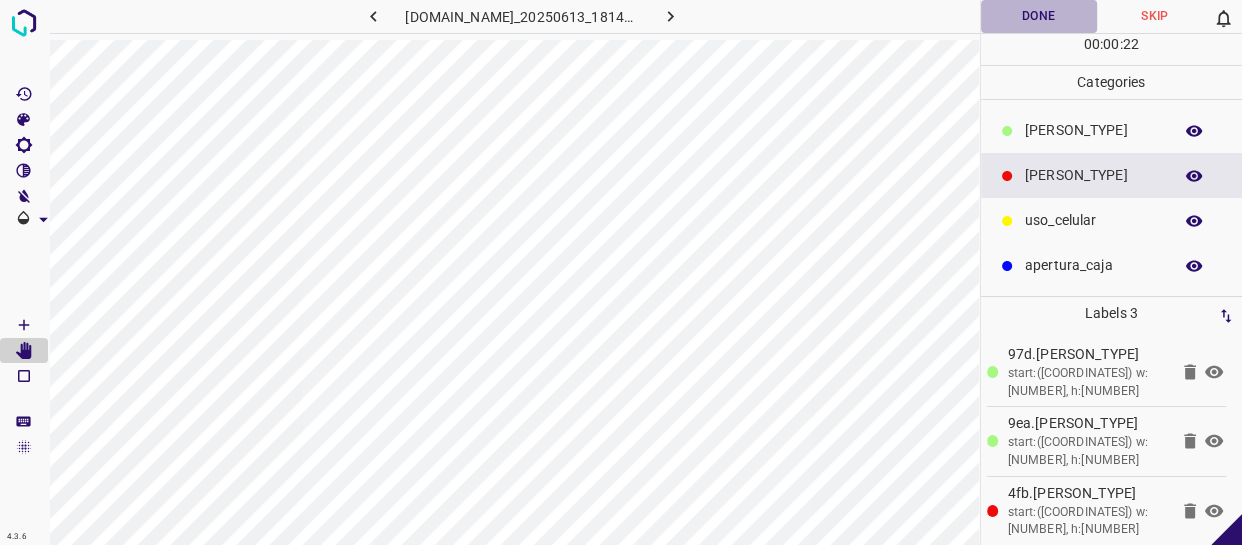 click on "Done" at bounding box center (1039, 16) 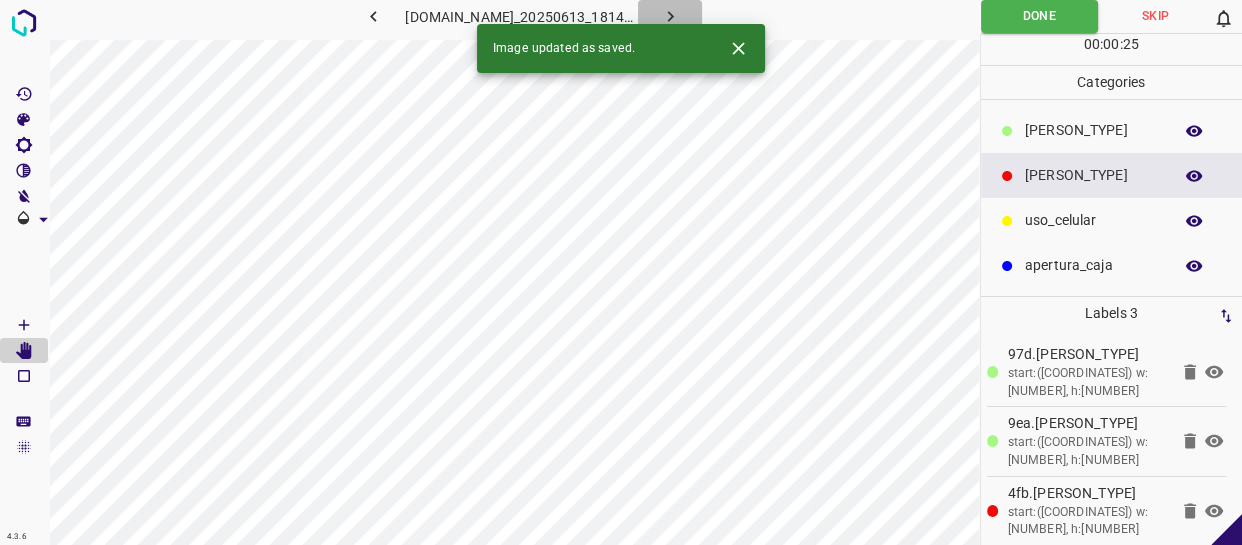 click at bounding box center (670, 16) 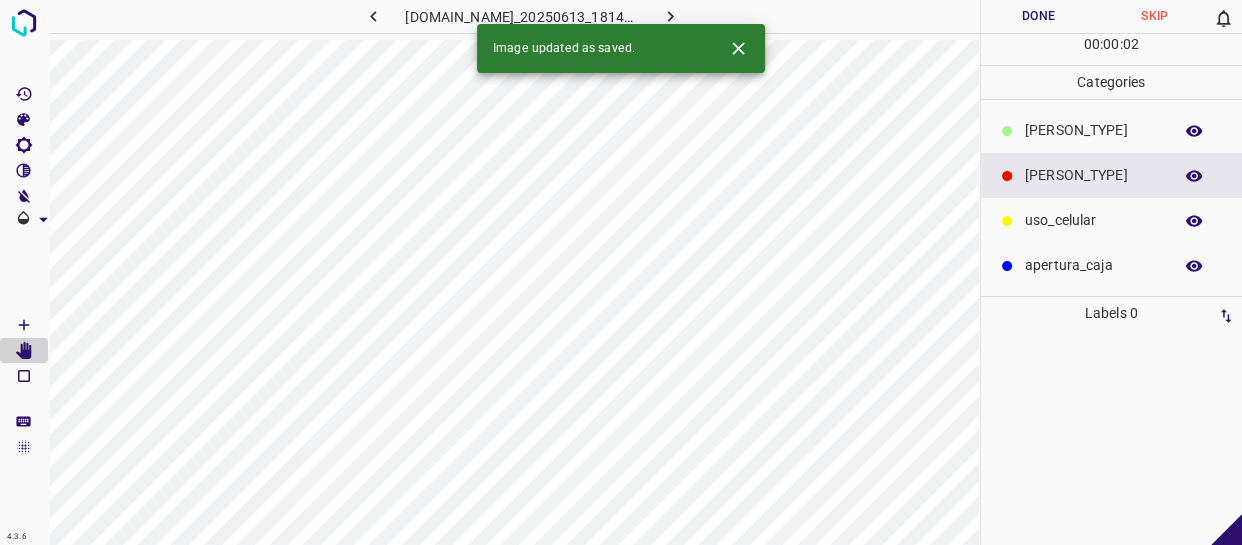 click on "[CLIENT]" at bounding box center [1093, 130] 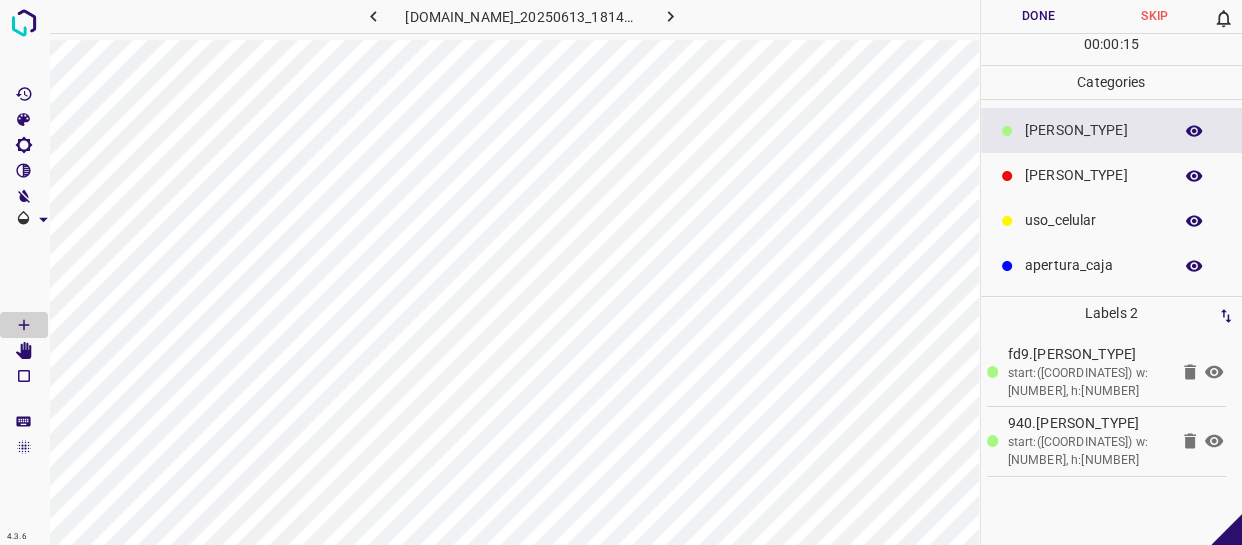 drag, startPoint x: 1093, startPoint y: 160, endPoint x: 1075, endPoint y: 162, distance: 18.110771 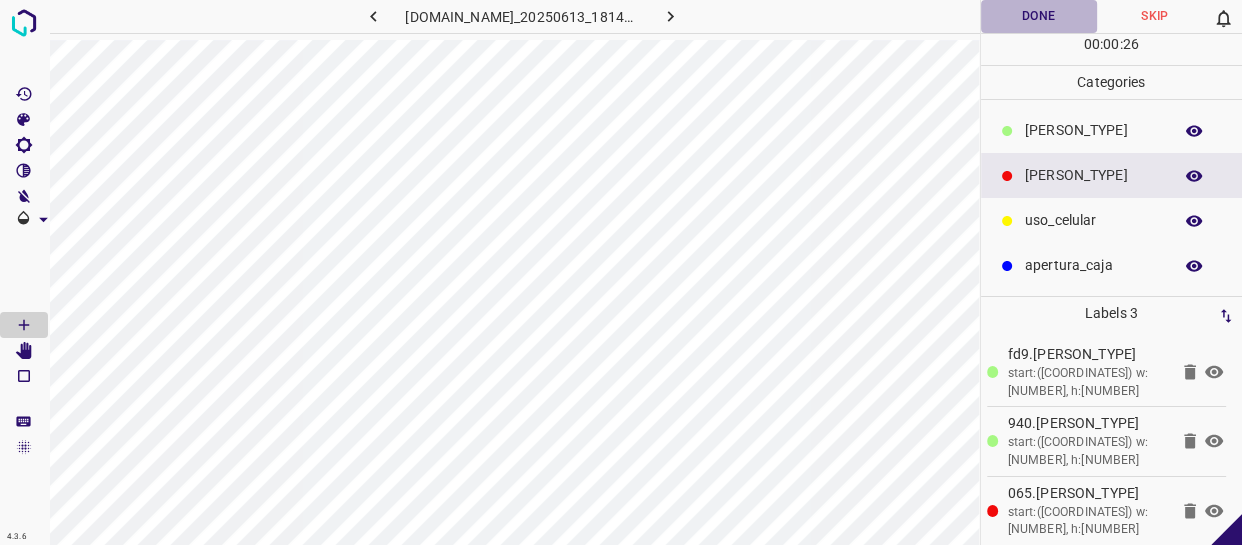 click on "Done" at bounding box center [1039, 16] 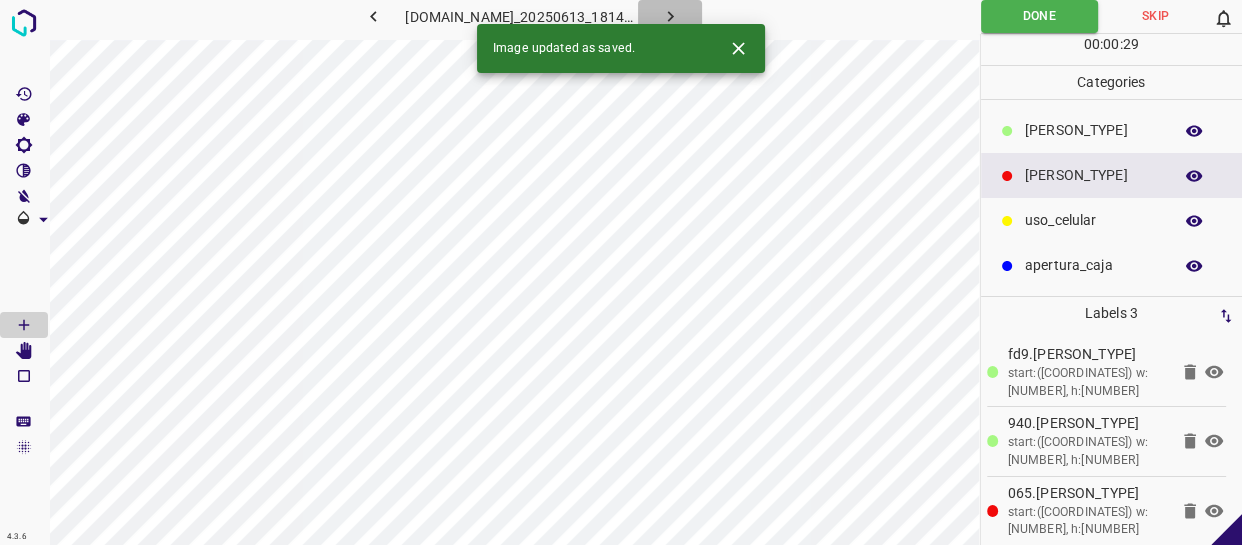 click at bounding box center [670, 16] 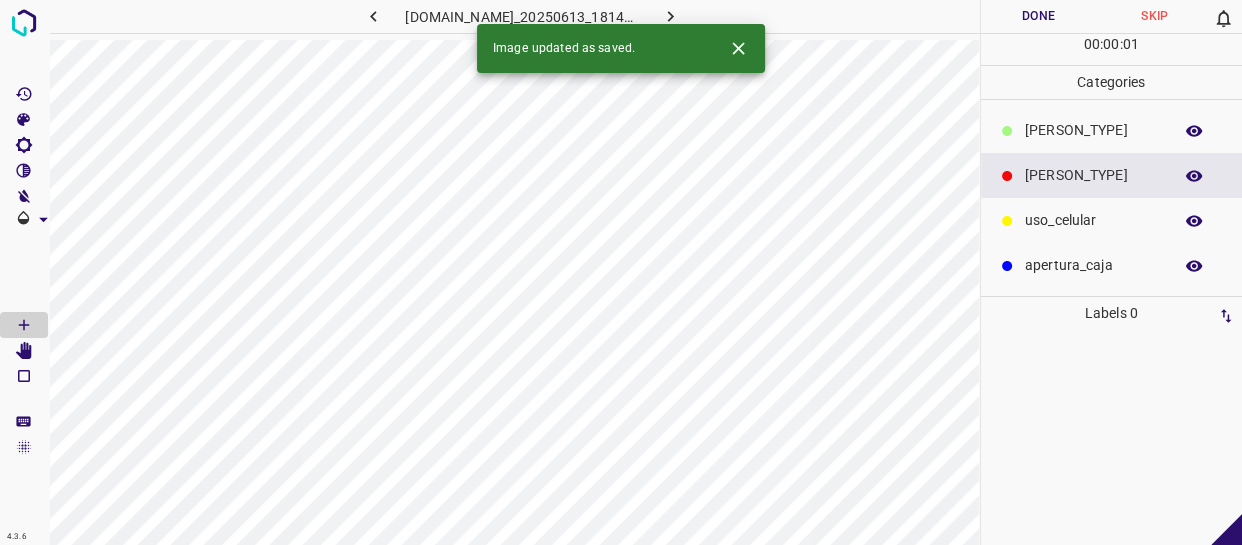 click on "[ROLE]" at bounding box center (1093, 175) 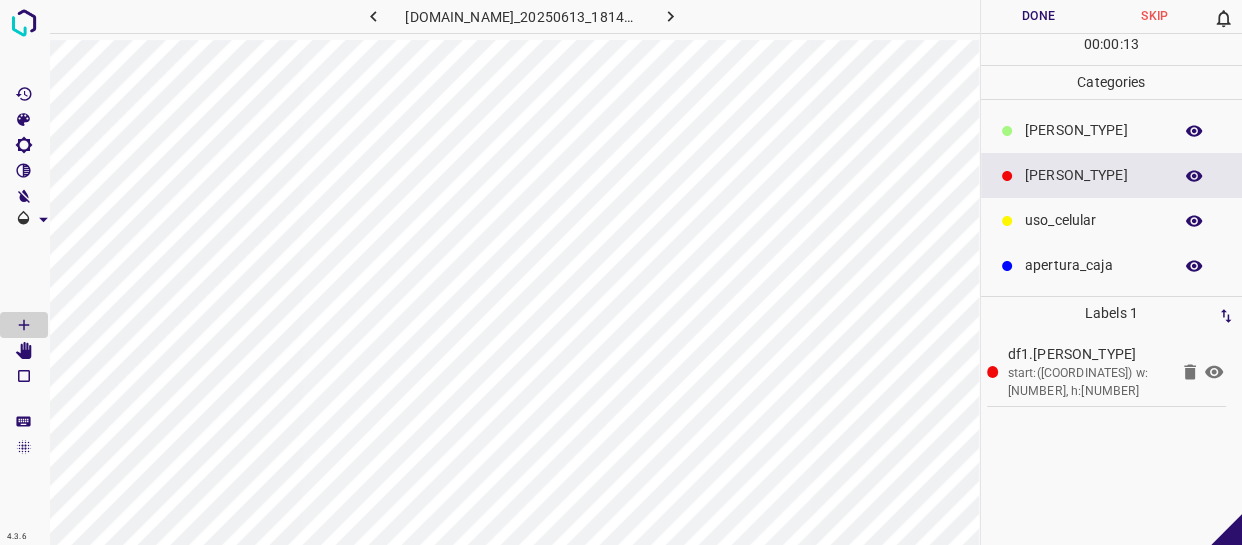 click on "[CLIENT]" at bounding box center (1112, 130) 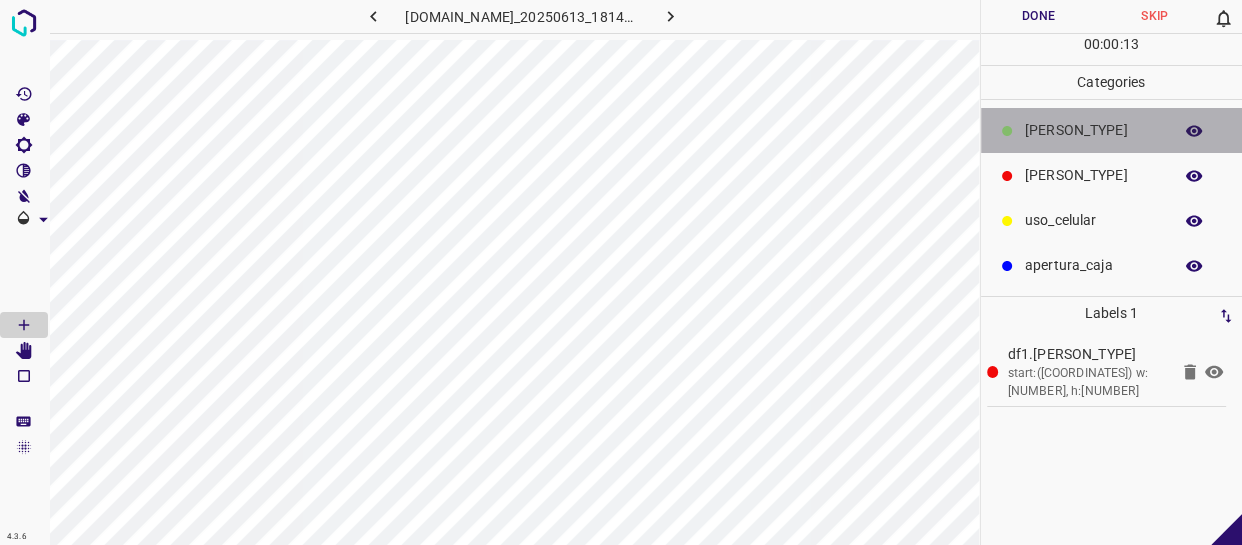 click on "[CLIENT]" at bounding box center (1093, 130) 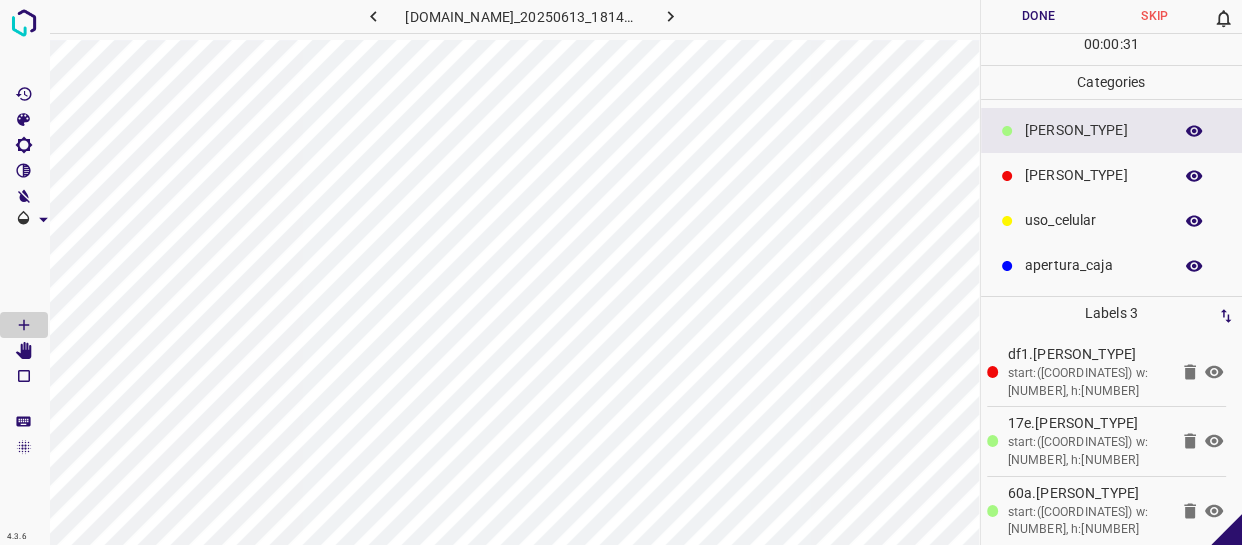 click on "Done" at bounding box center [1039, 16] 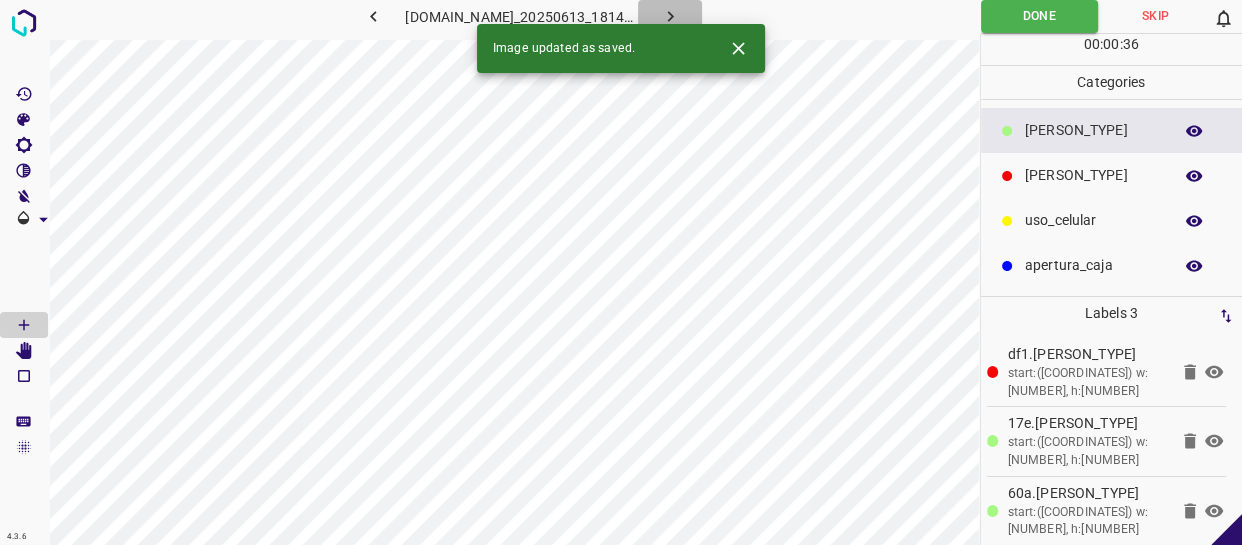 click at bounding box center (670, 16) 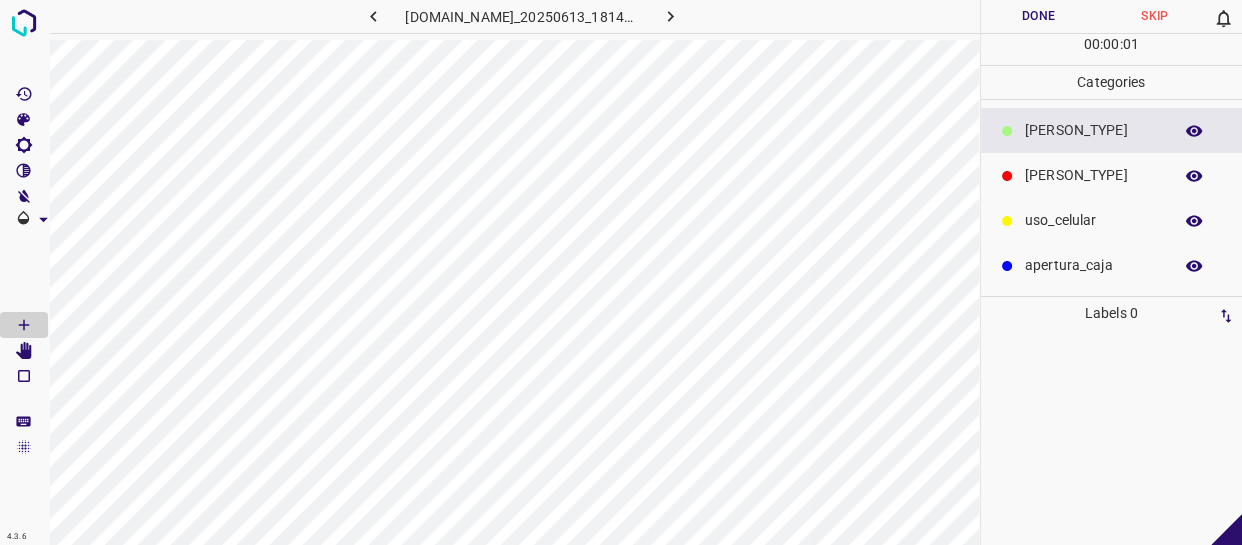 click on "[ROLE]" at bounding box center [1112, 175] 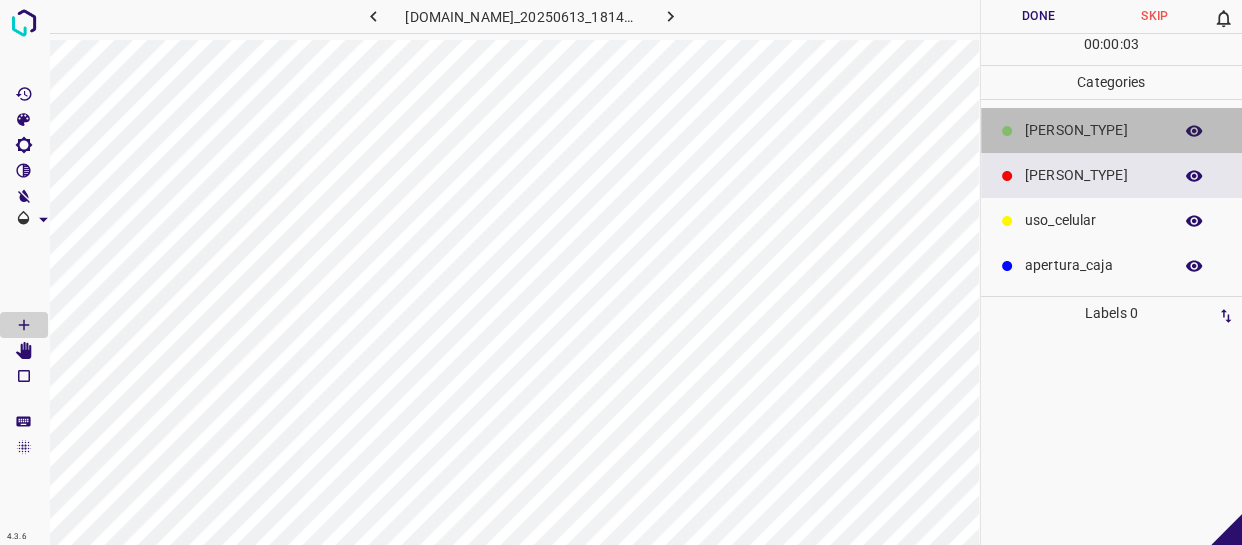 click on "[CLIENT]" at bounding box center (1112, 130) 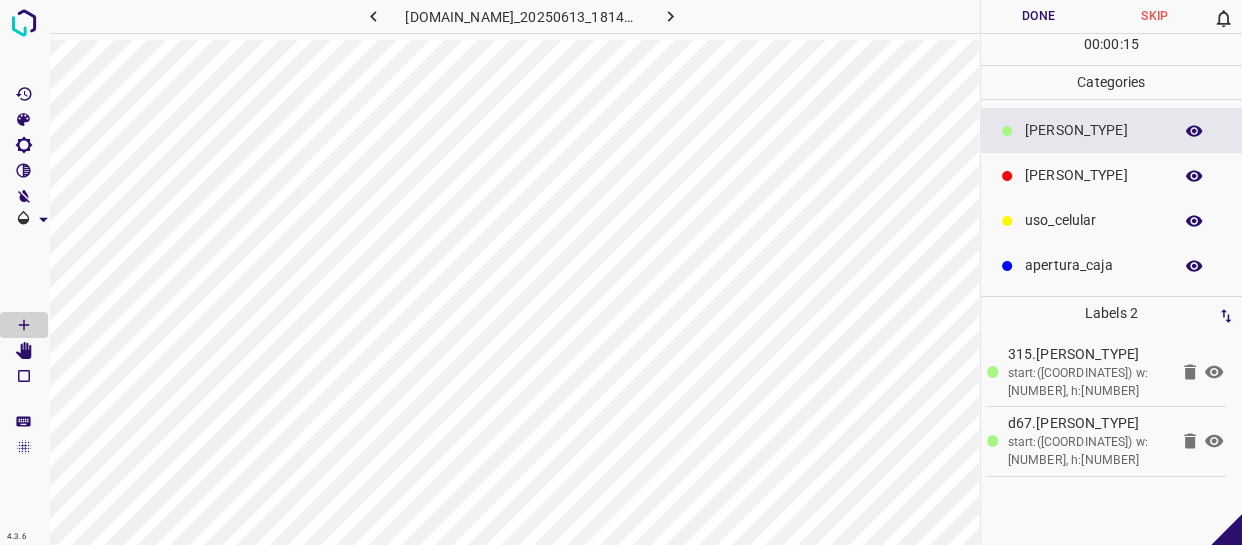 click on "Done" at bounding box center (1039, 16) 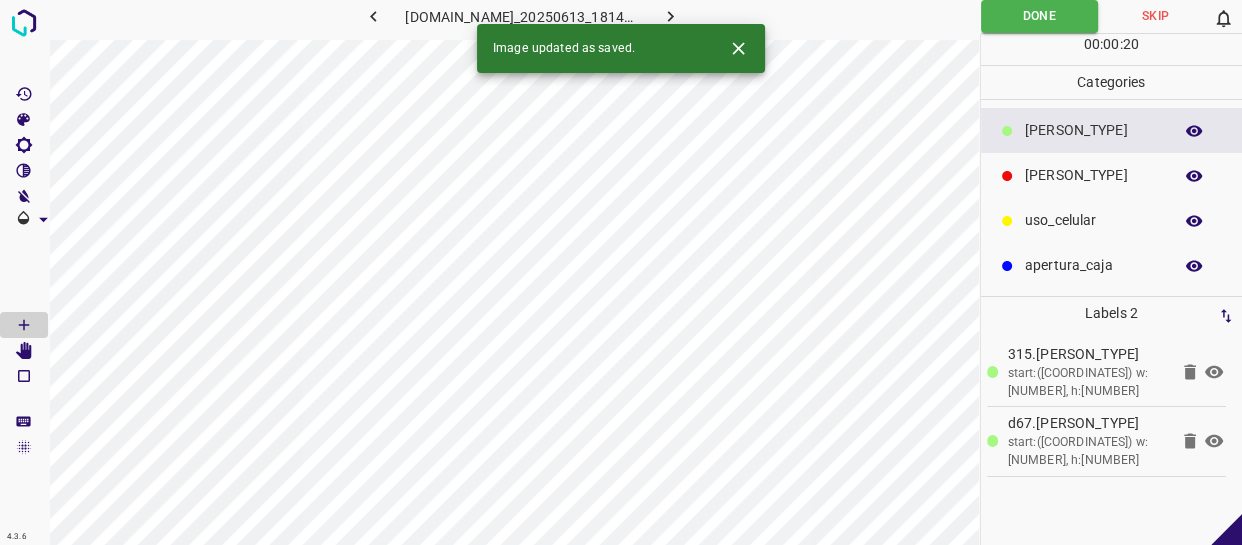 click at bounding box center (670, 16) 